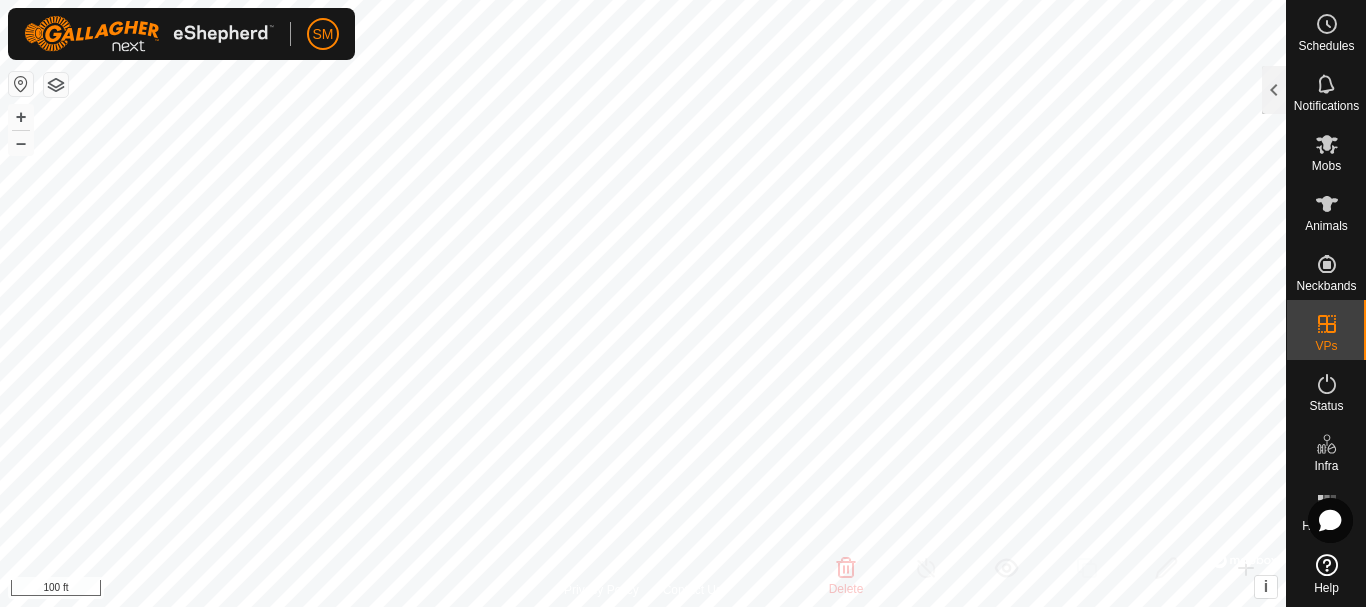 scroll, scrollTop: 0, scrollLeft: 0, axis: both 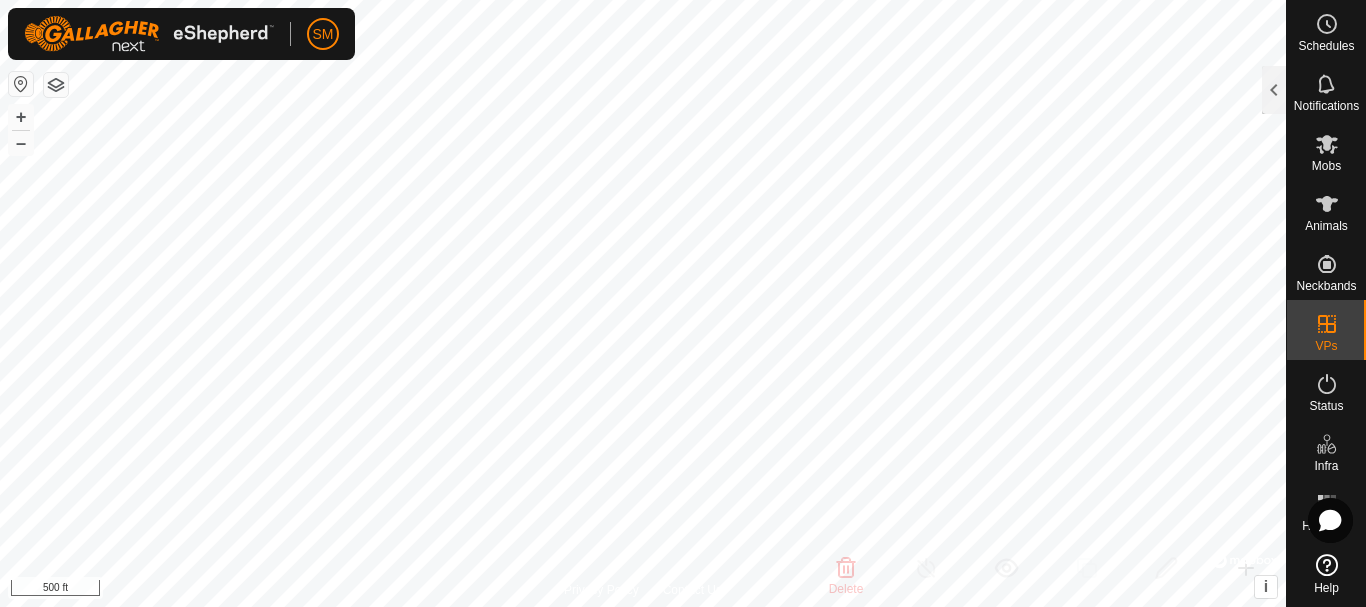 click 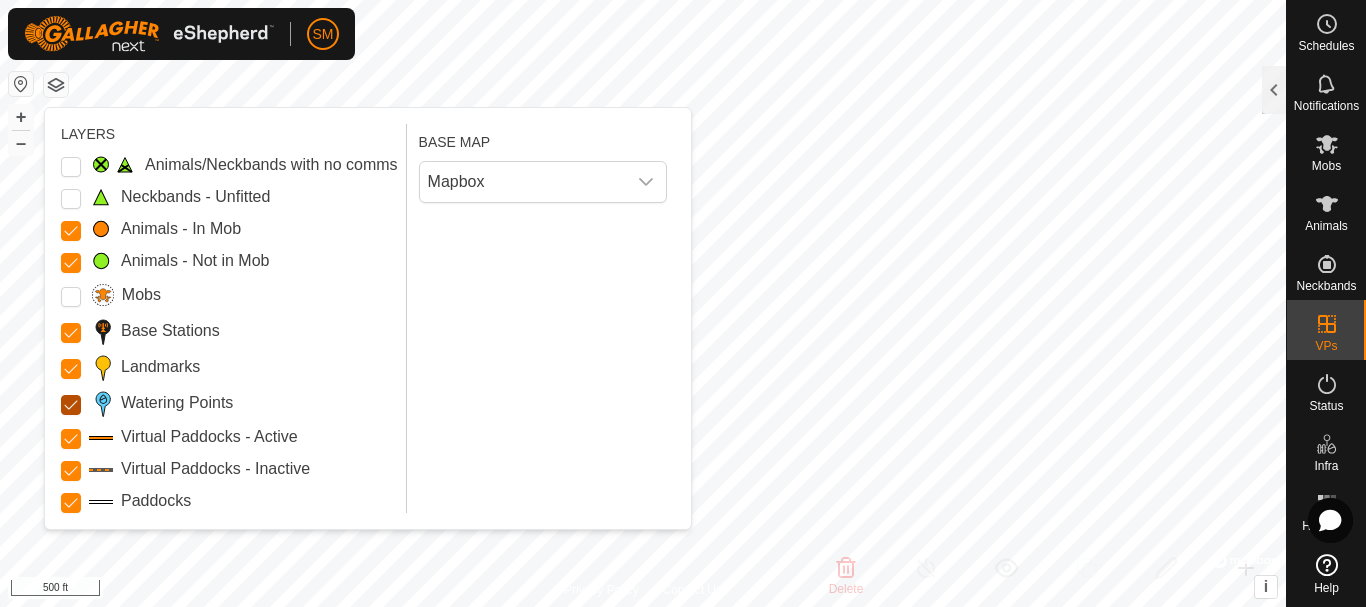 click on "Watering Points" at bounding box center [71, 405] 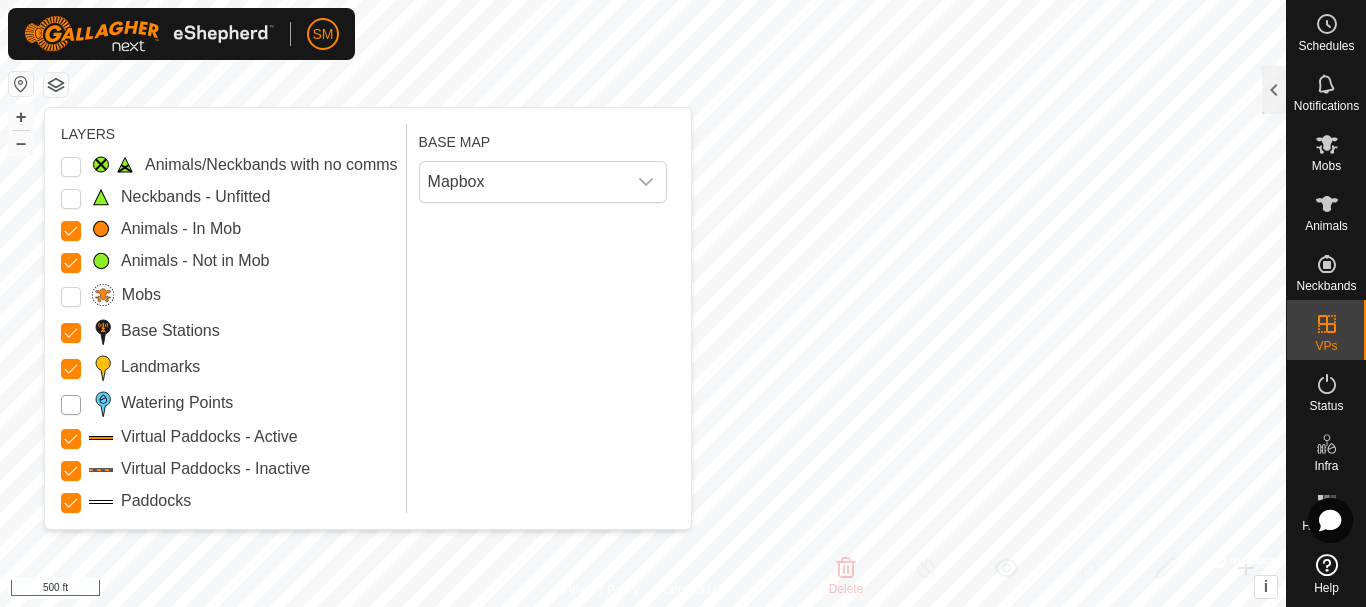 click on "Watering Points" at bounding box center (71, 405) 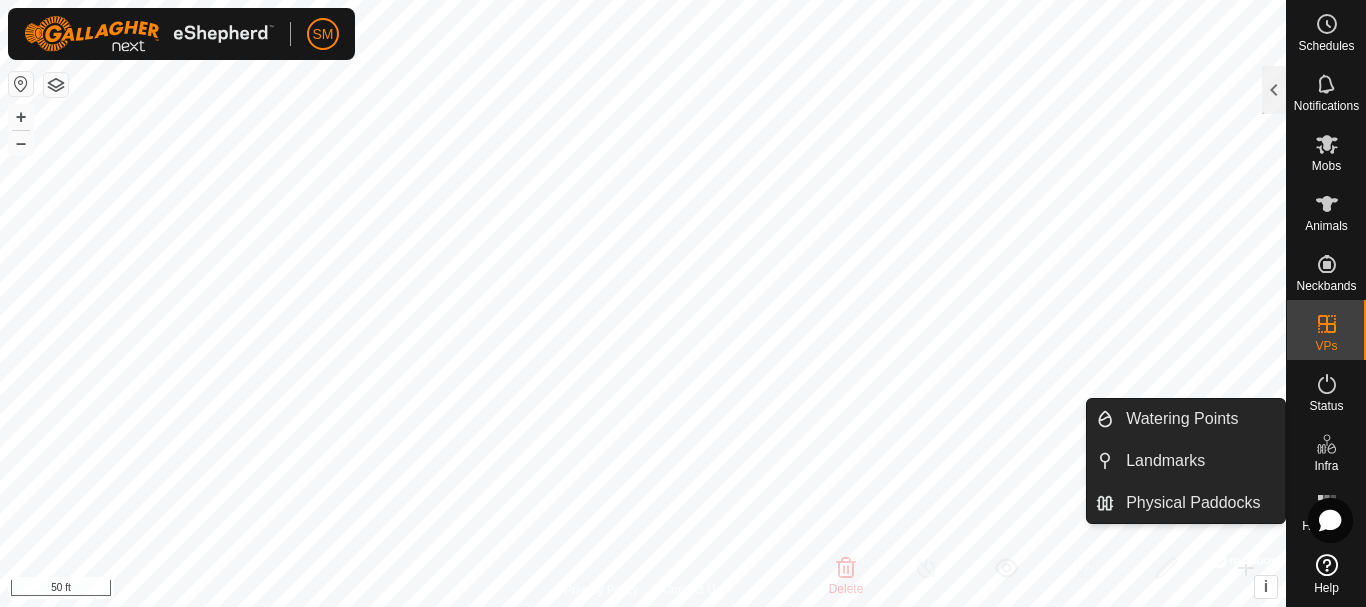 click on "Watering Points" at bounding box center (1199, 419) 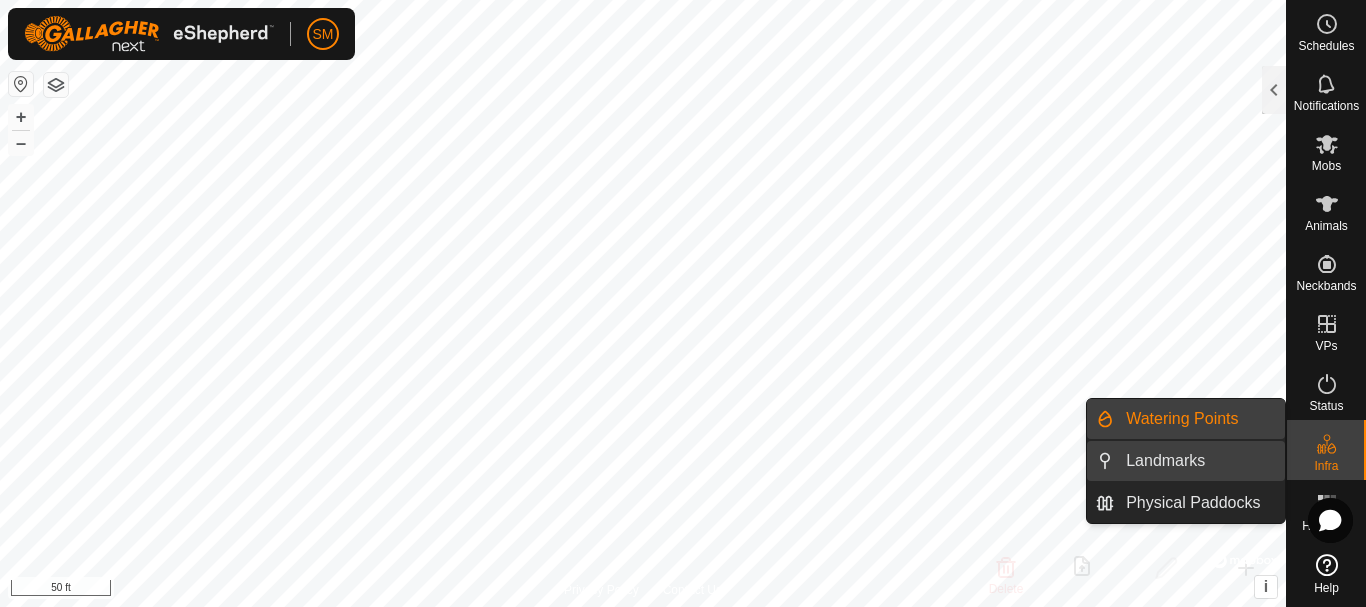 click on "Landmarks" at bounding box center [1199, 461] 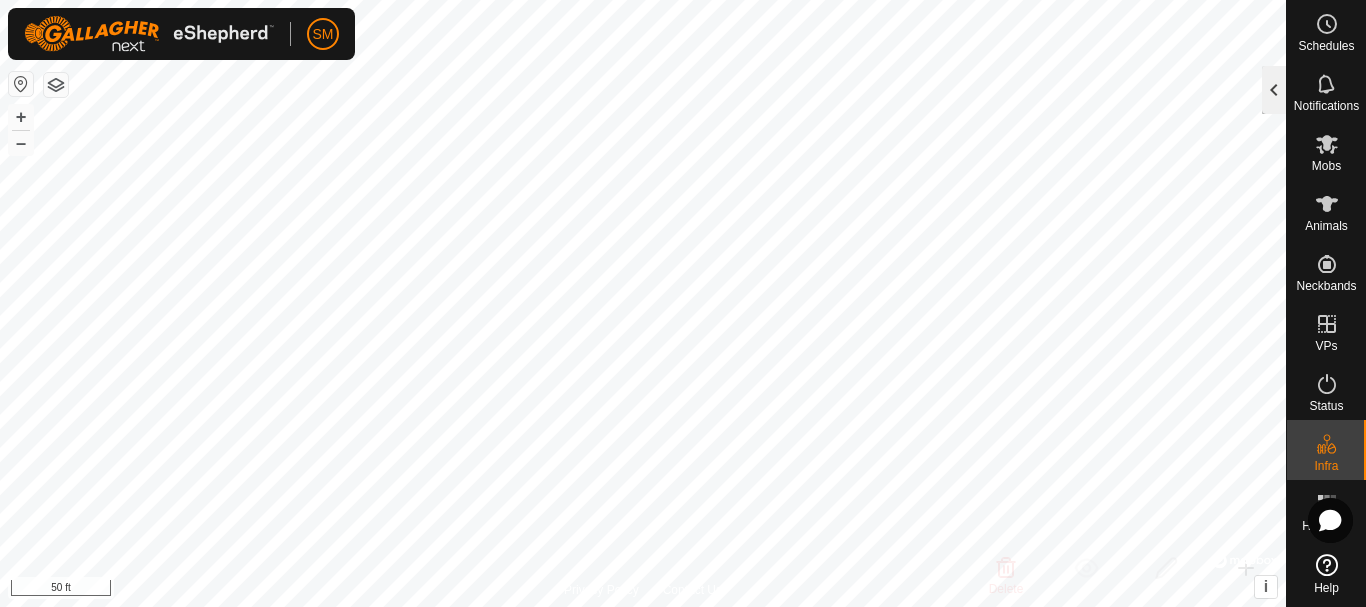 click 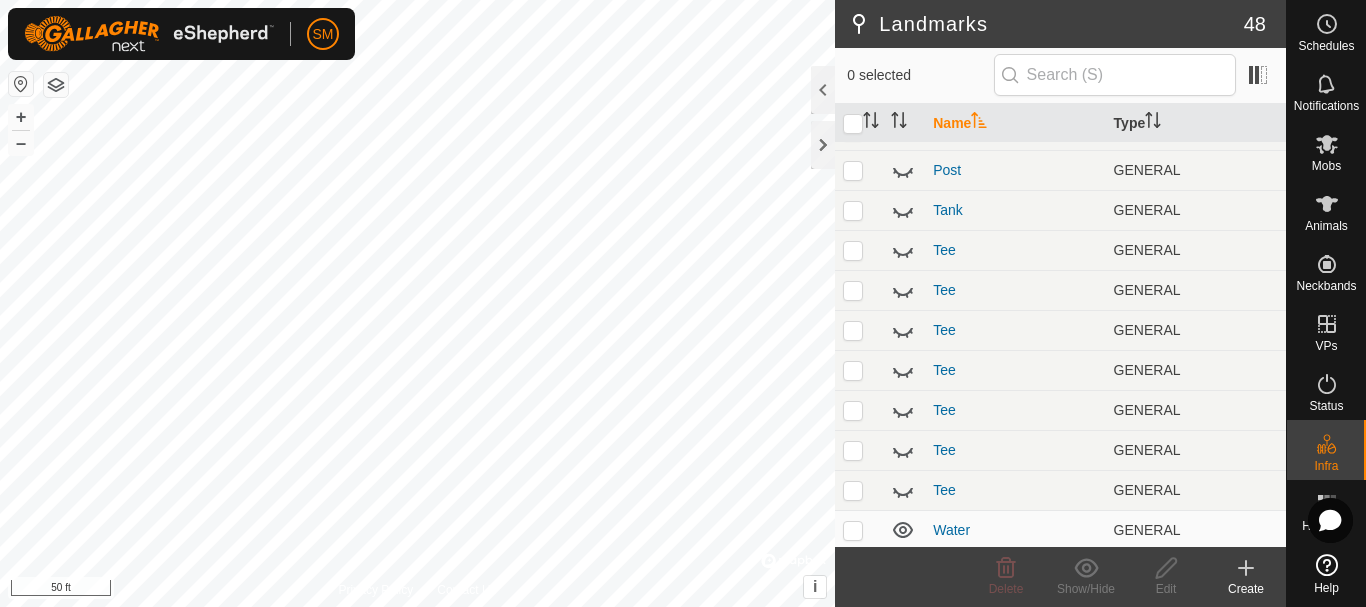 scroll, scrollTop: 1200, scrollLeft: 0, axis: vertical 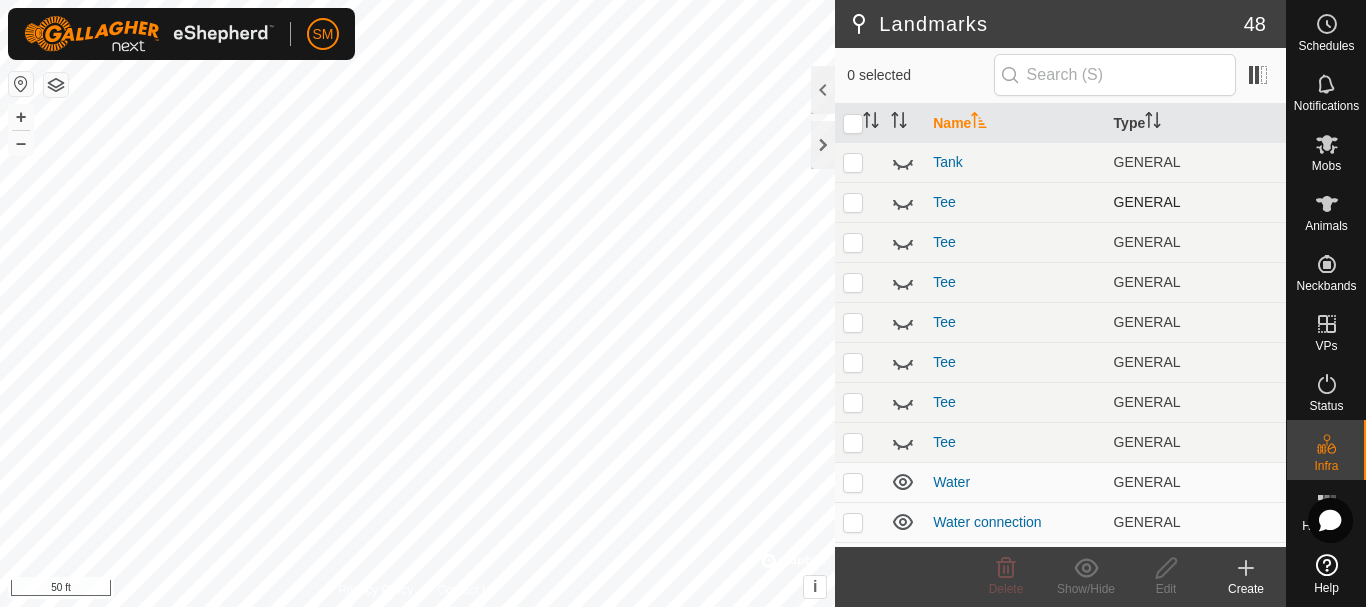 click at bounding box center [853, 202] 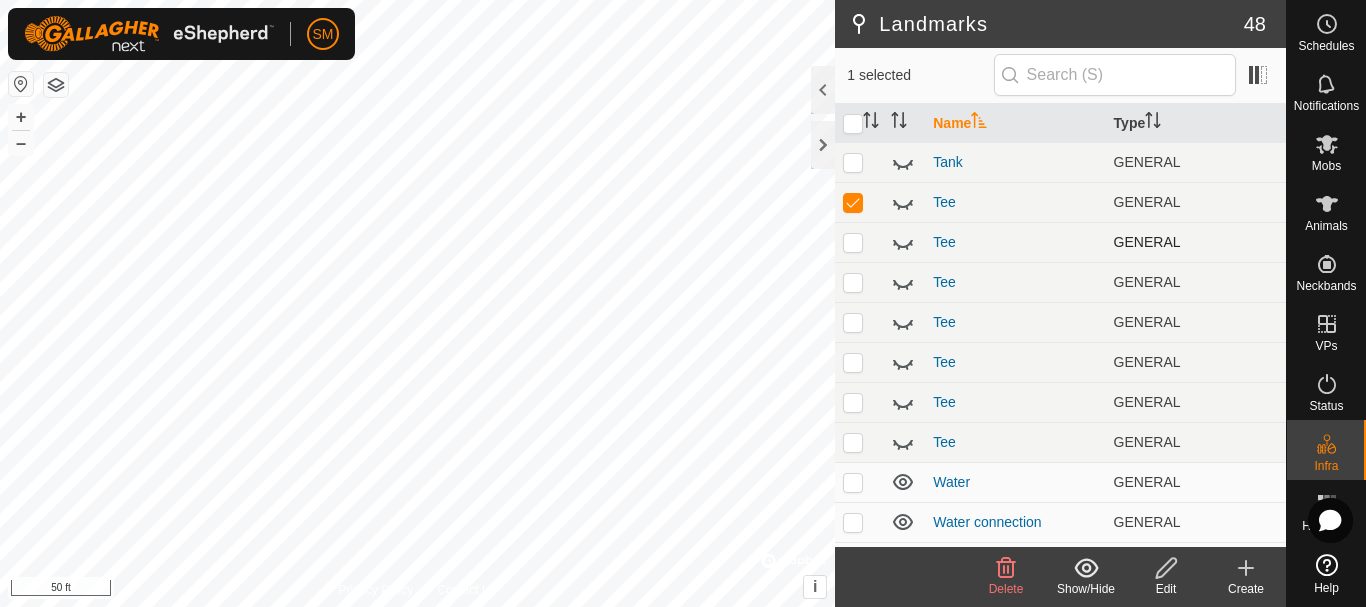 click at bounding box center (853, 242) 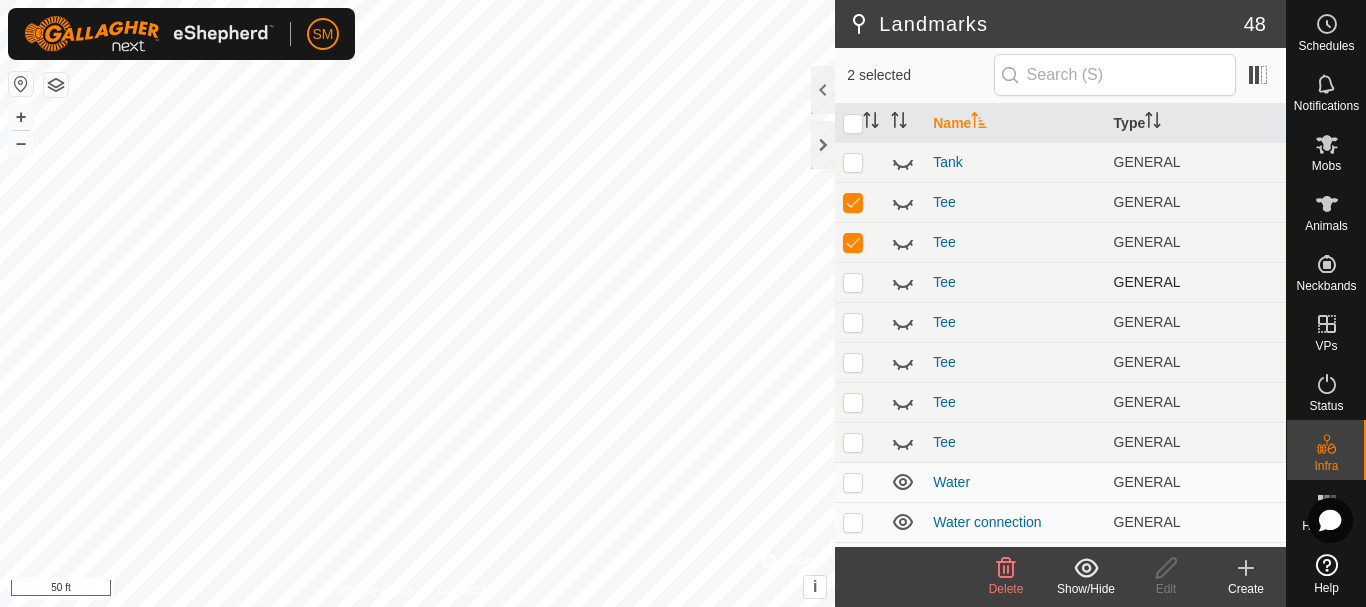 click at bounding box center [853, 282] 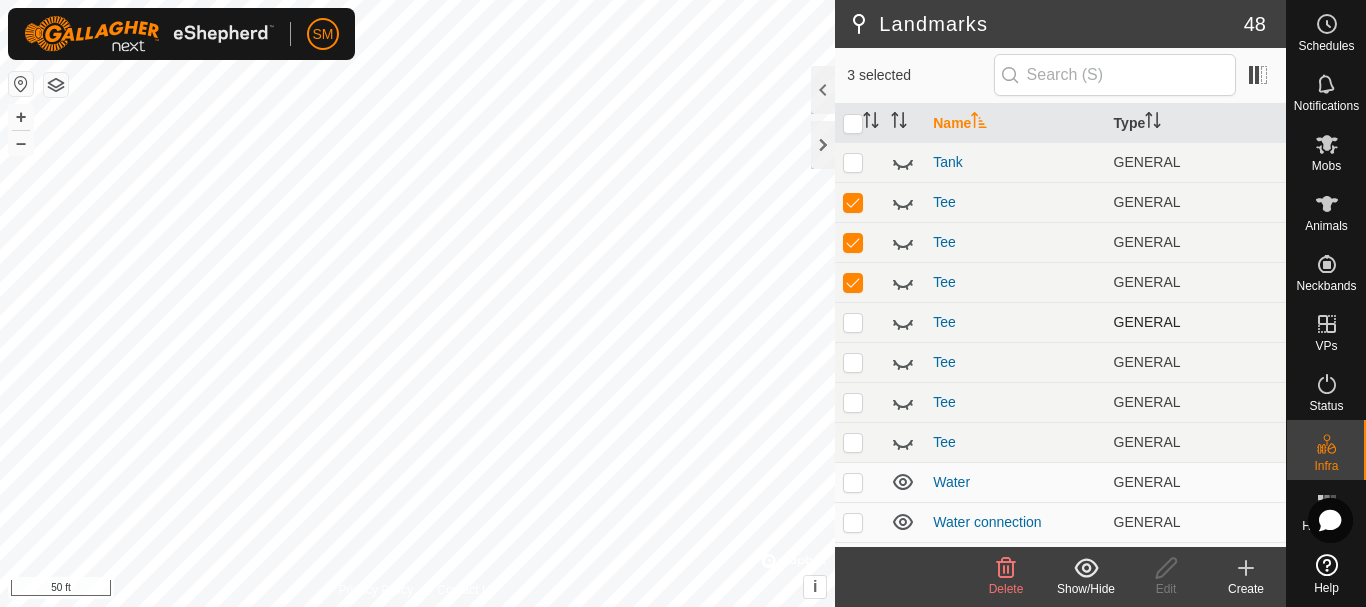 click at bounding box center (853, 322) 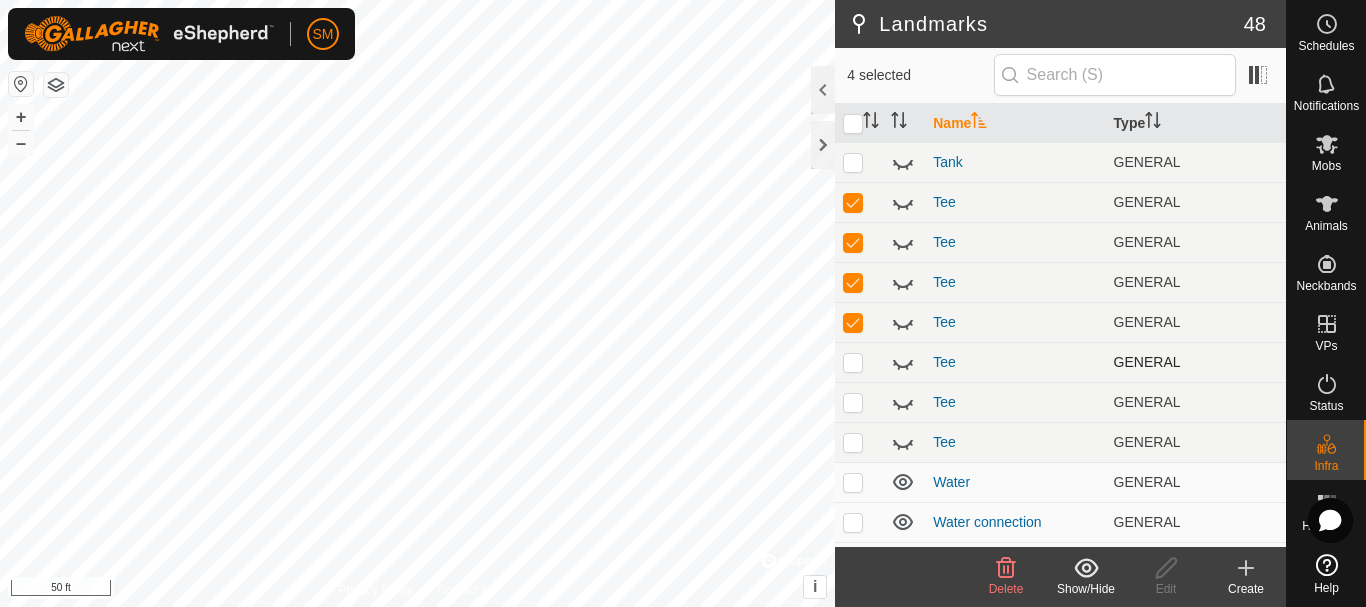 click at bounding box center (853, 362) 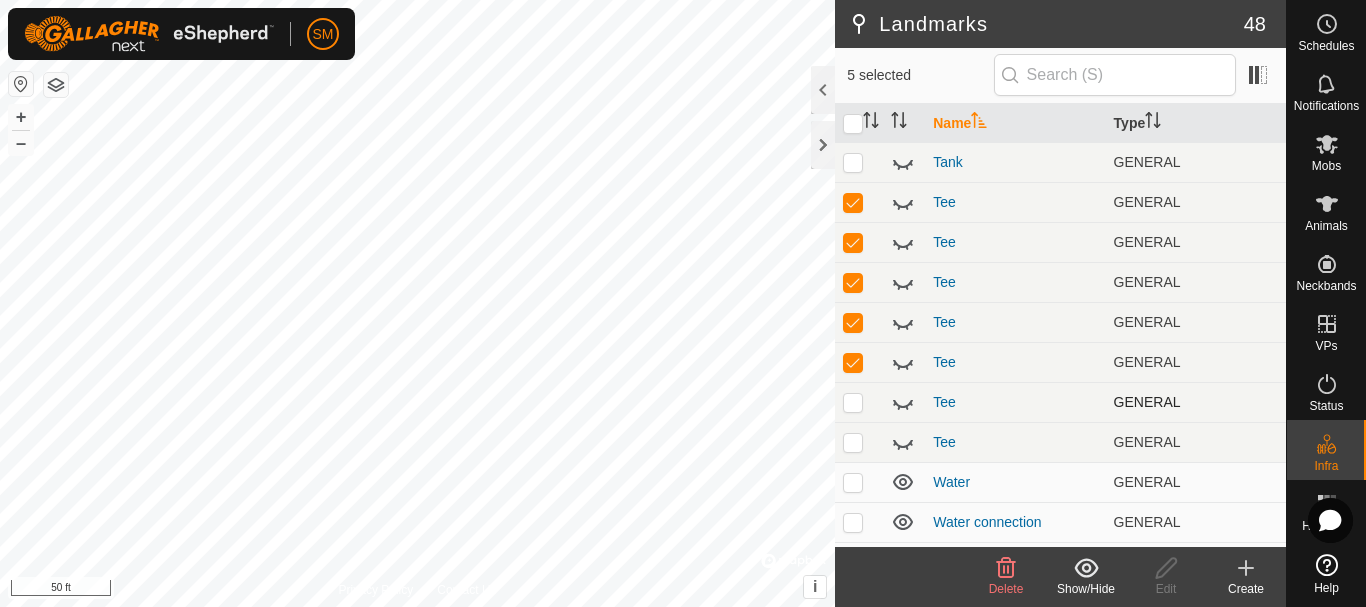 click at bounding box center [853, 402] 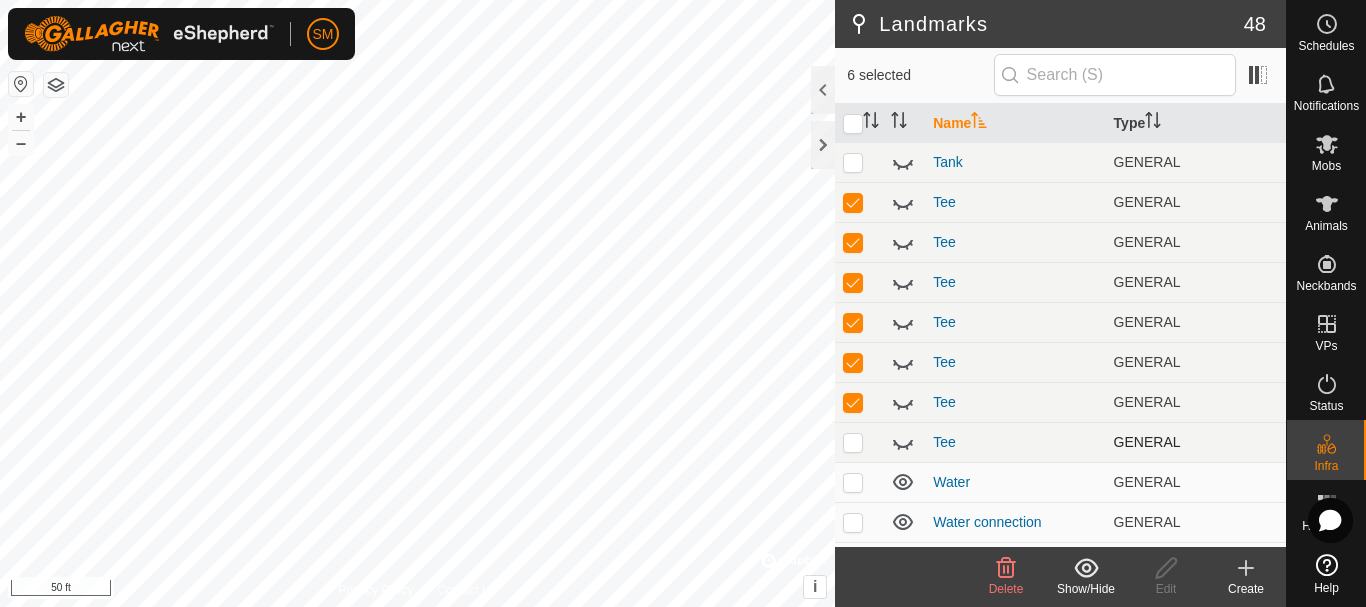 click at bounding box center [853, 442] 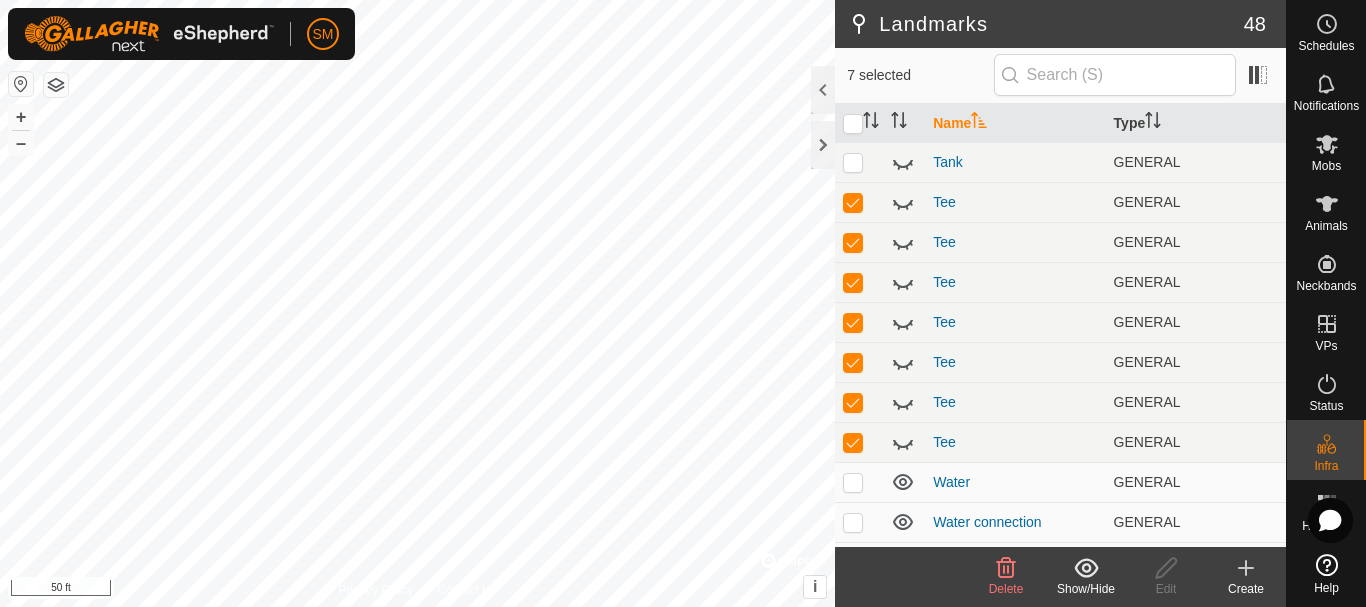click 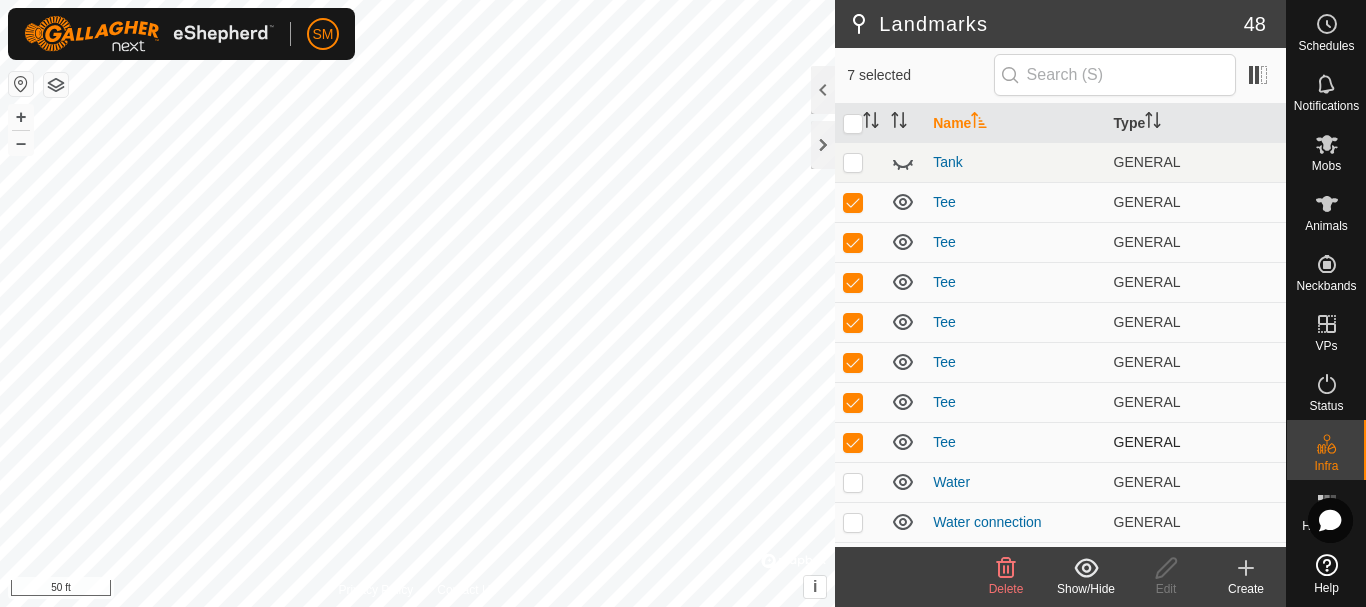 click at bounding box center (853, 442) 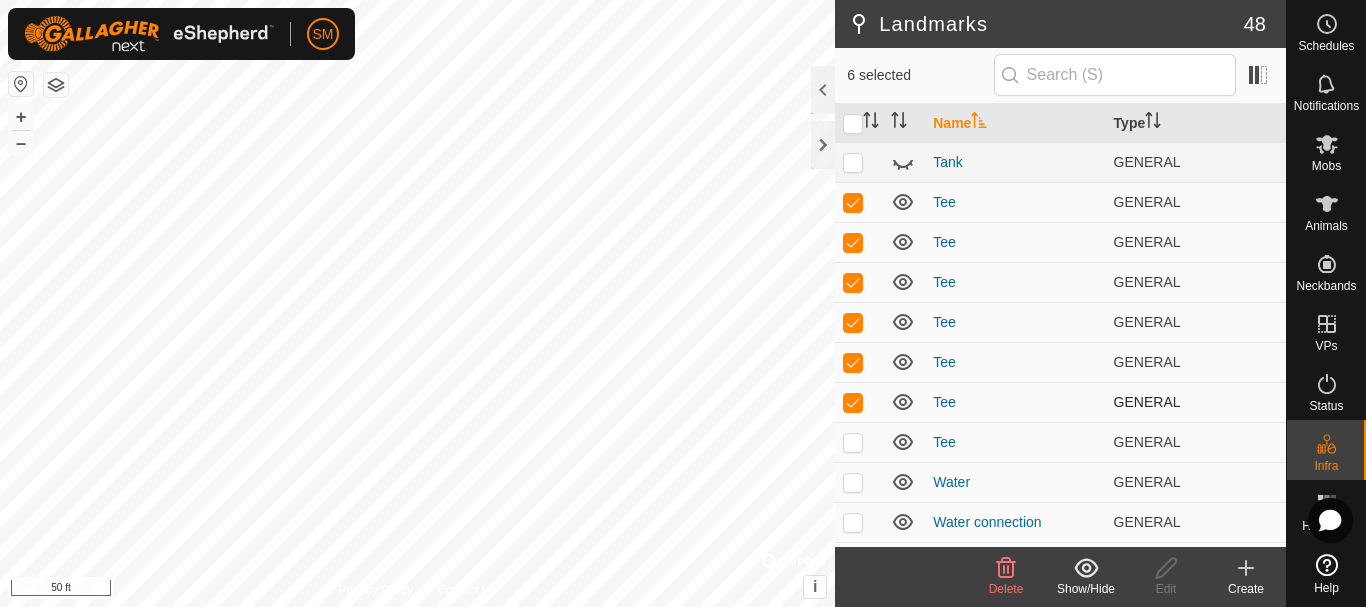 click at bounding box center (853, 402) 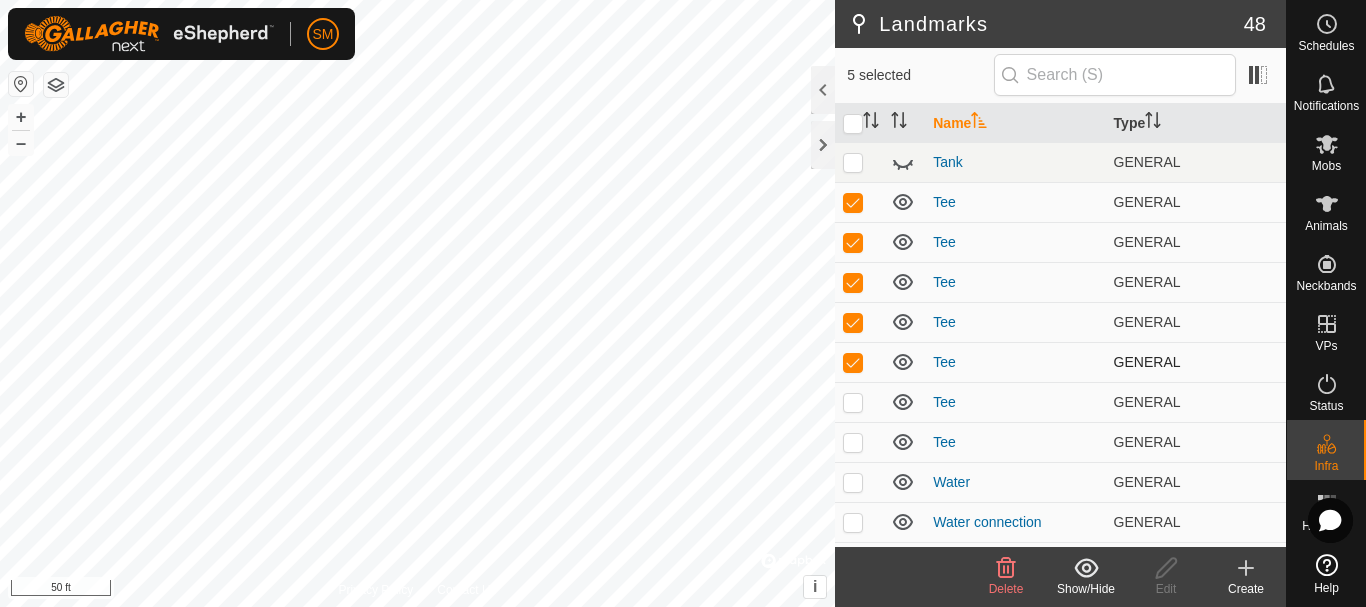 click at bounding box center (853, 362) 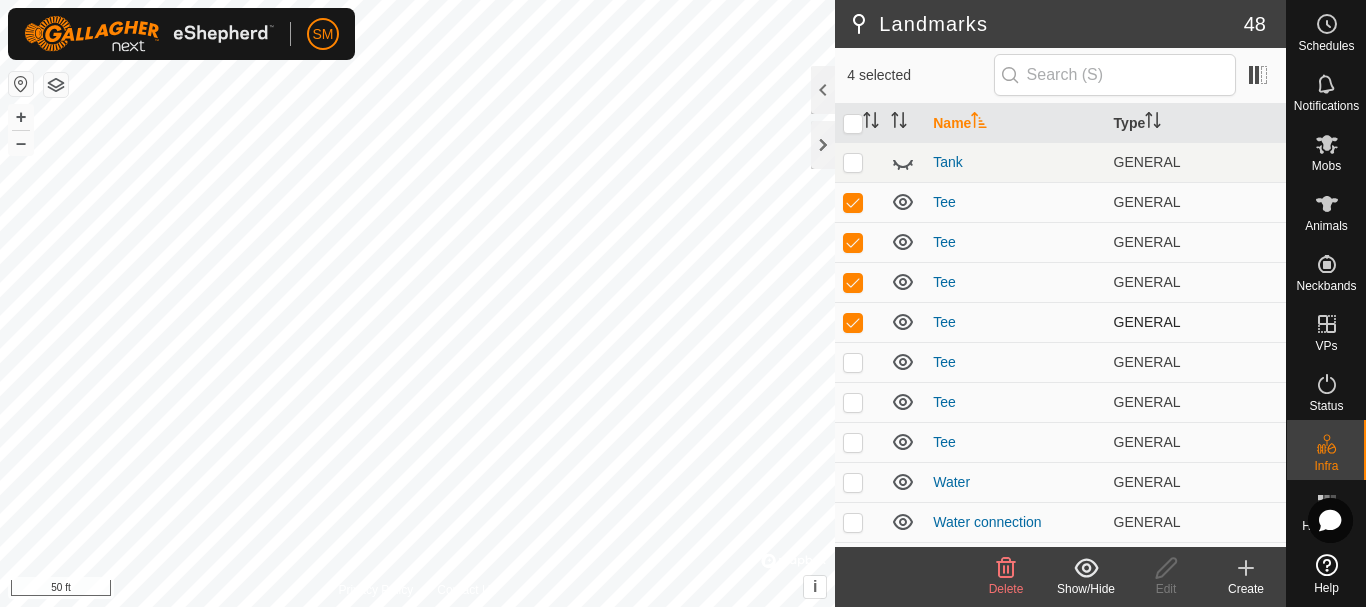 click at bounding box center (853, 322) 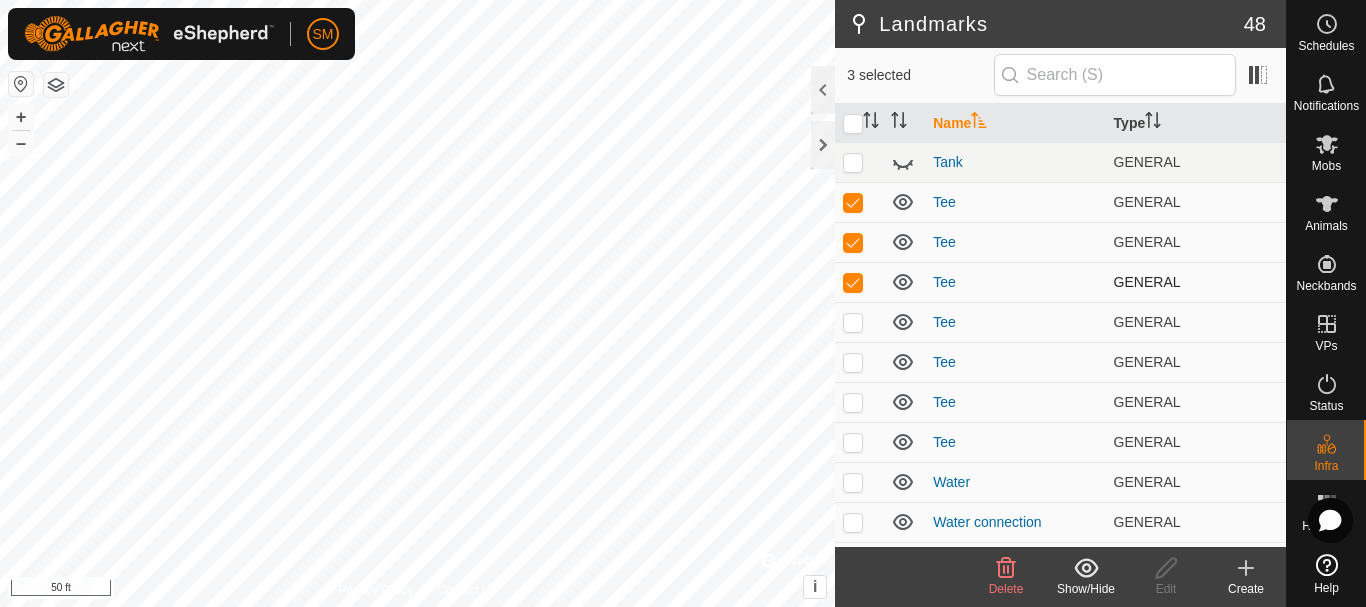 click at bounding box center (853, 282) 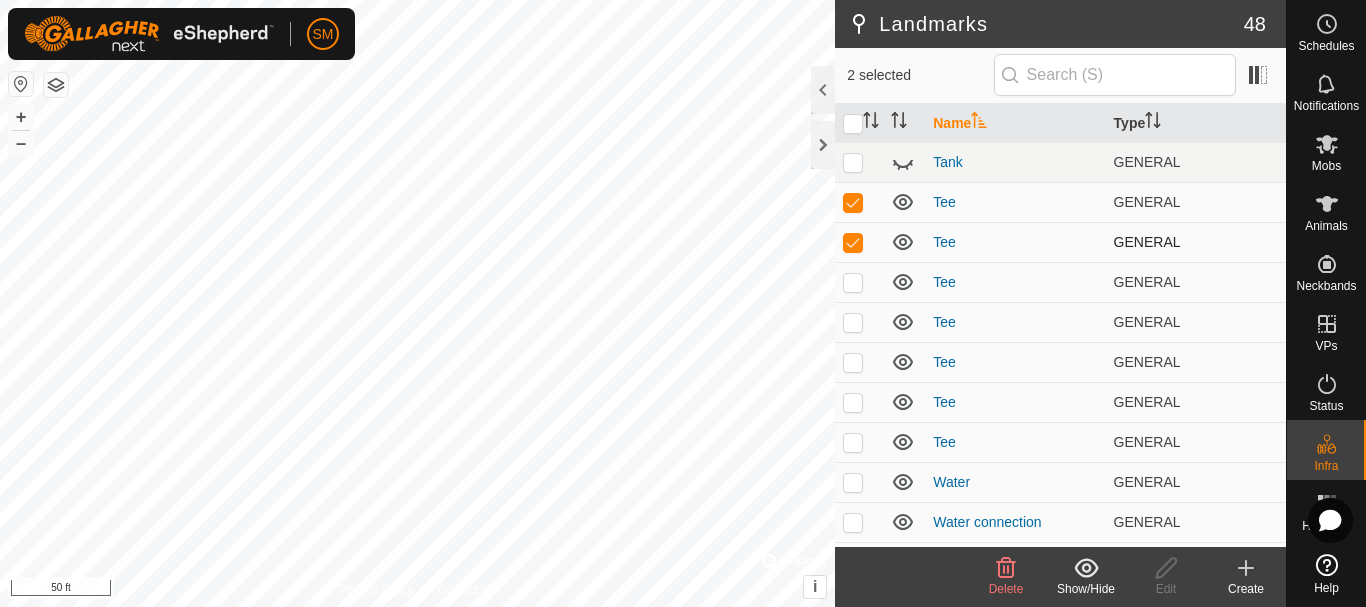 click at bounding box center [853, 242] 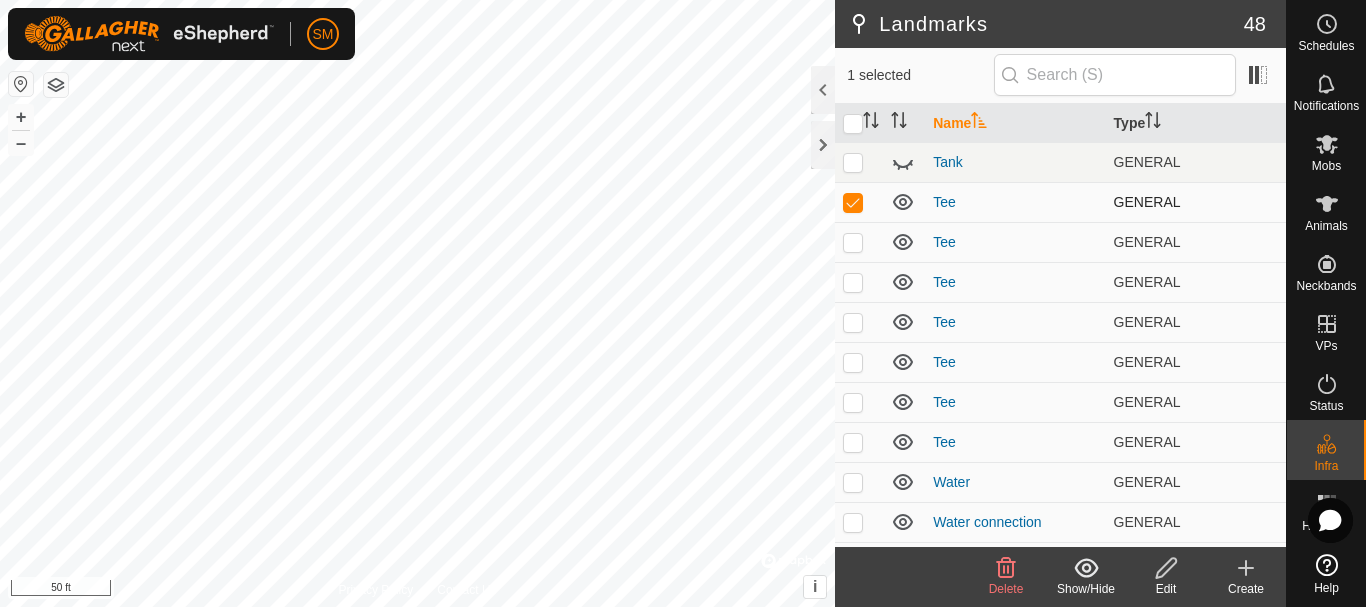 click at bounding box center [853, 202] 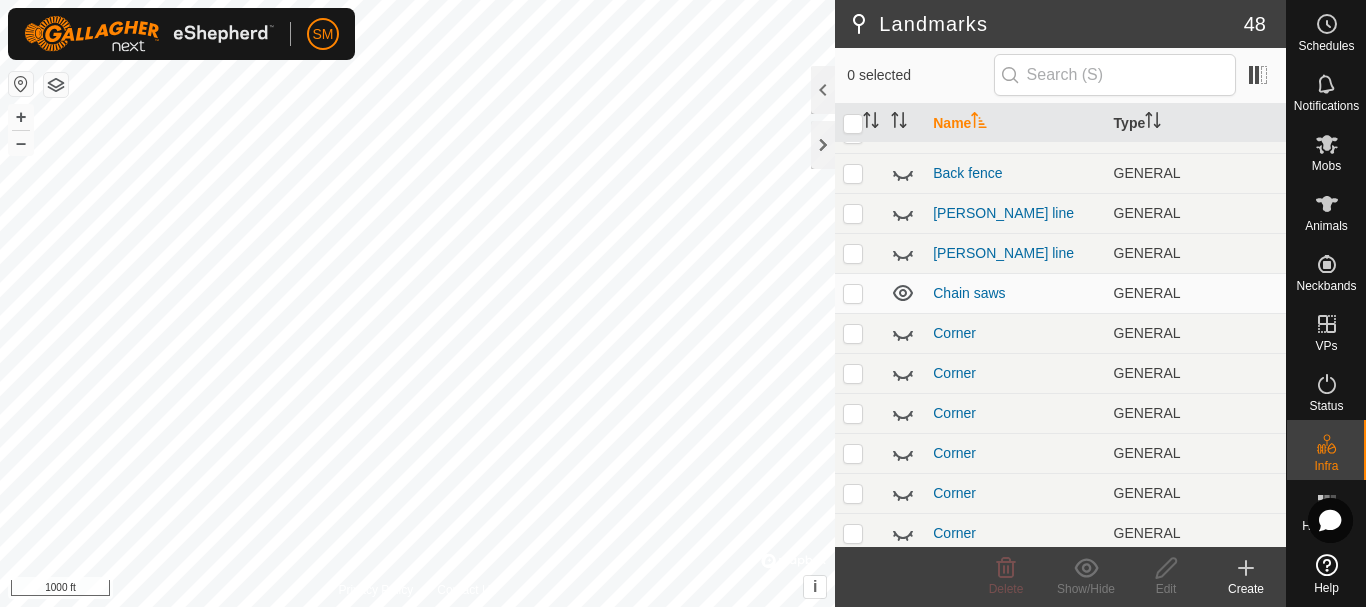 scroll, scrollTop: 0, scrollLeft: 0, axis: both 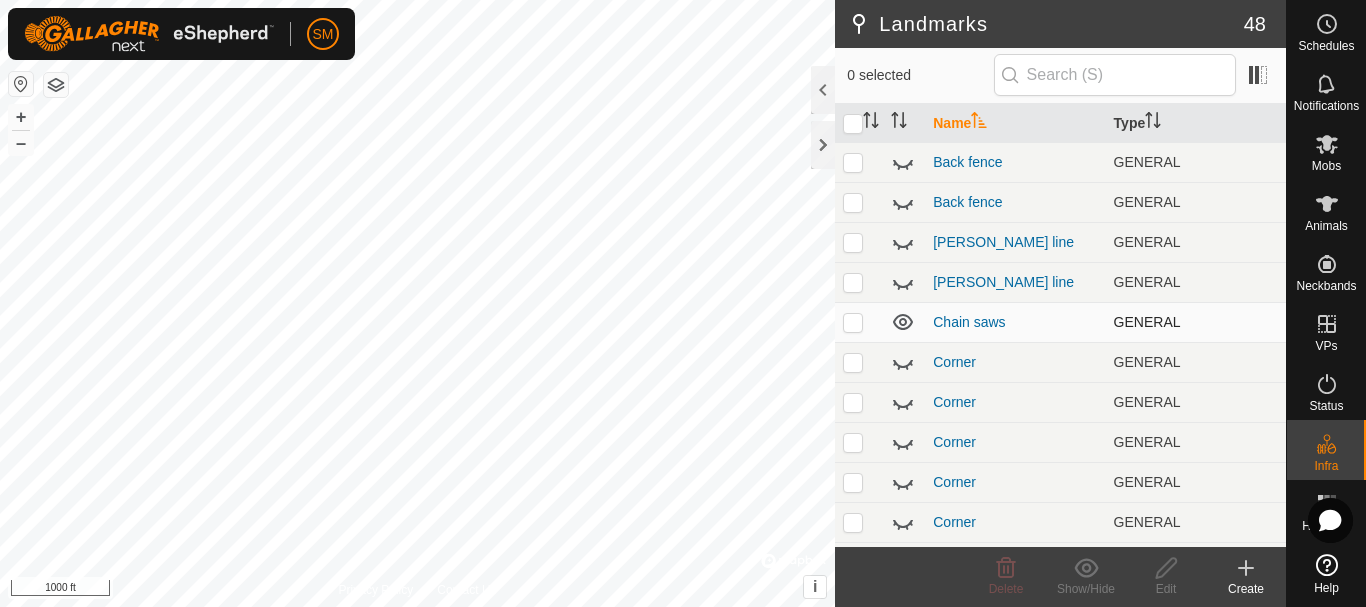 click at bounding box center (853, 322) 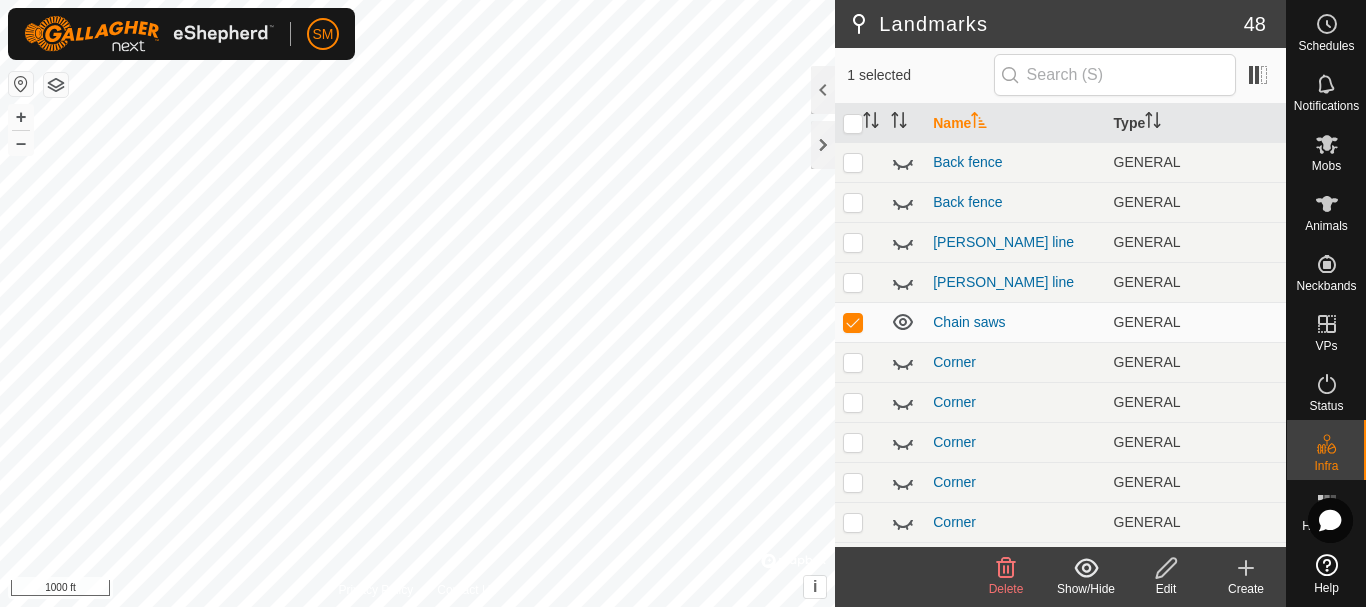 click 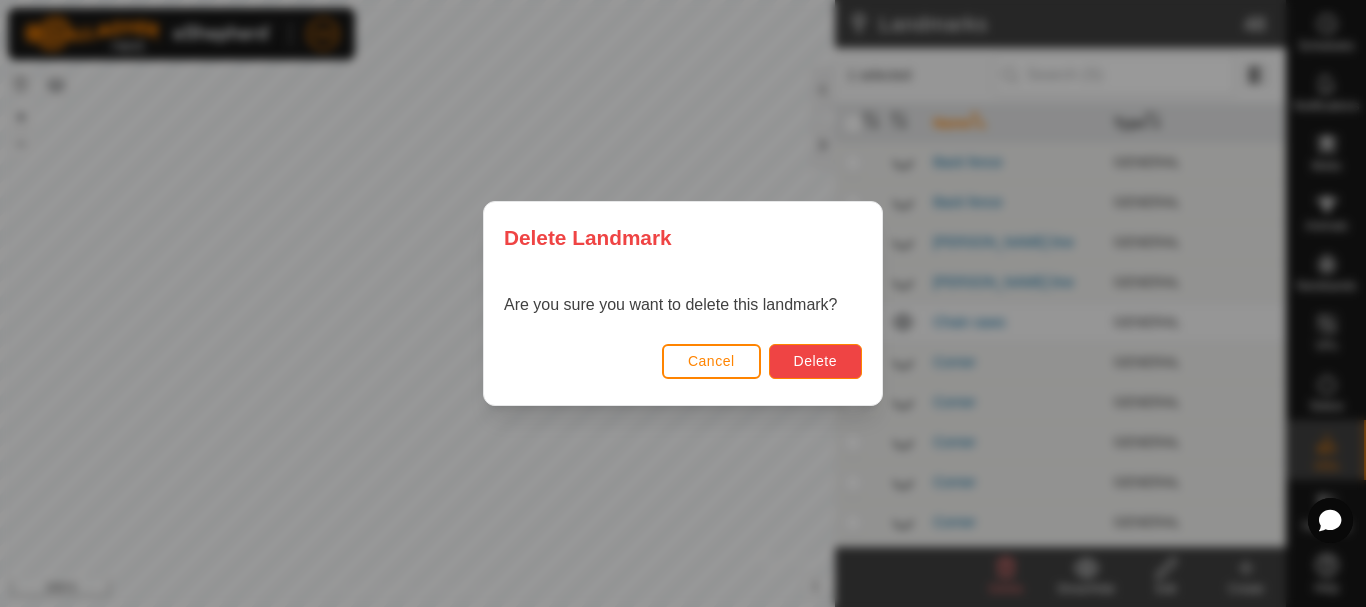 click on "Delete" at bounding box center (815, 361) 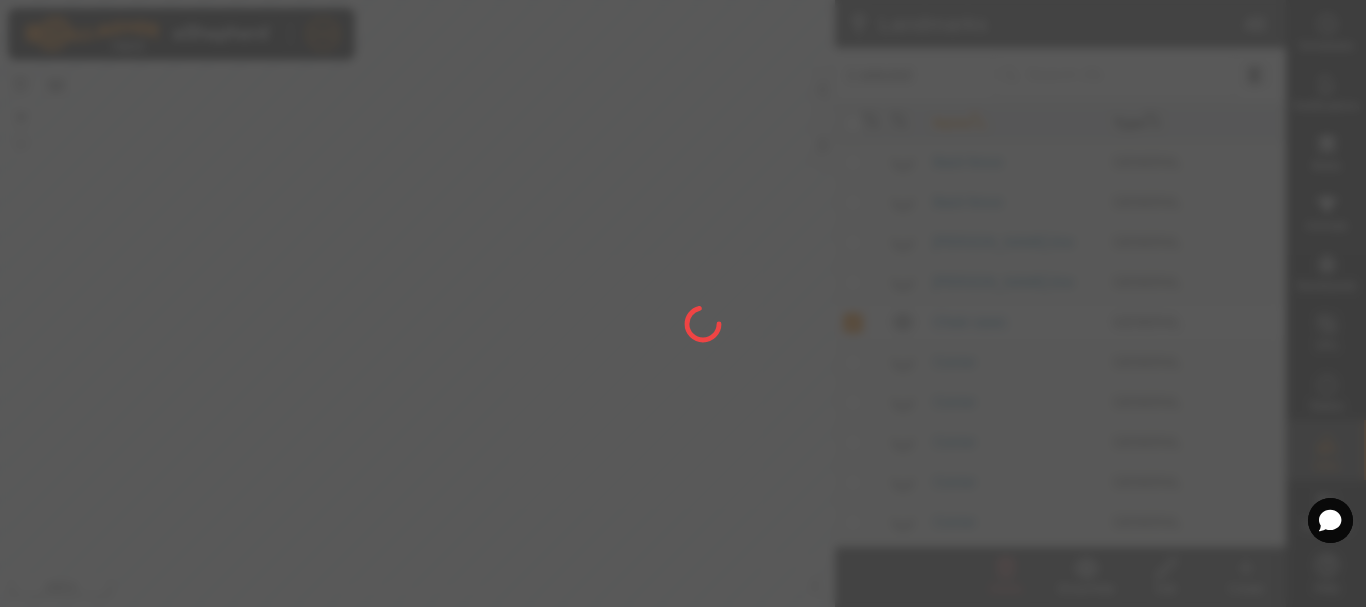 checkbox on "false" 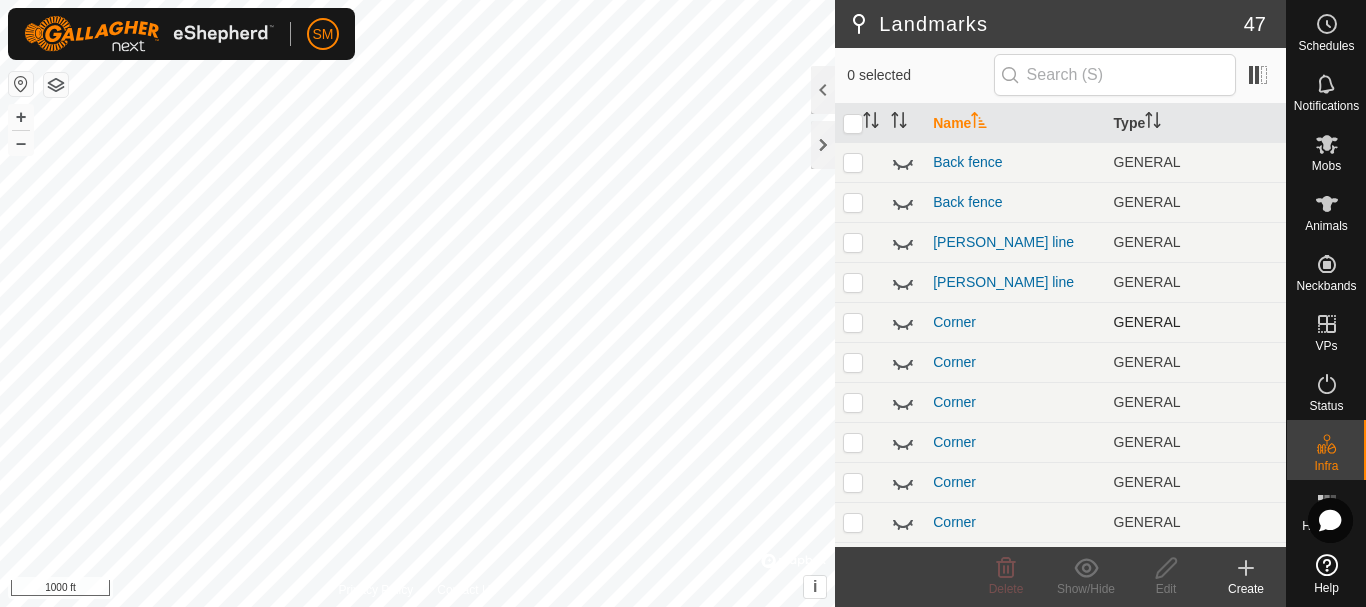 click 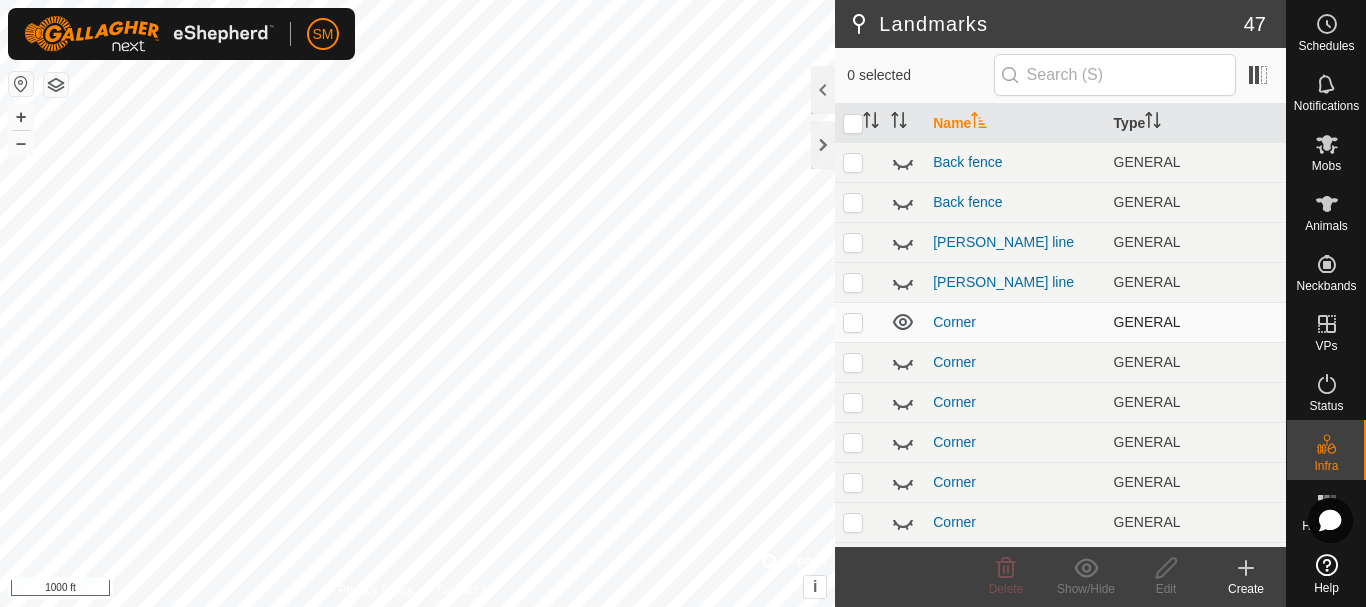 click 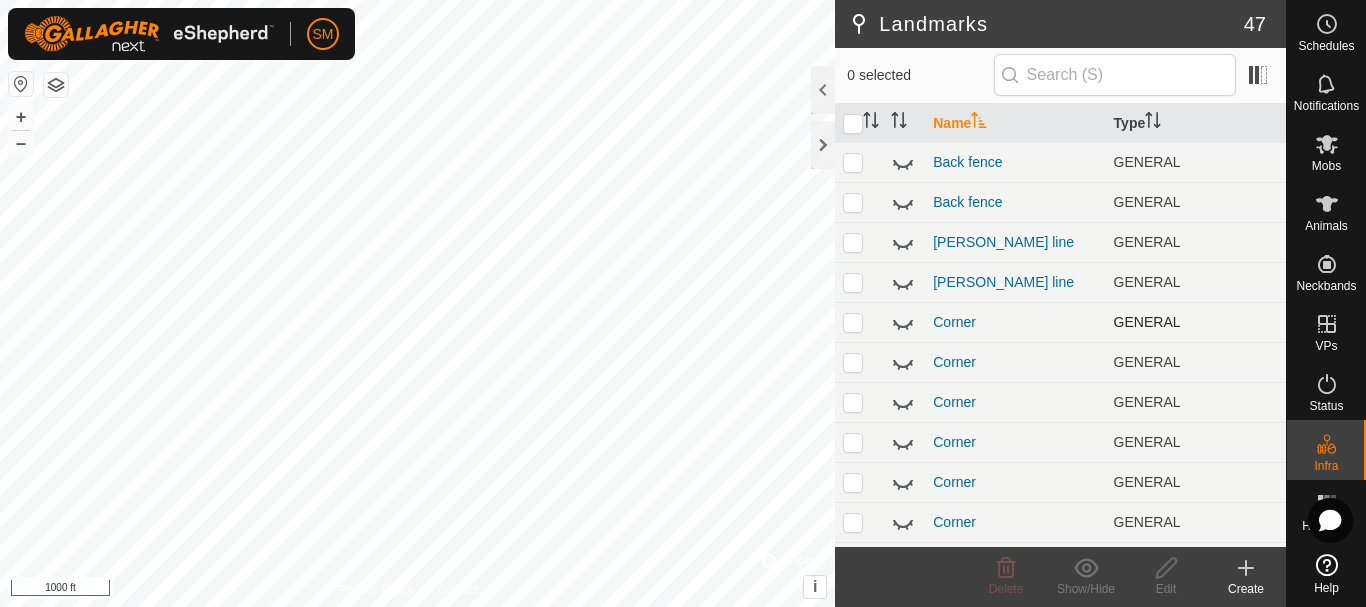 click at bounding box center (853, 322) 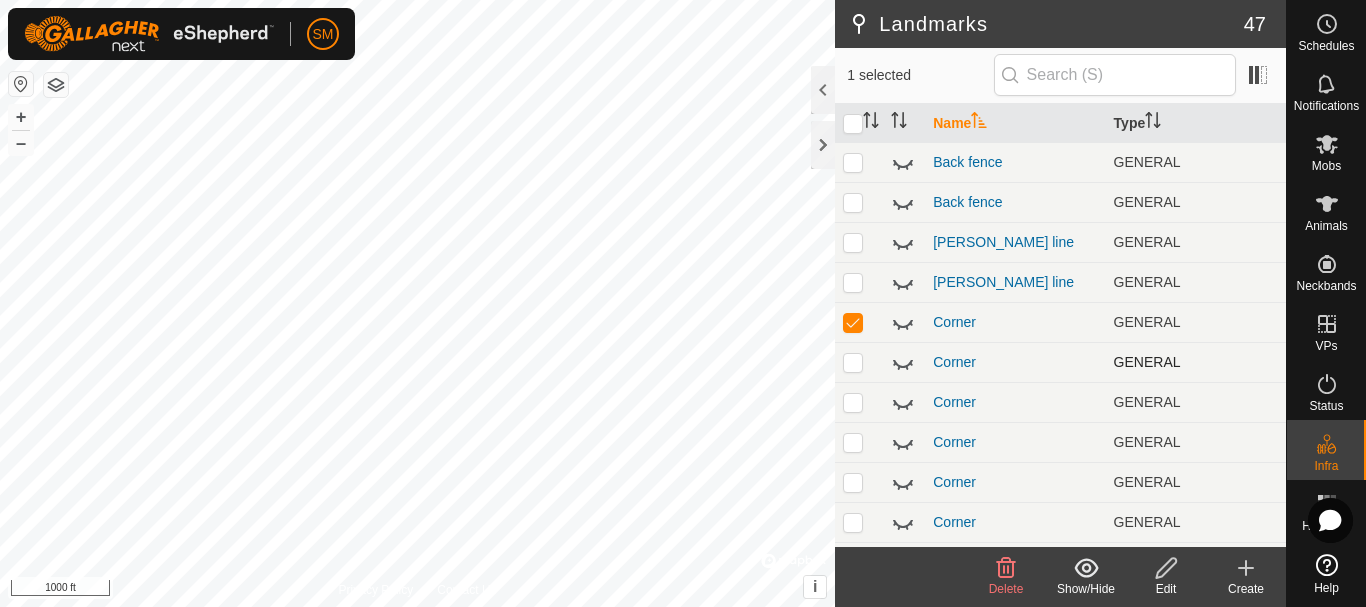click 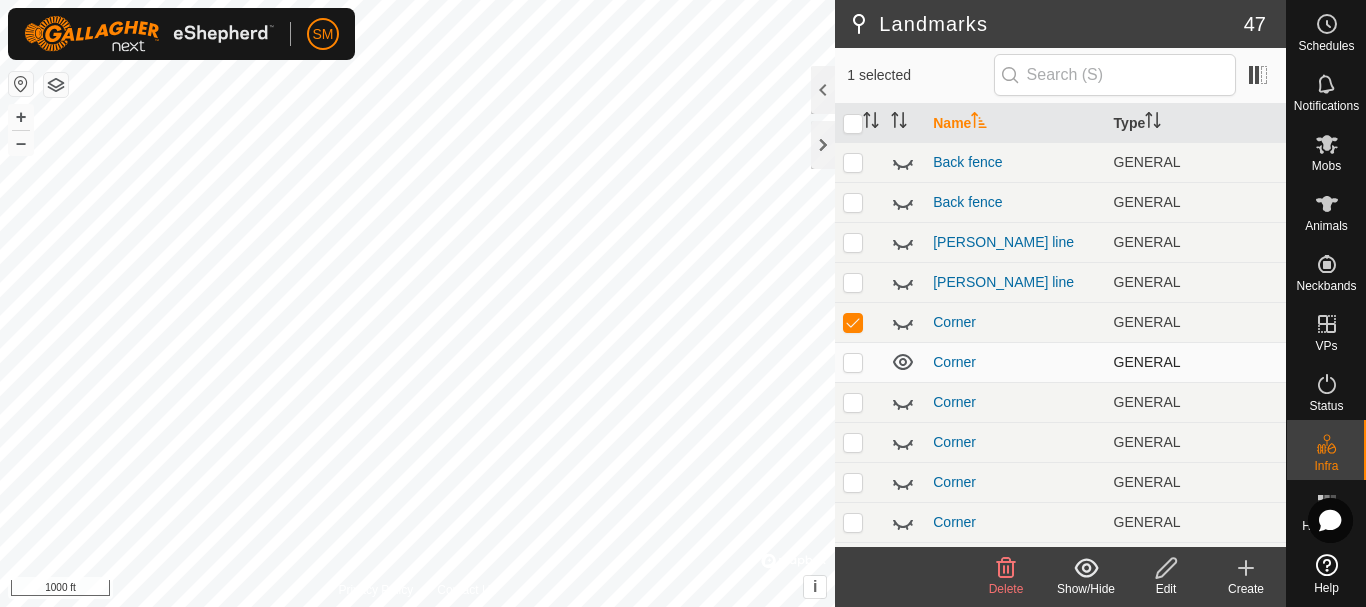 click 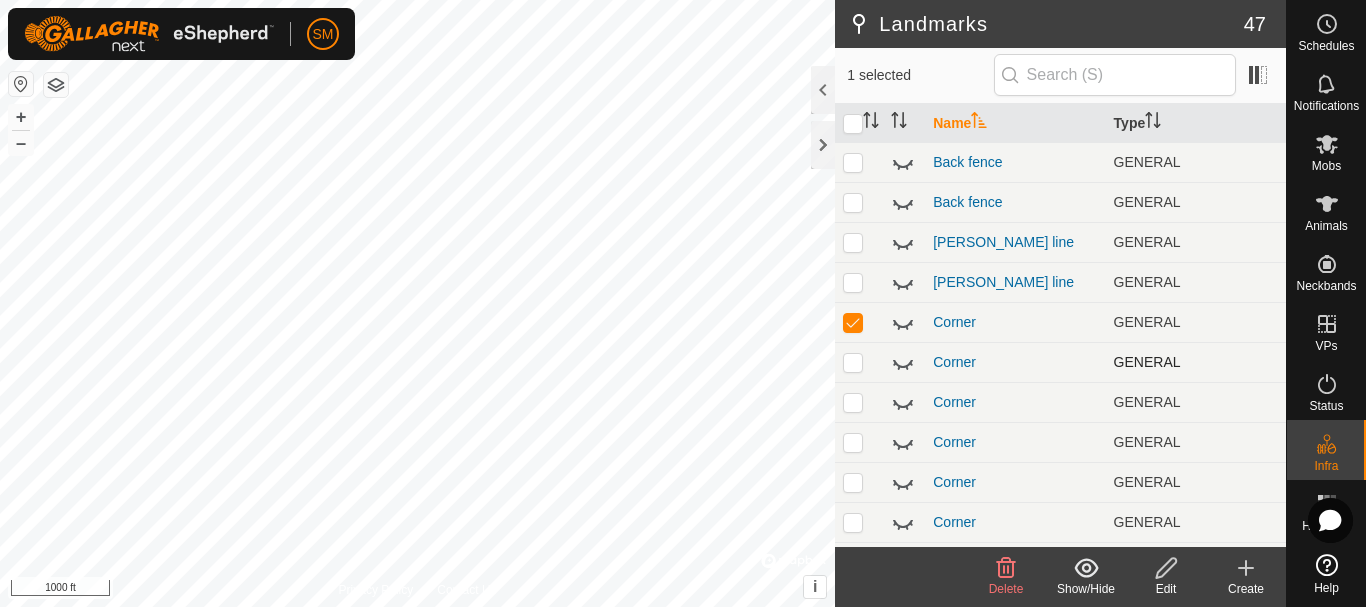 click at bounding box center (853, 362) 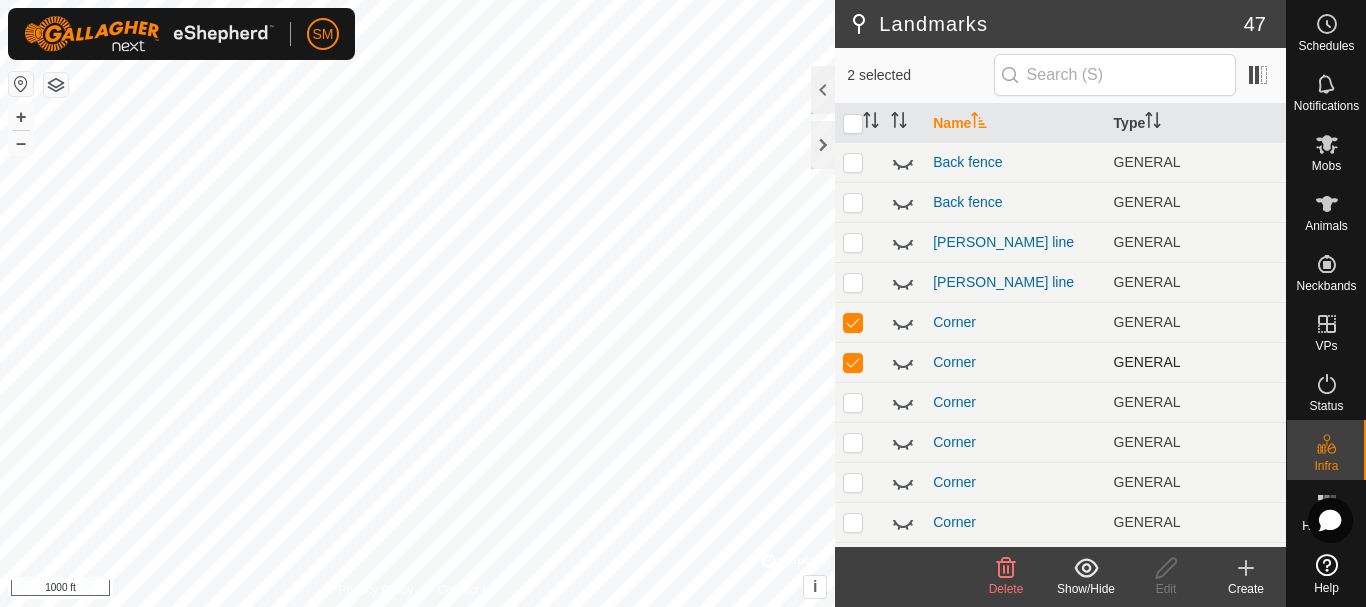 checkbox on "true" 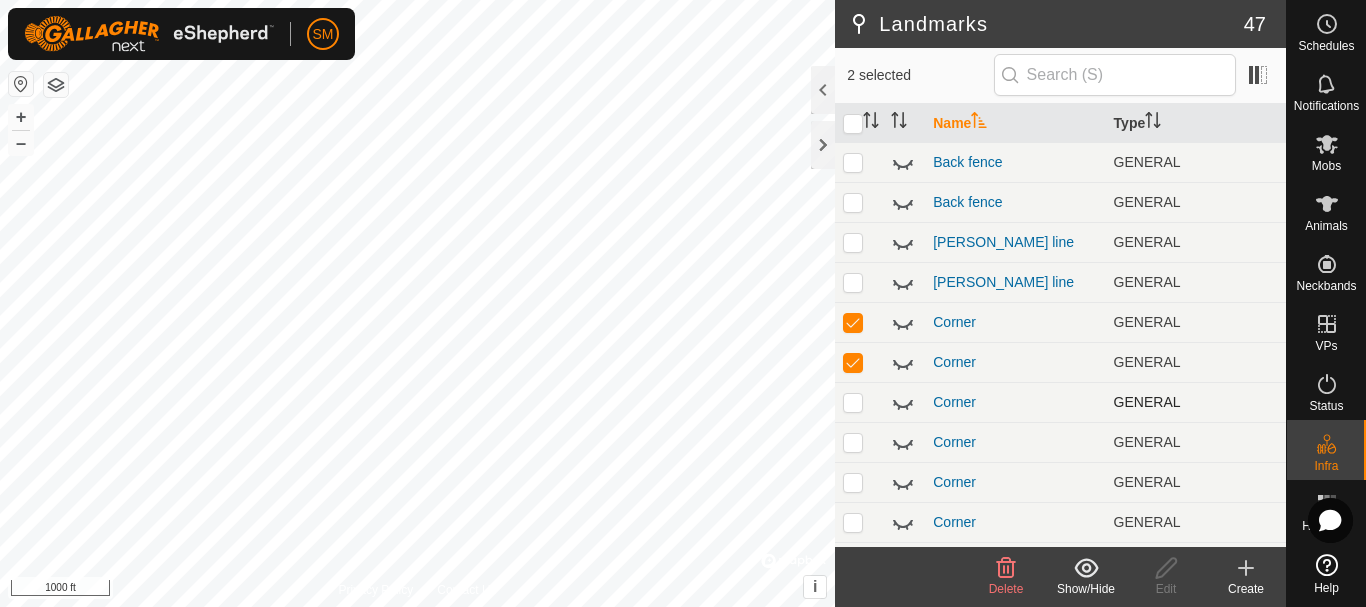click 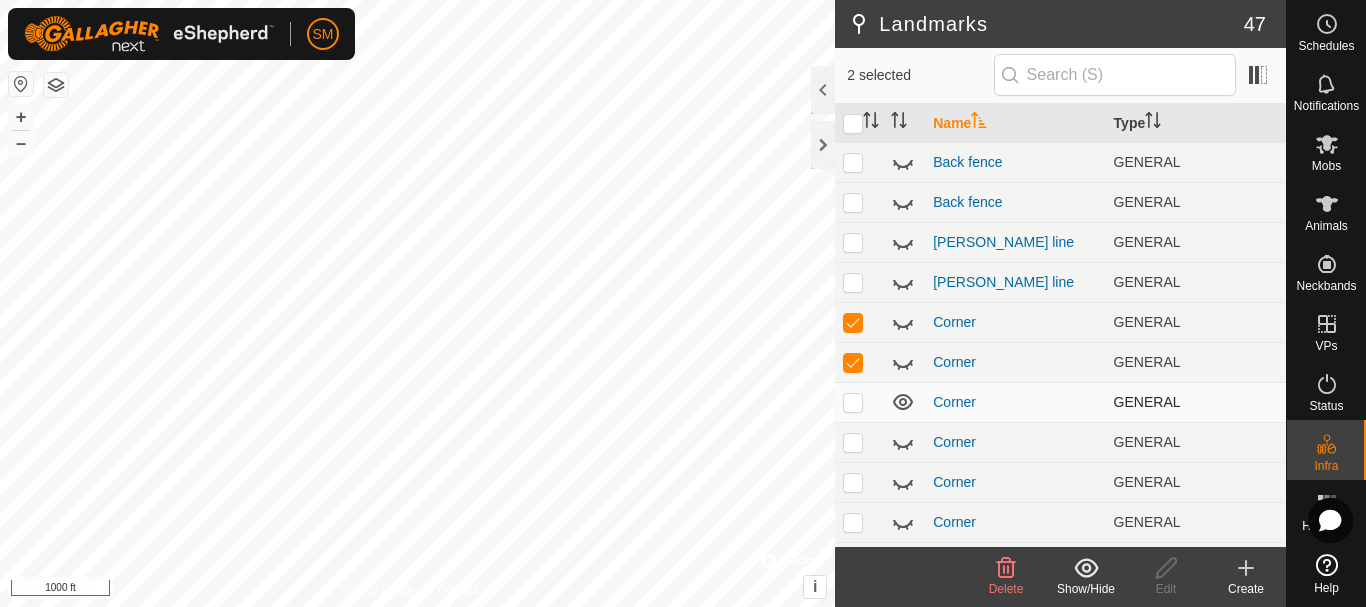 click 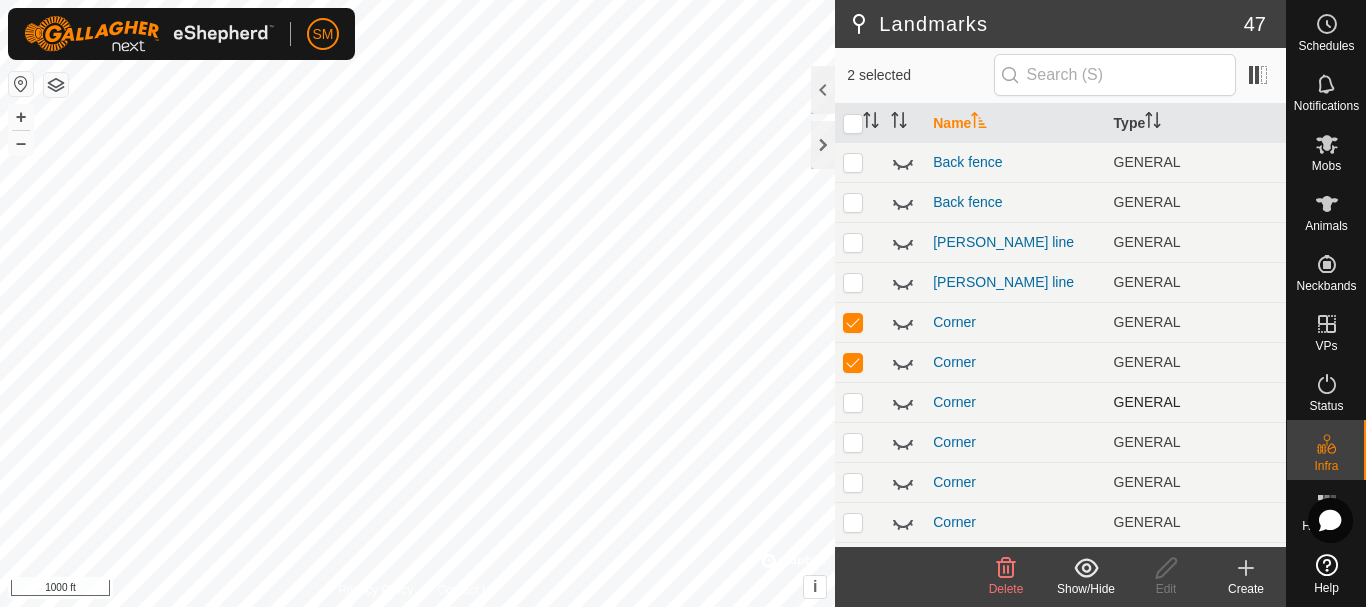 click at bounding box center (853, 402) 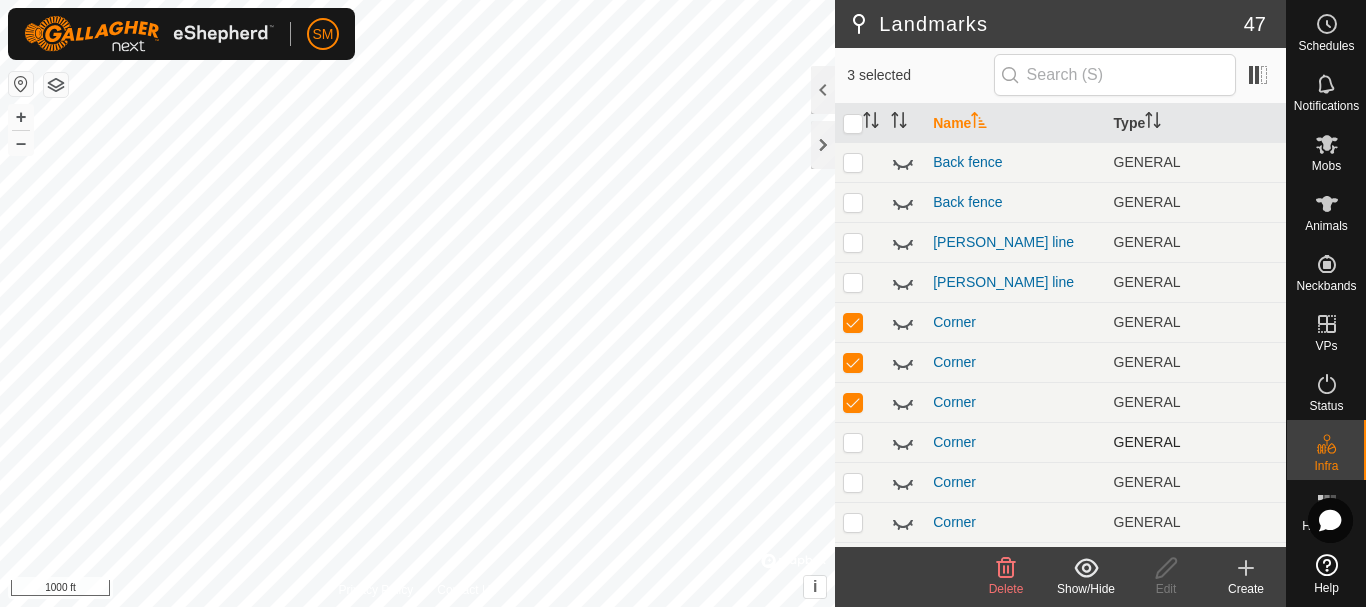 click 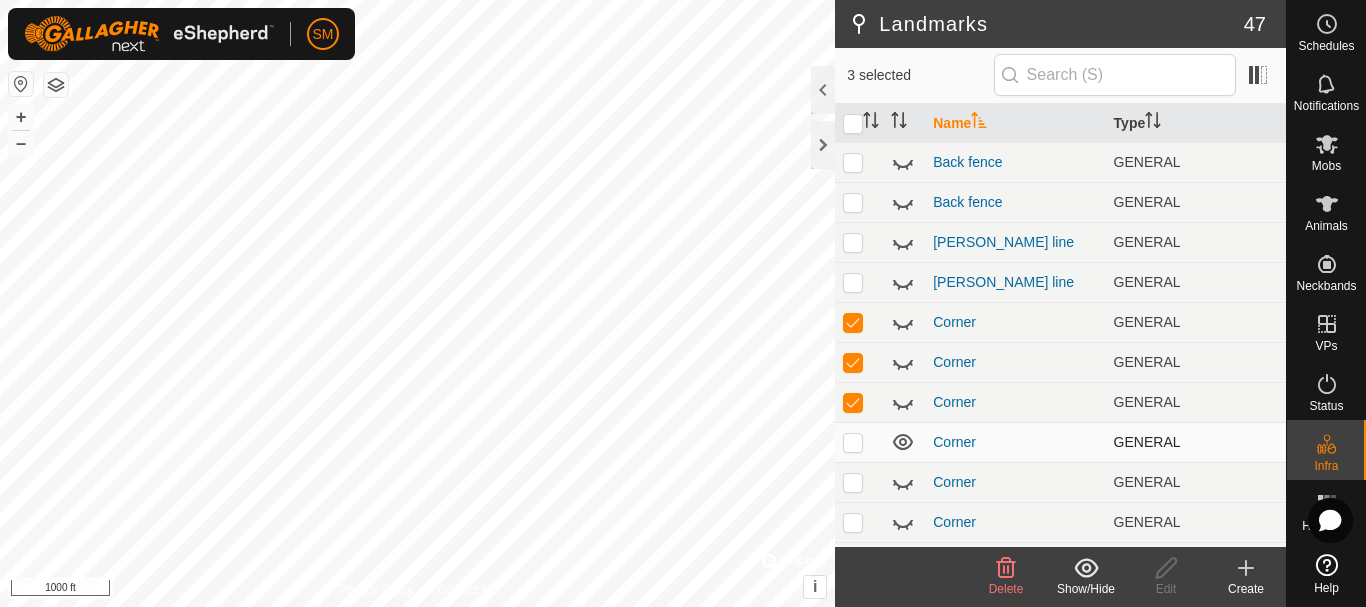 click 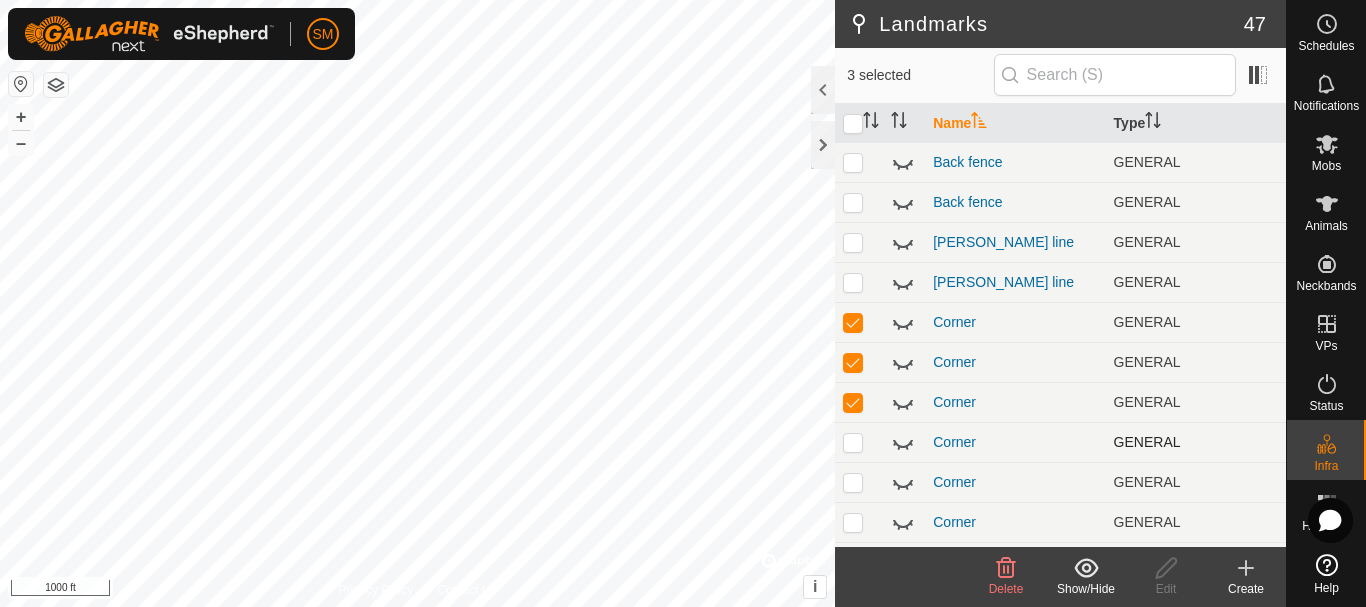 click at bounding box center [853, 442] 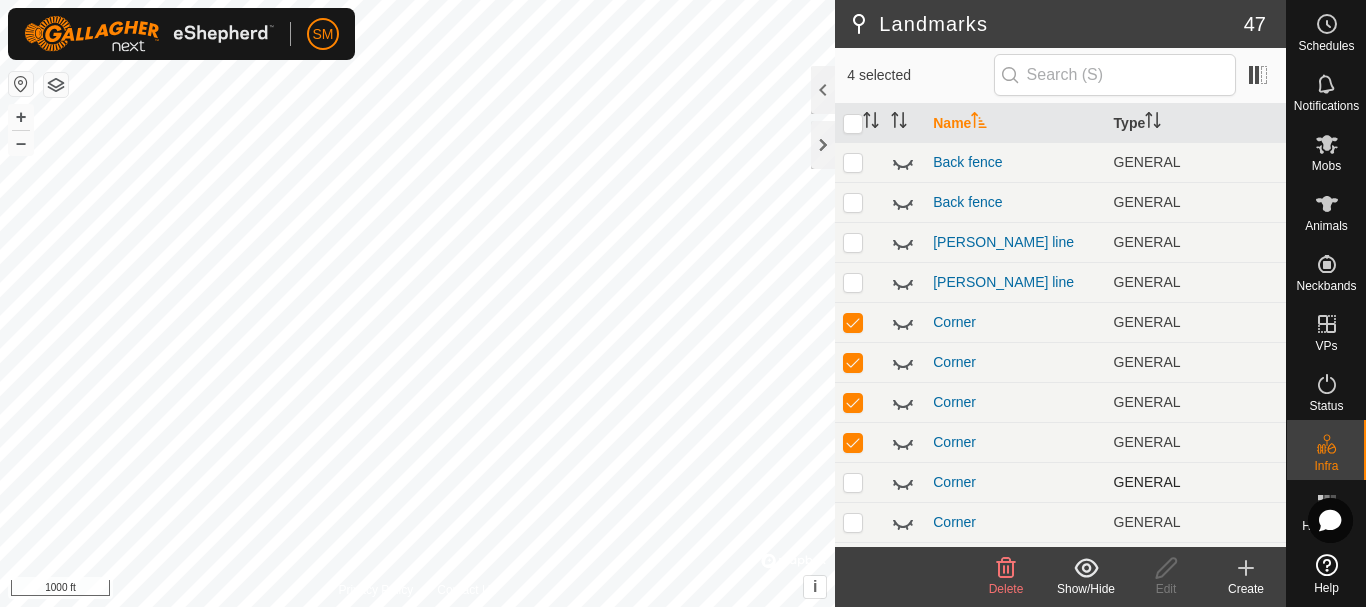 click 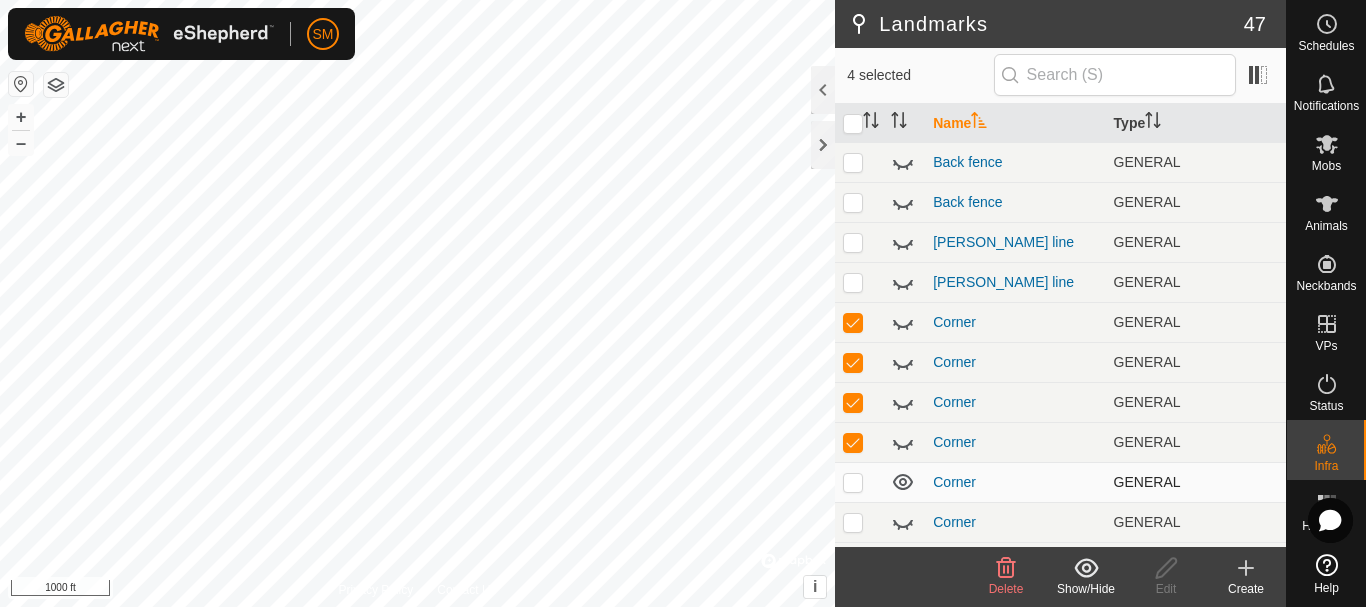 click 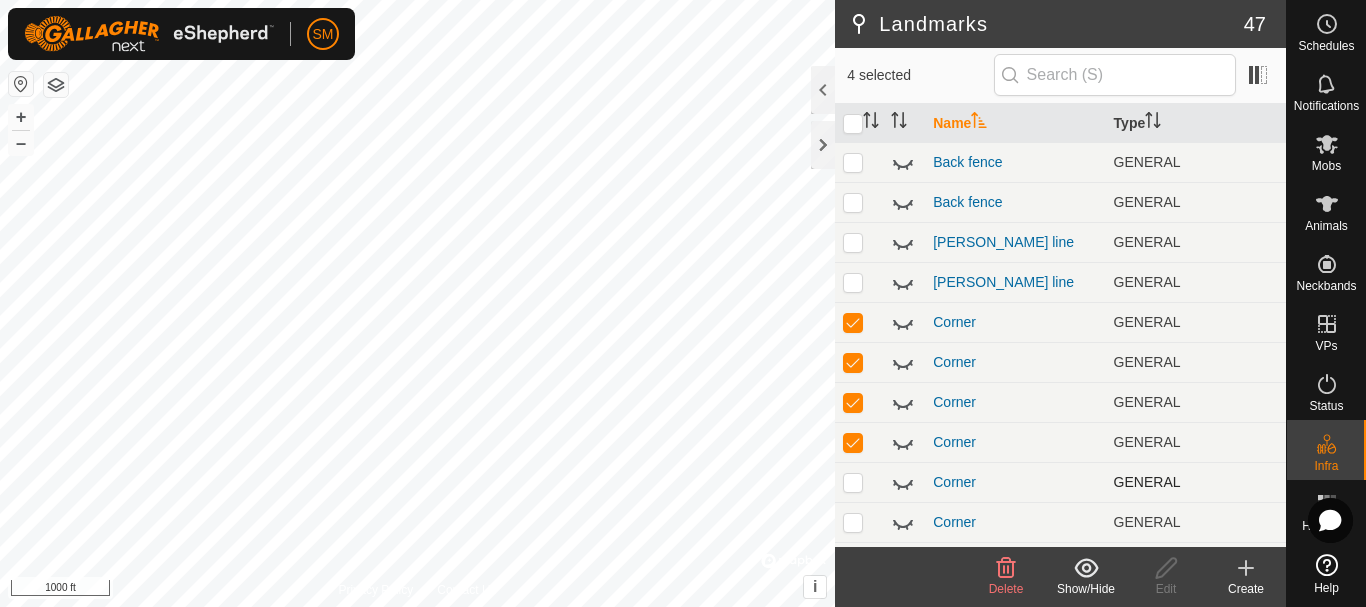click at bounding box center [853, 482] 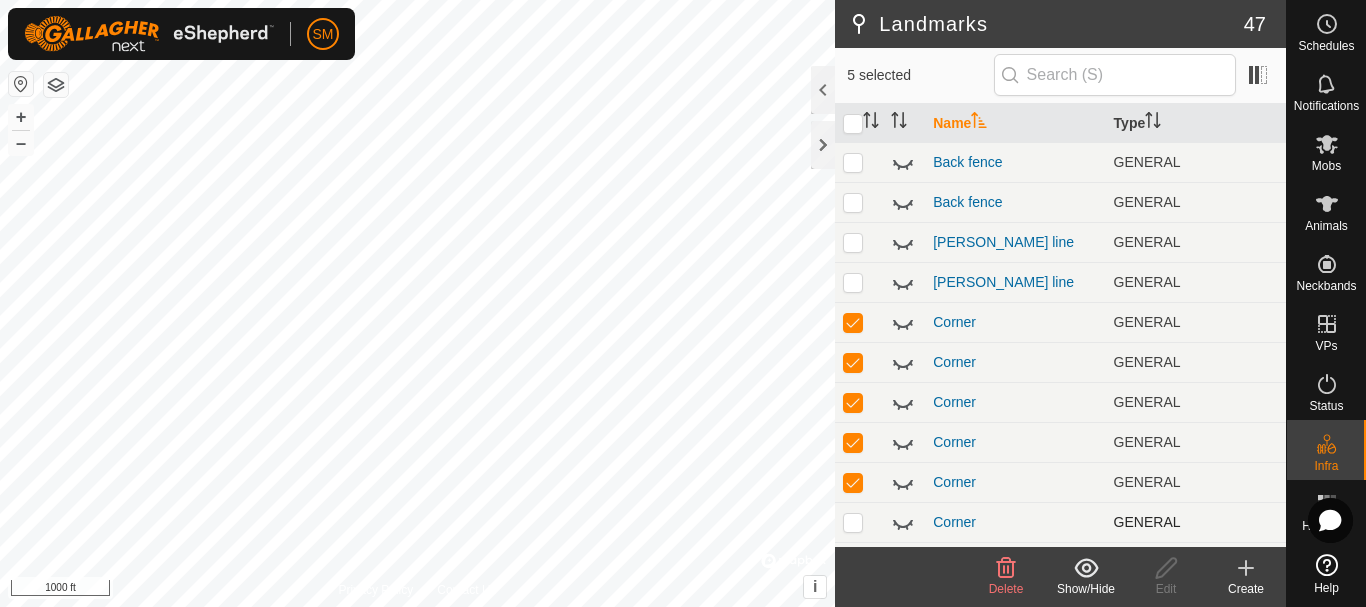 click 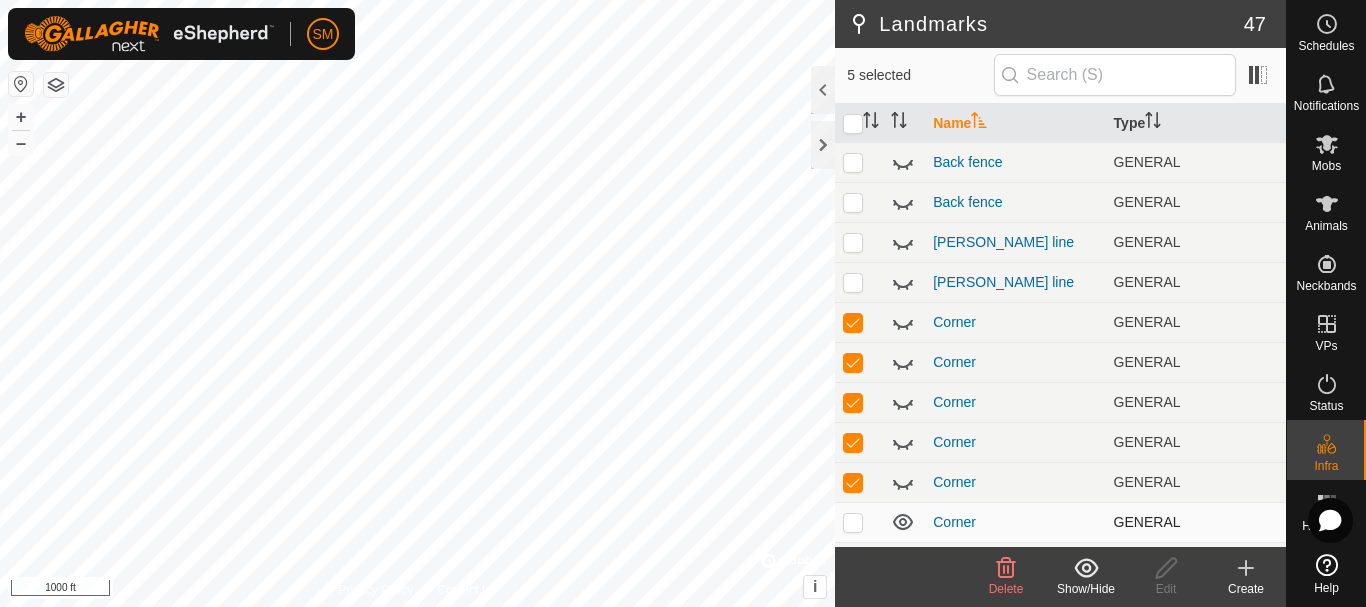 click 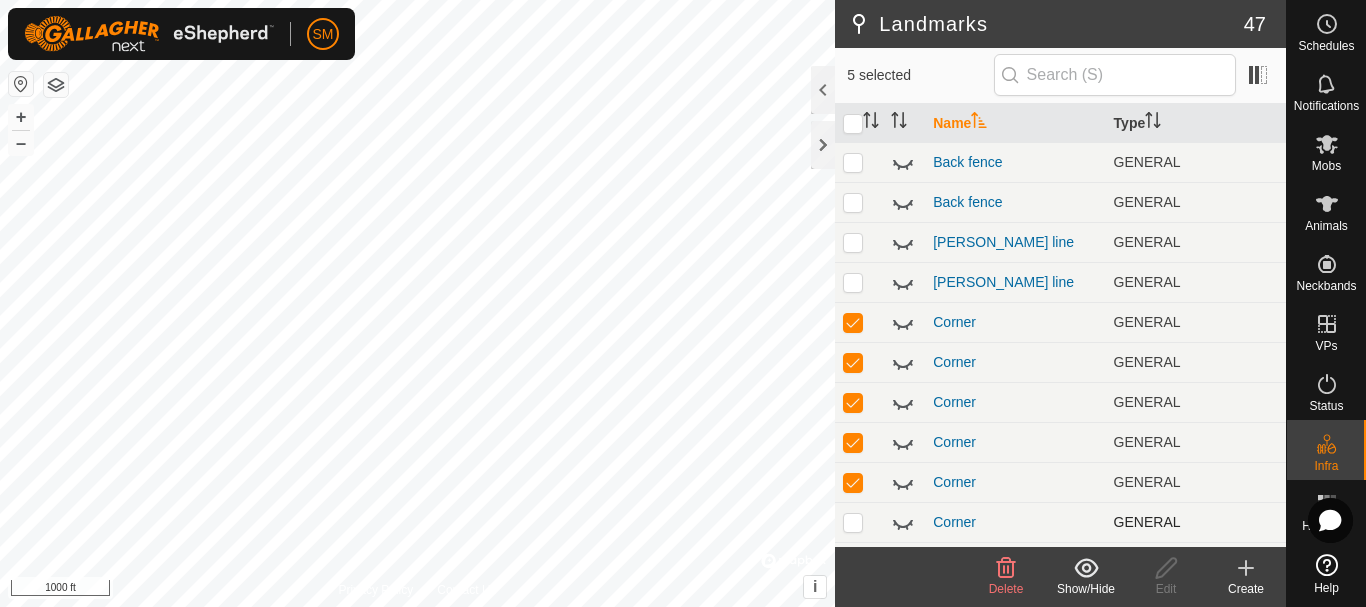 click at bounding box center (853, 522) 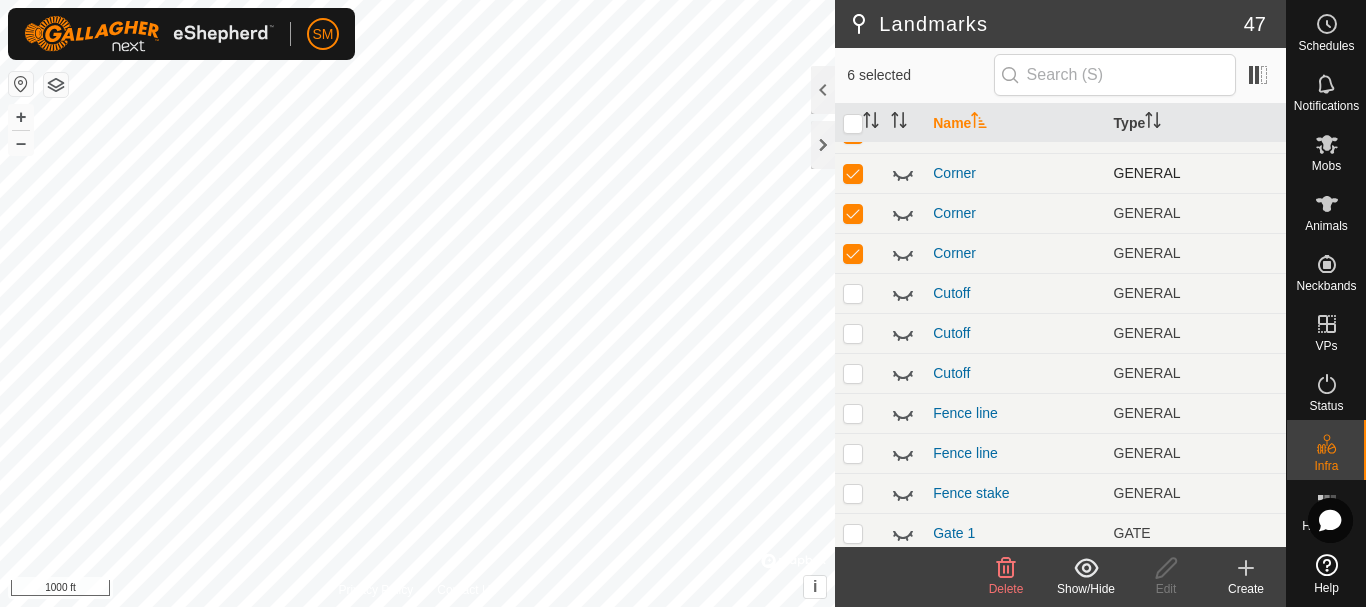 scroll, scrollTop: 300, scrollLeft: 0, axis: vertical 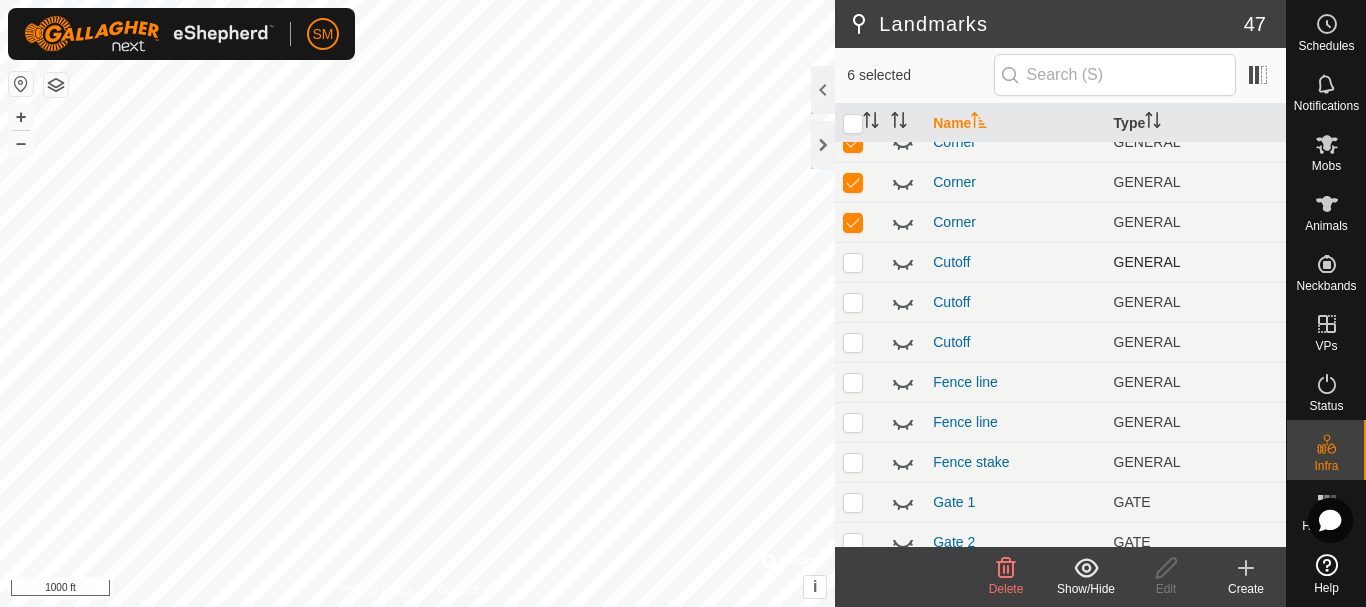 click at bounding box center (853, 262) 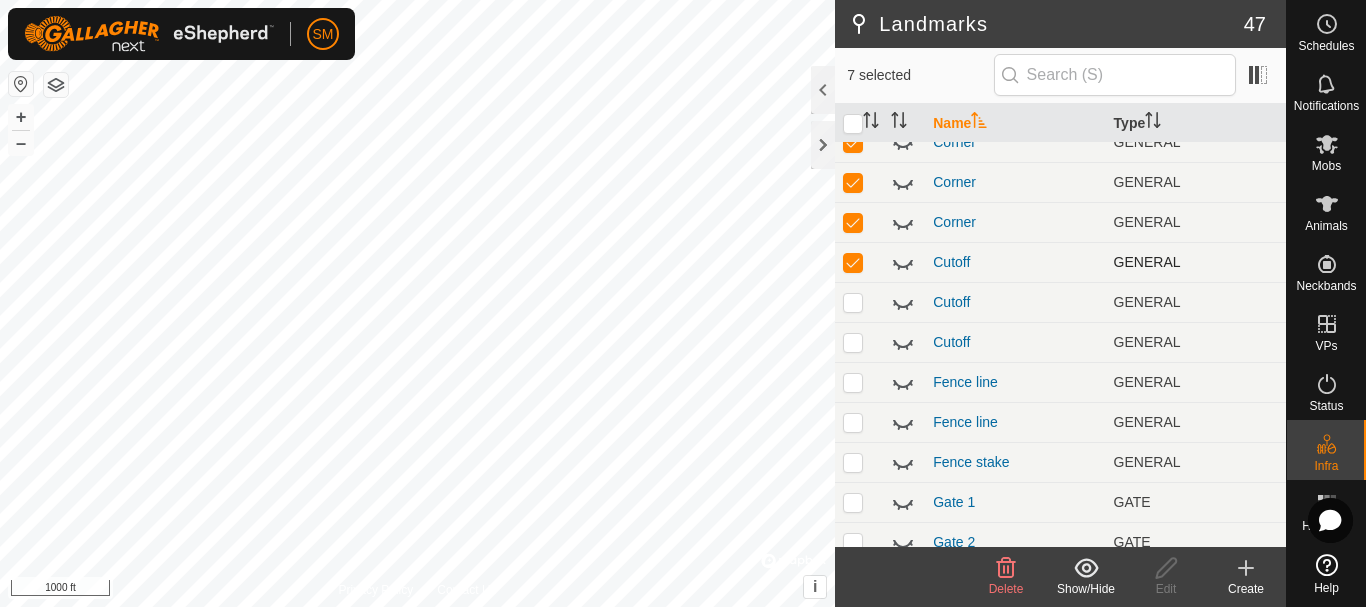 click at bounding box center [853, 262] 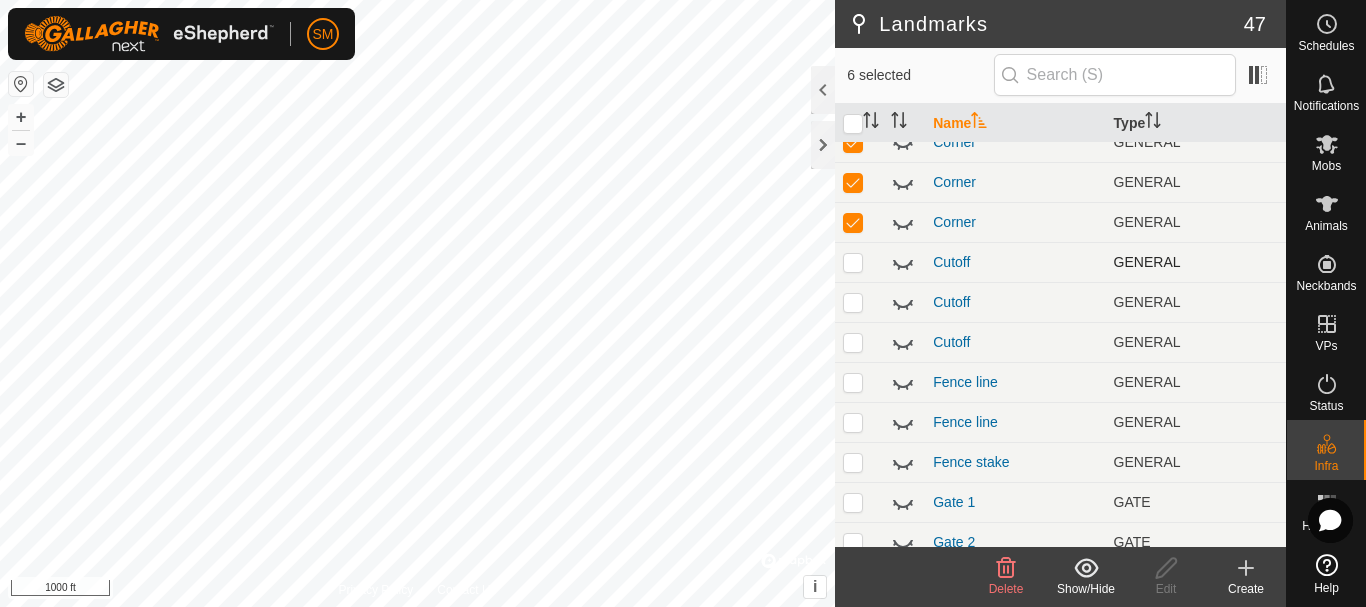 click 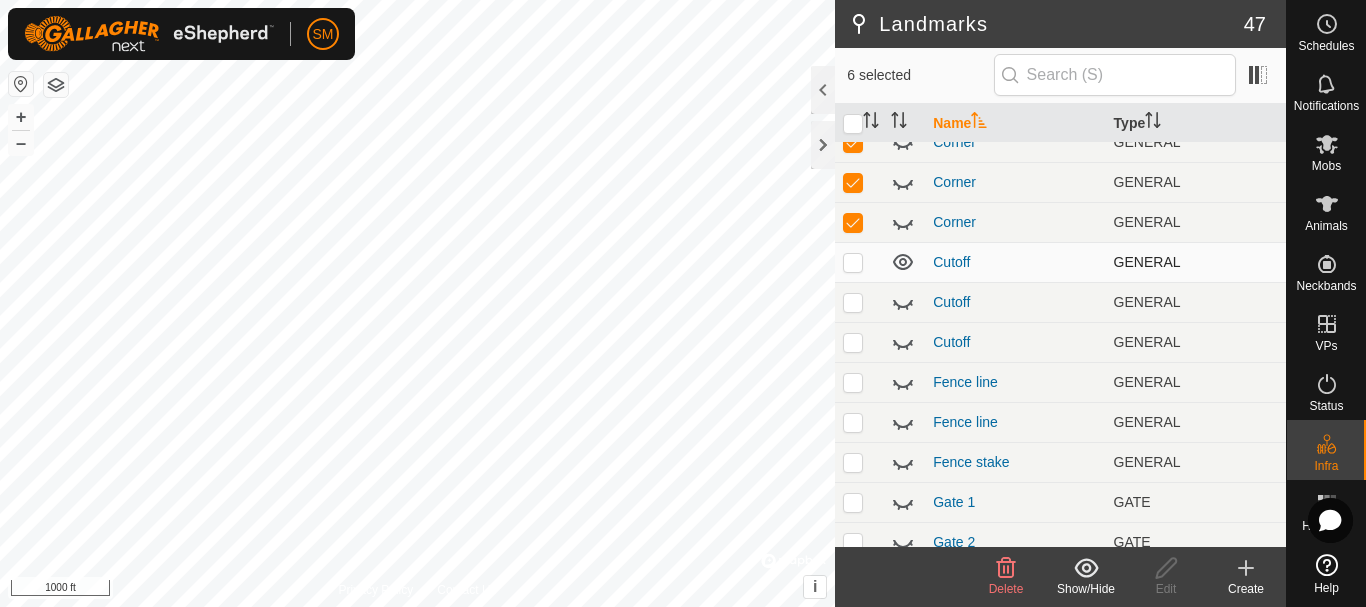click 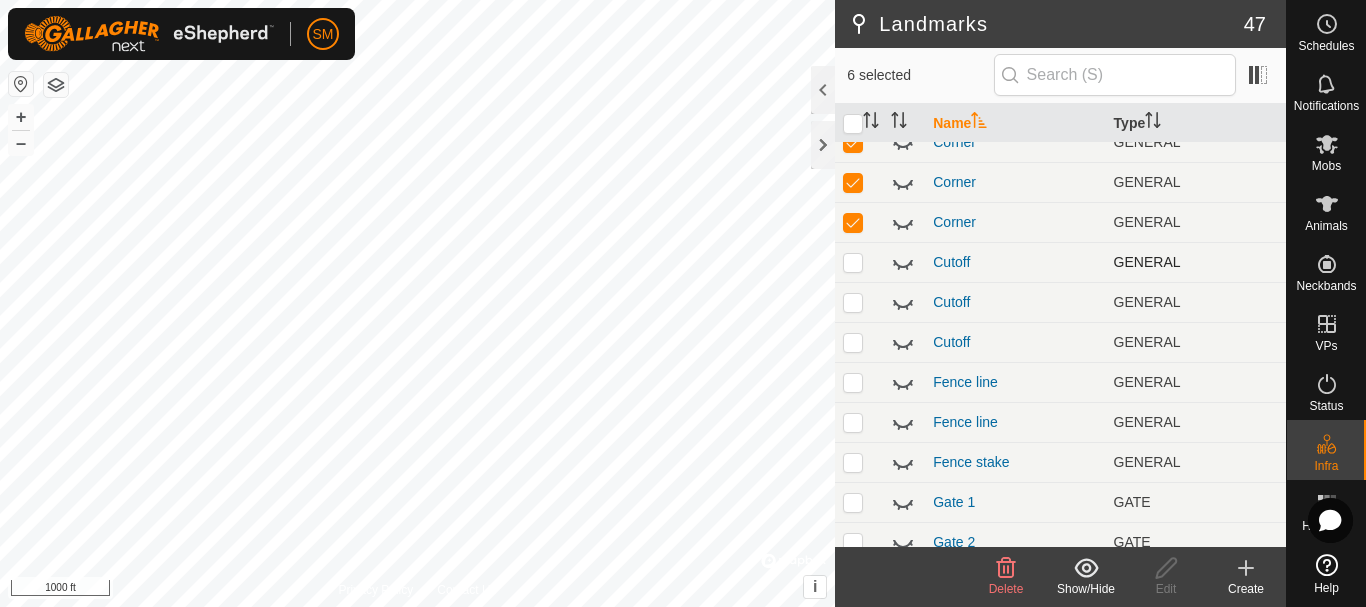 click at bounding box center [853, 262] 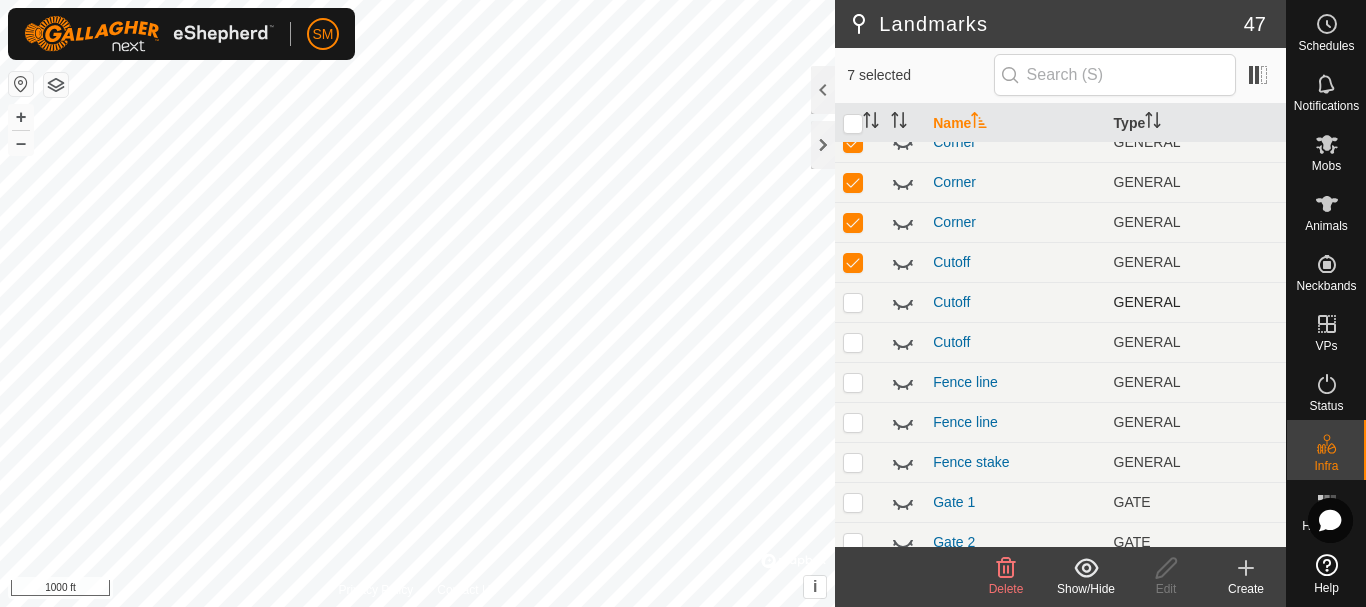 click 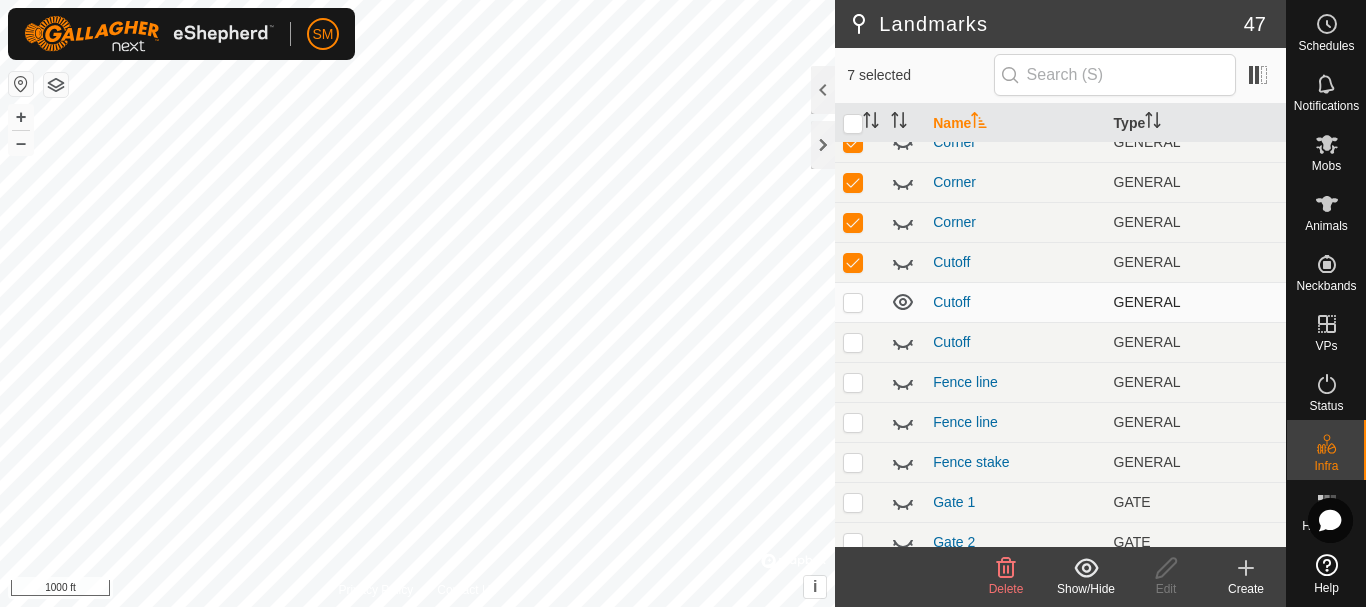 click 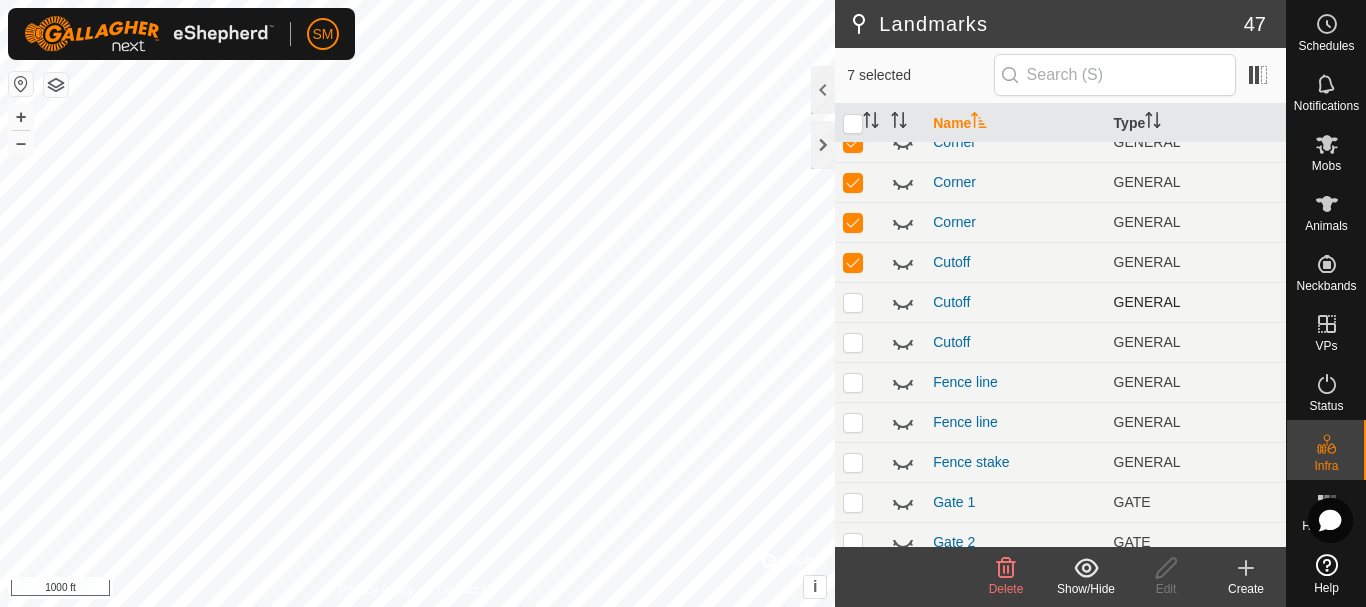 click at bounding box center (853, 302) 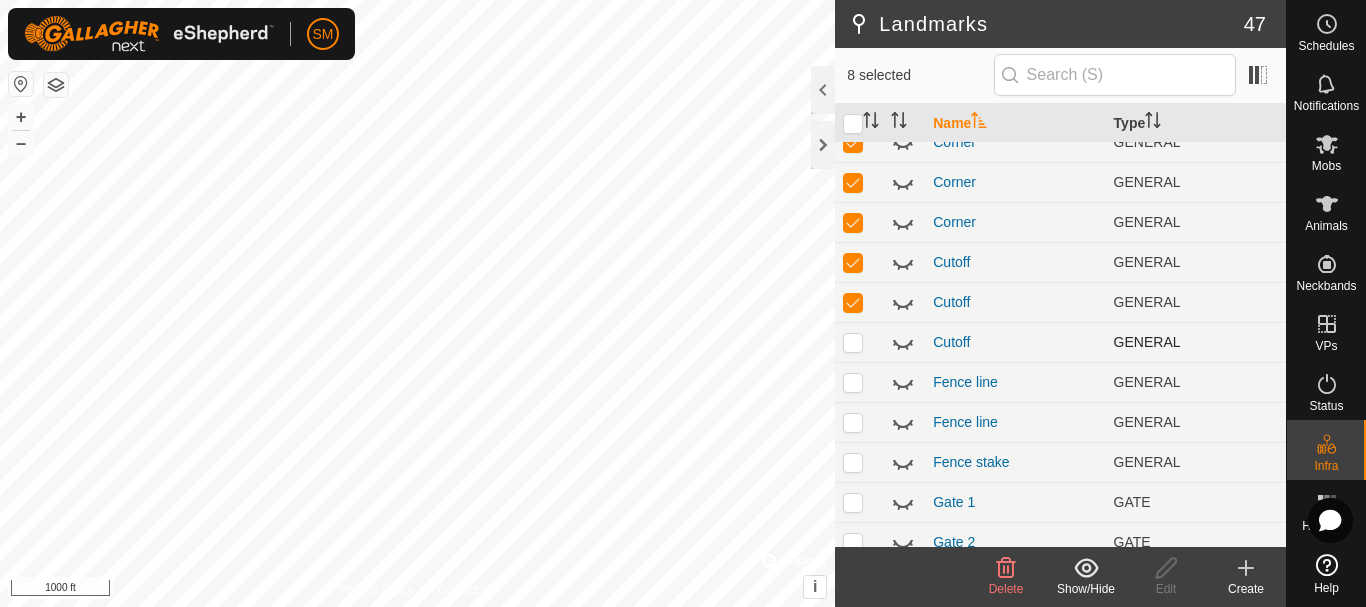 click 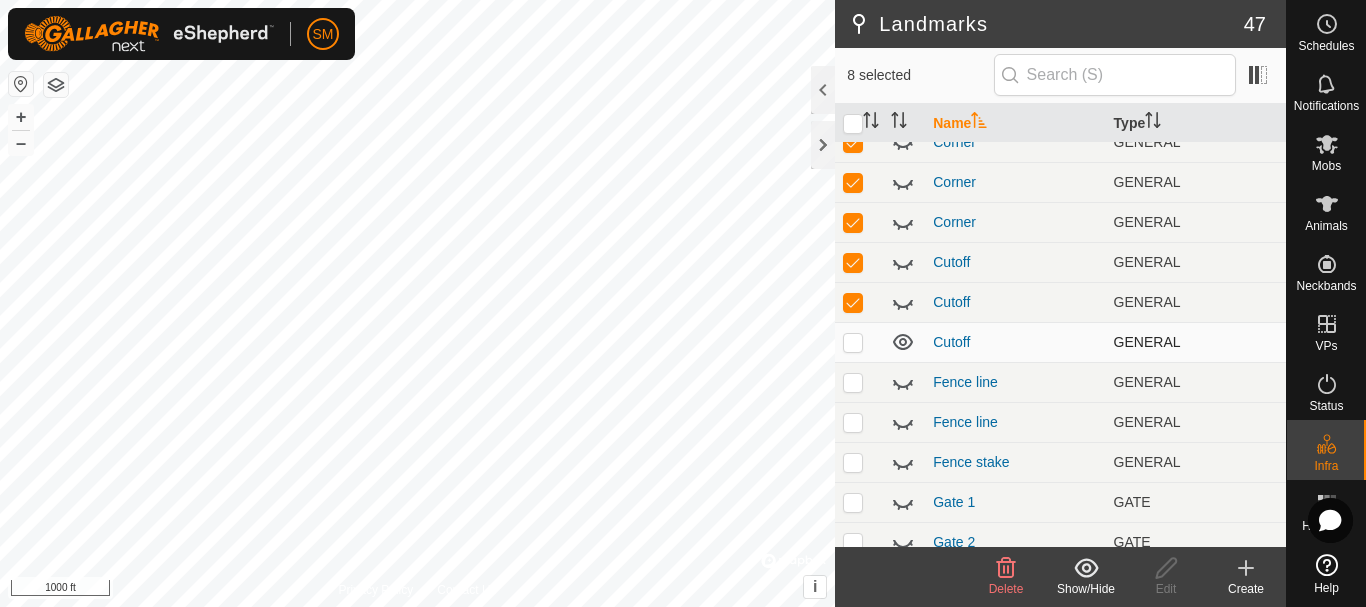 click 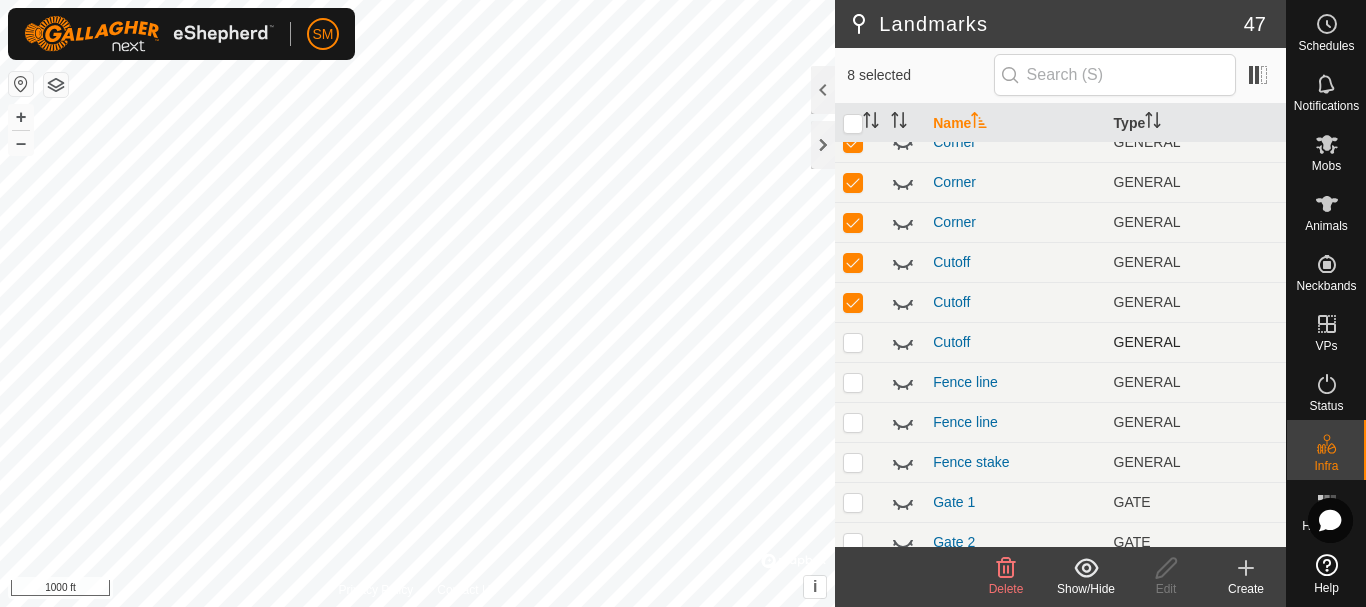 click at bounding box center (853, 342) 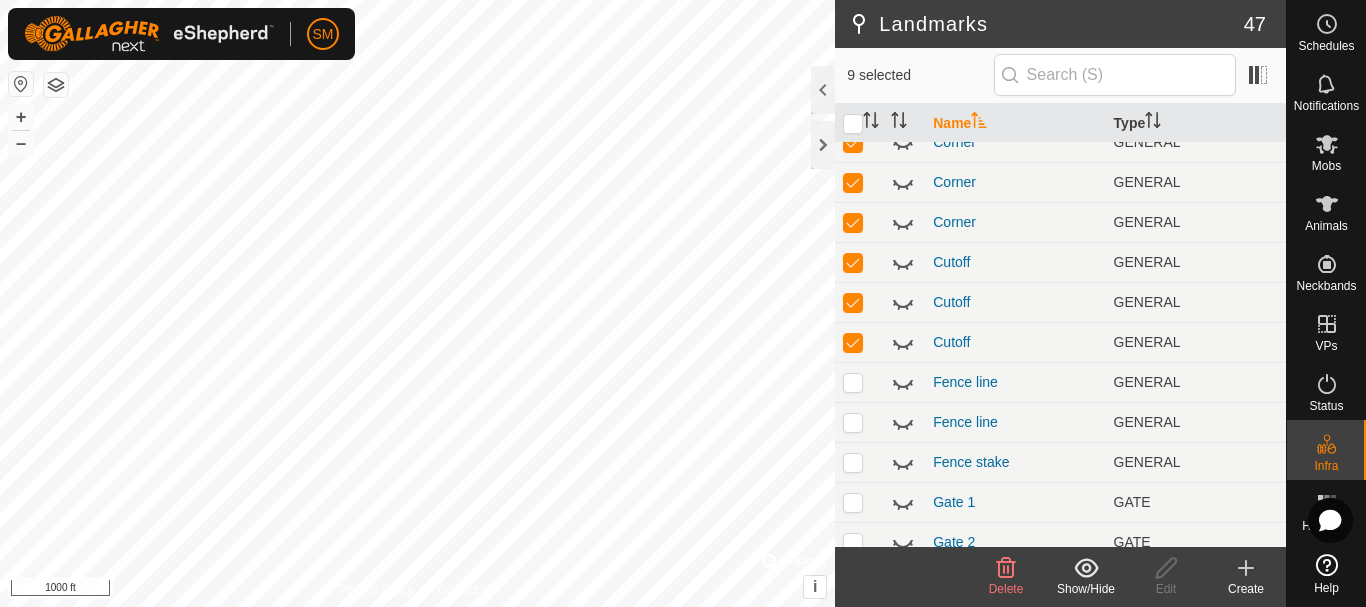 click 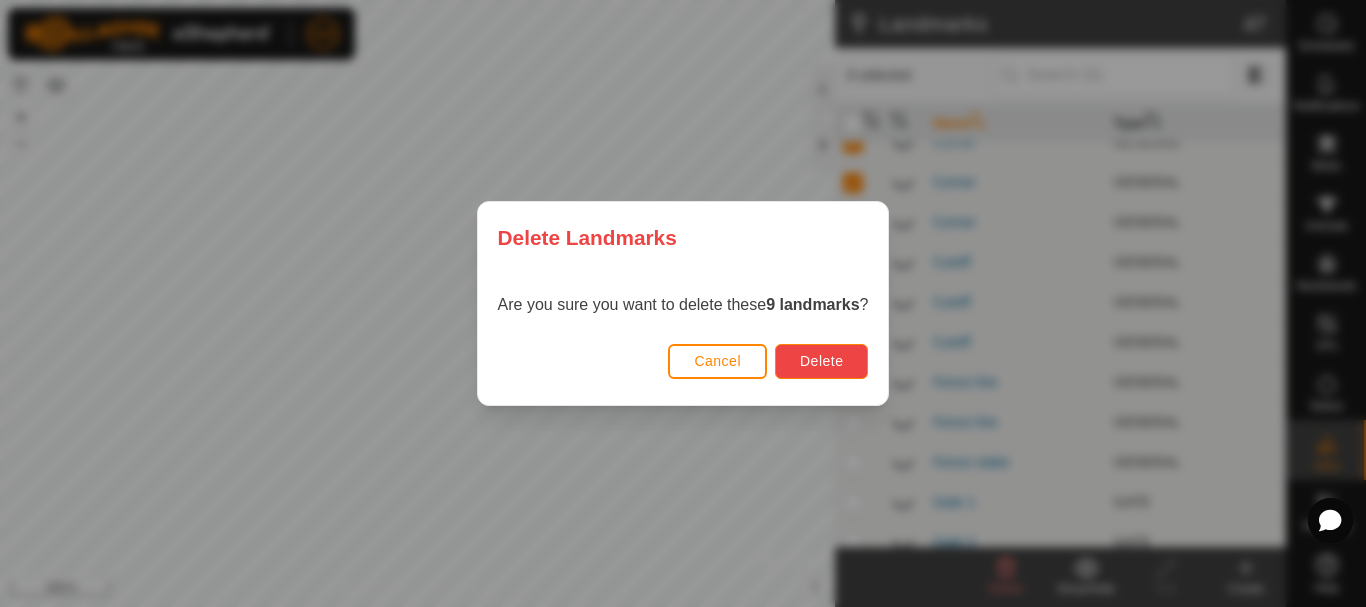click on "Delete" at bounding box center [821, 361] 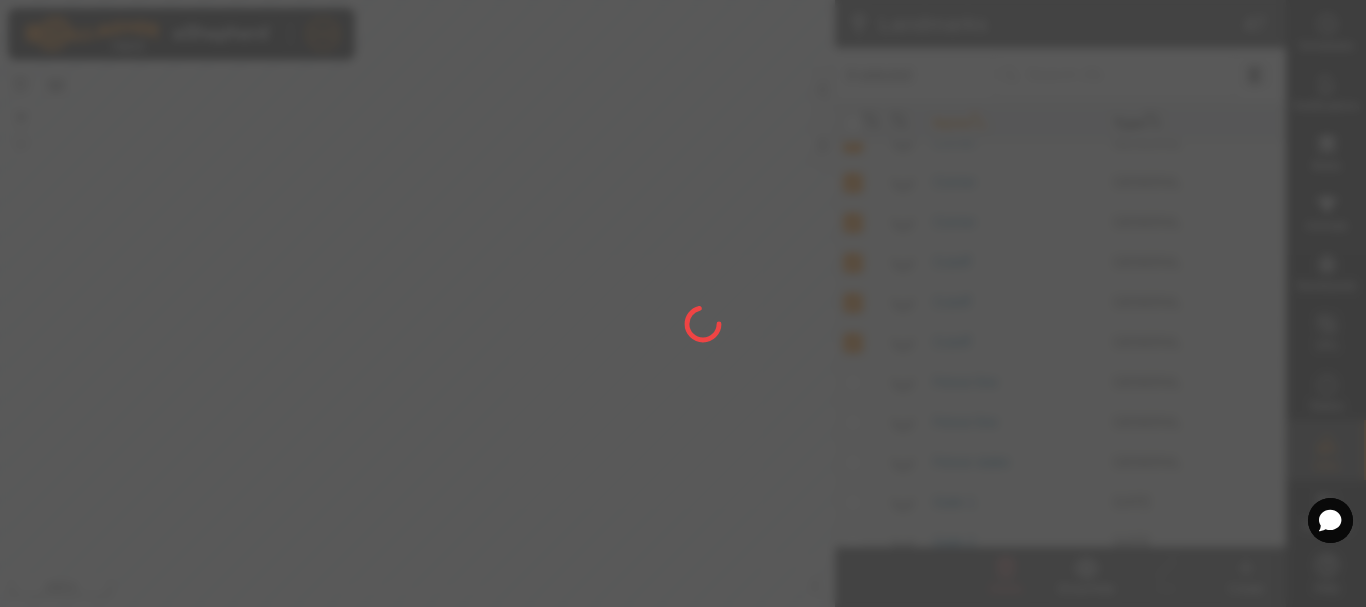 checkbox on "false" 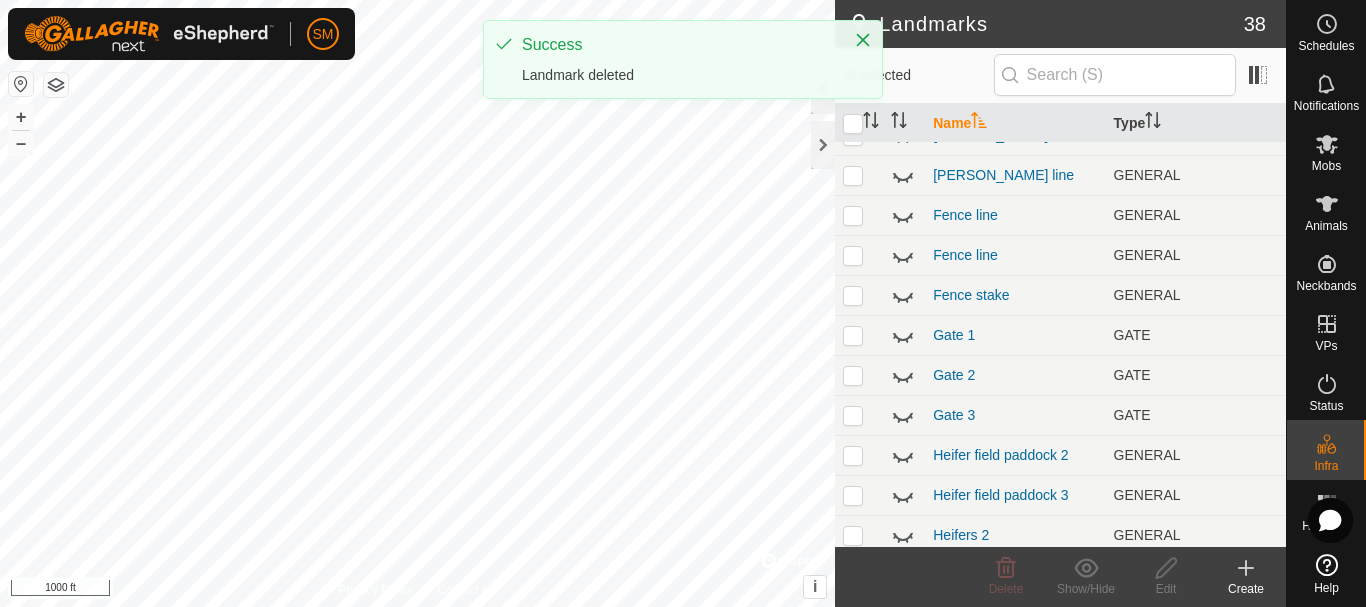 scroll, scrollTop: 0, scrollLeft: 0, axis: both 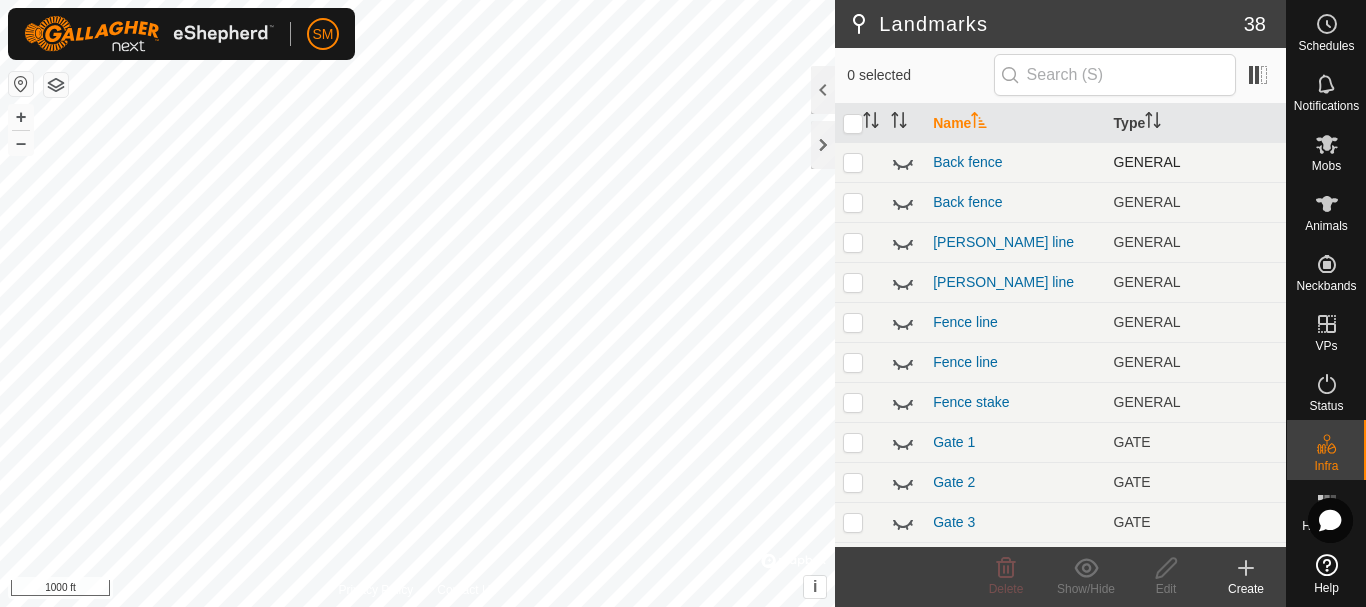 click 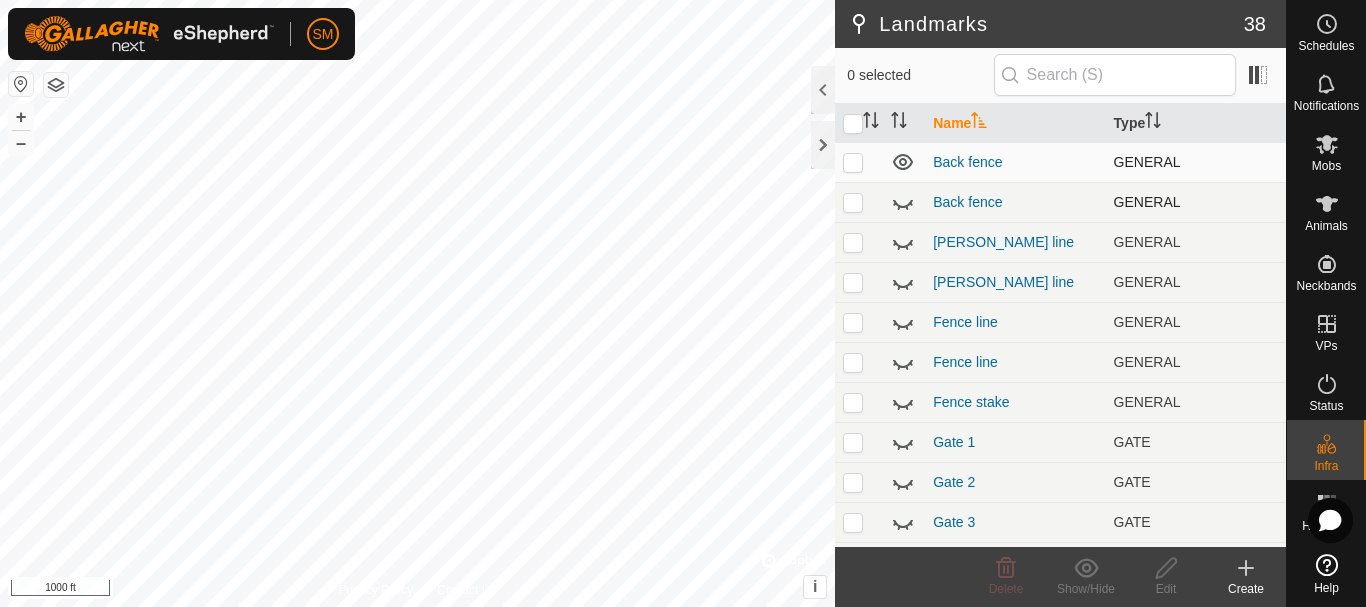click 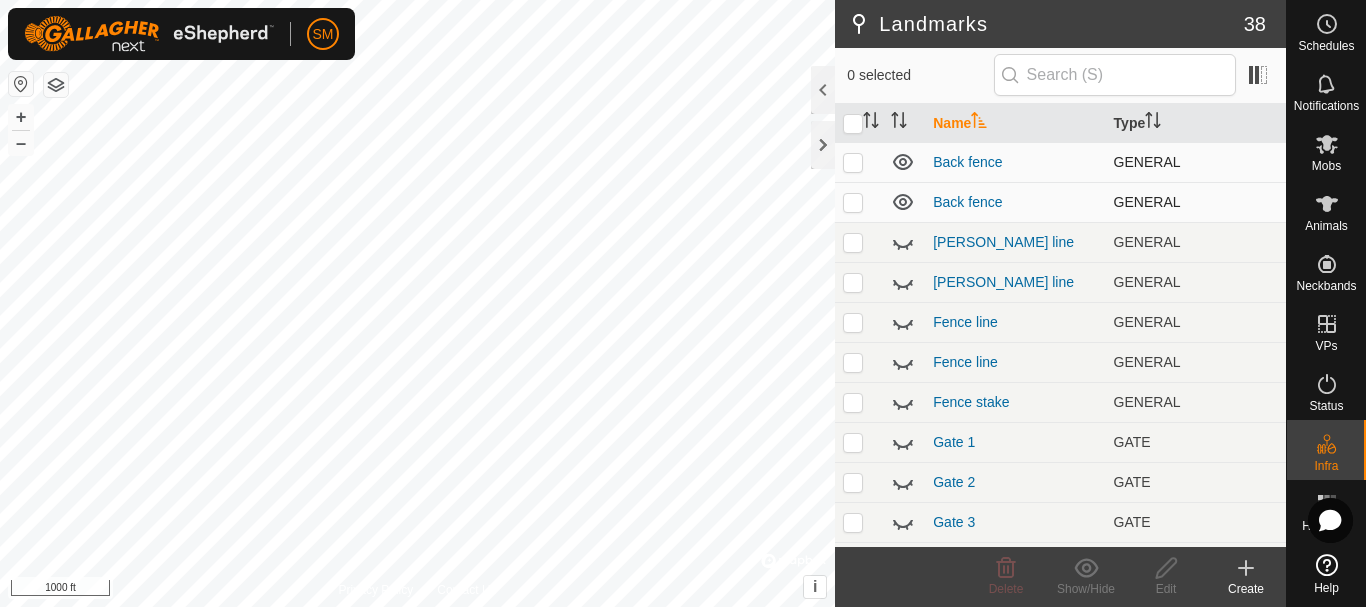 click 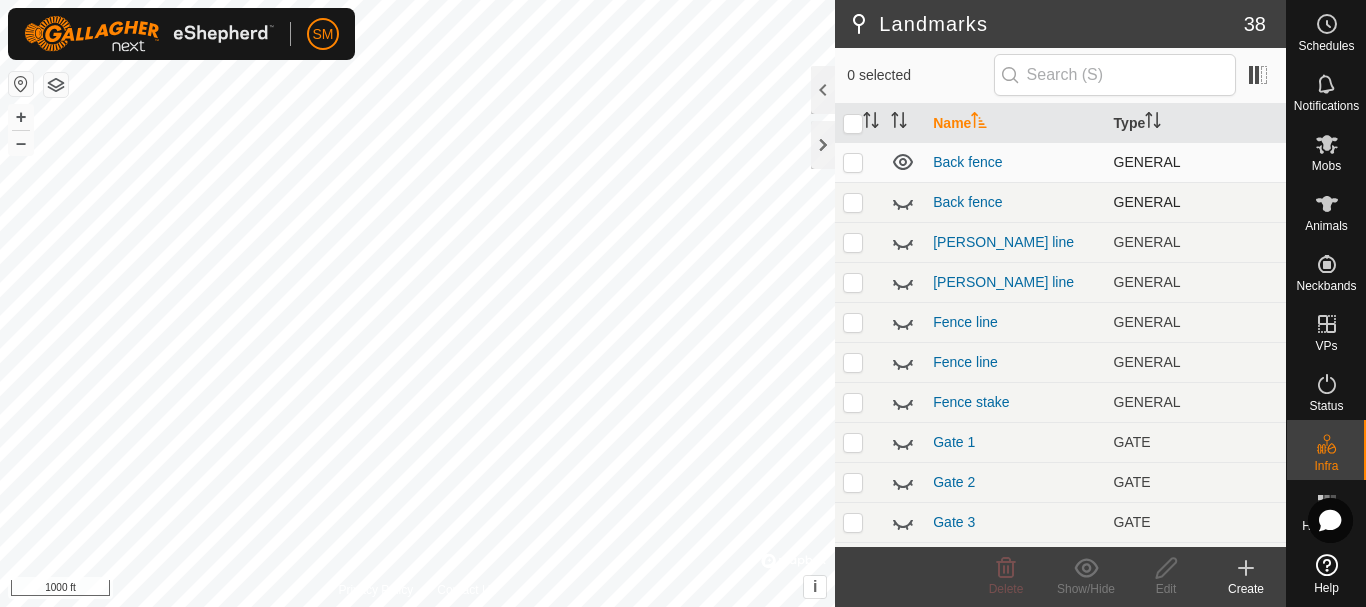 click 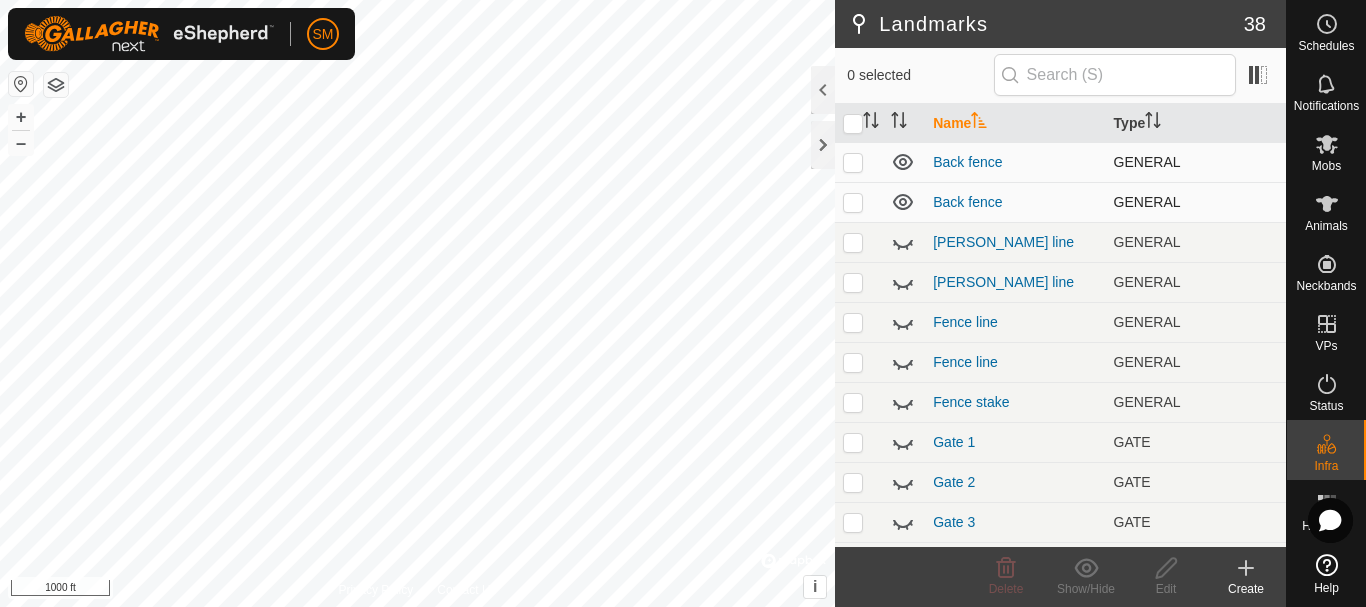 click at bounding box center [853, 162] 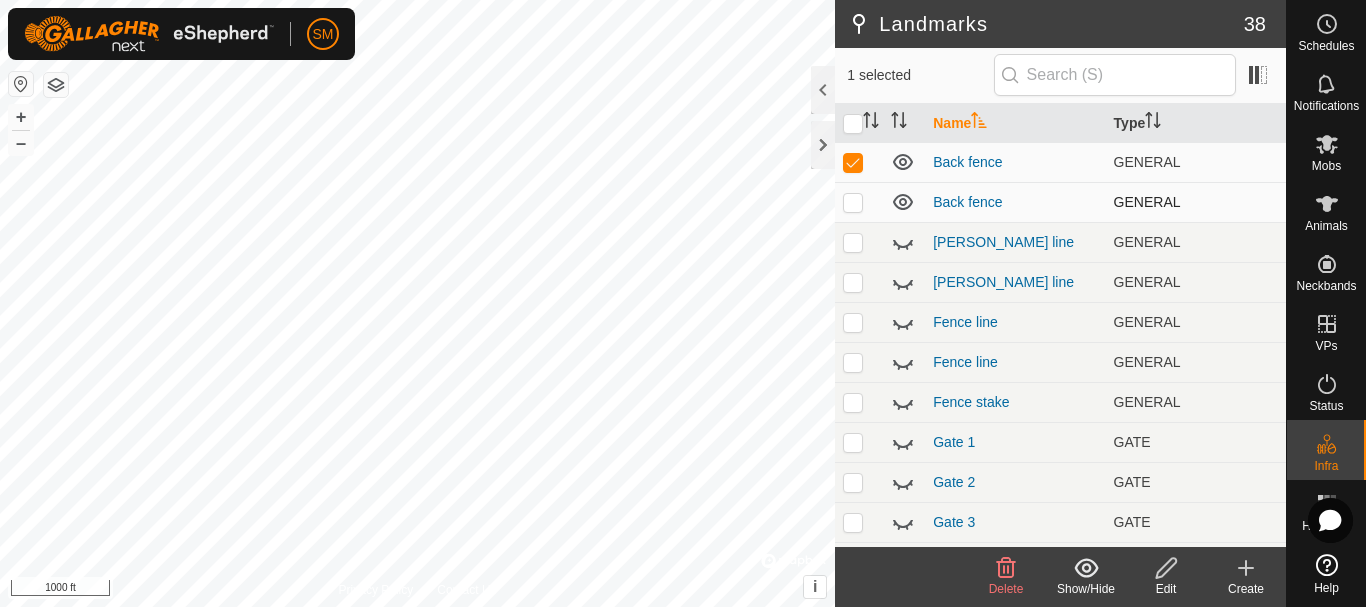 click at bounding box center (853, 202) 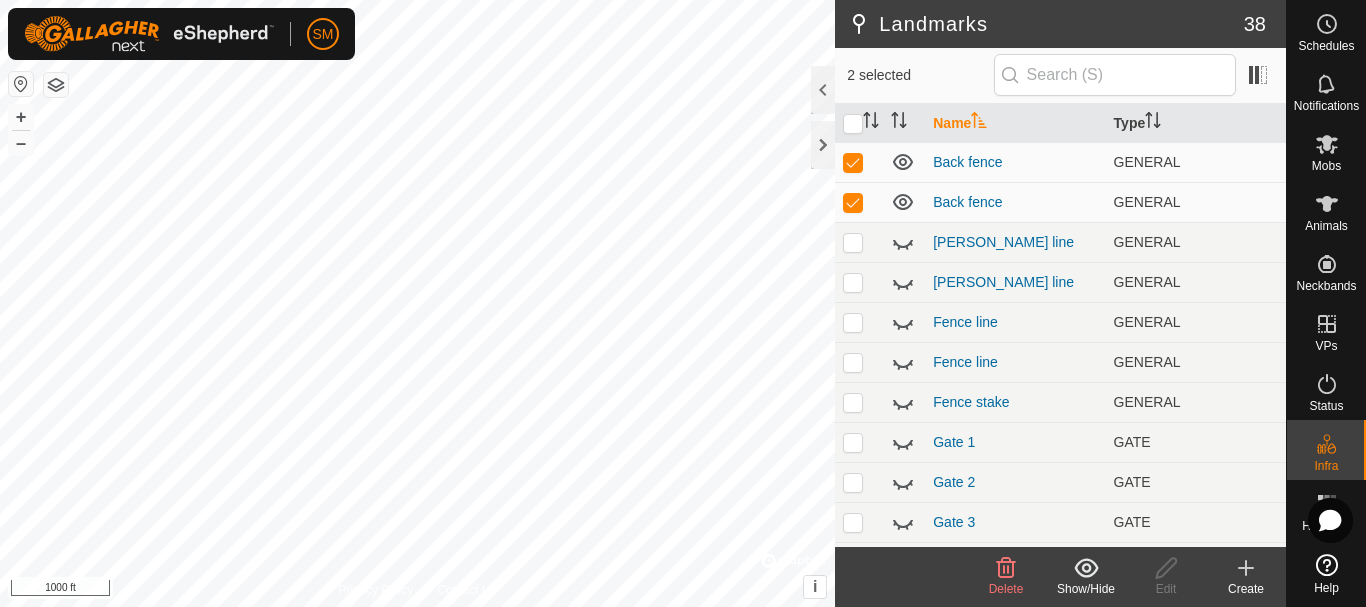 click 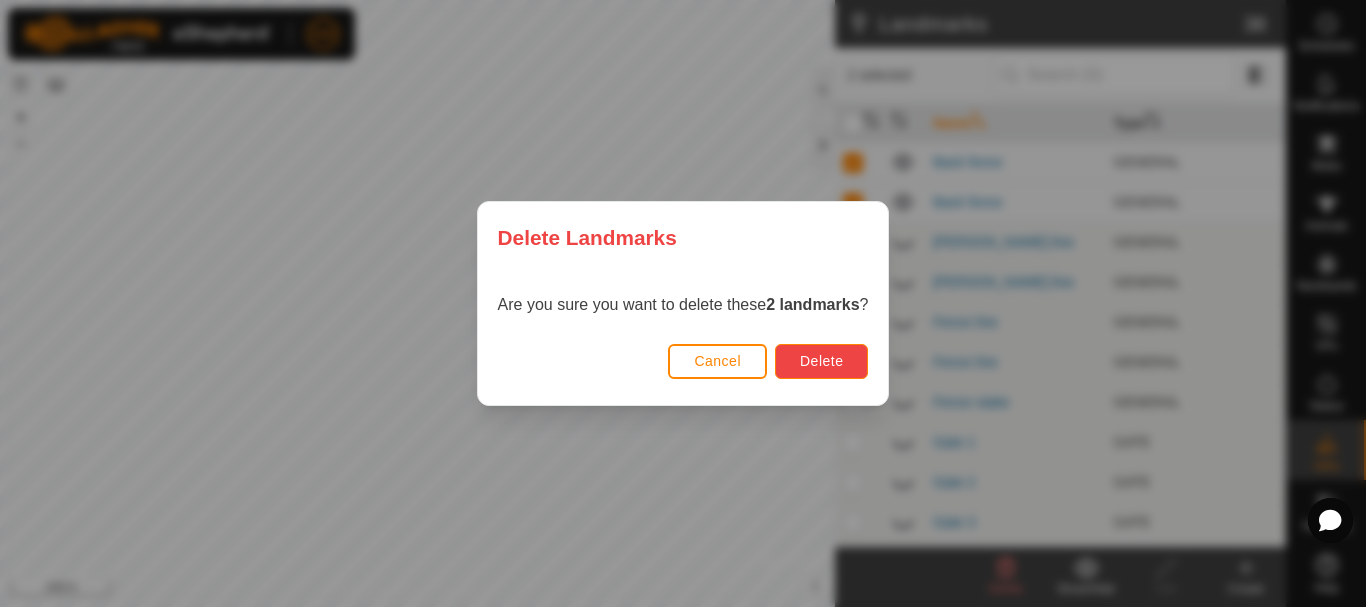 click on "Delete" at bounding box center (821, 361) 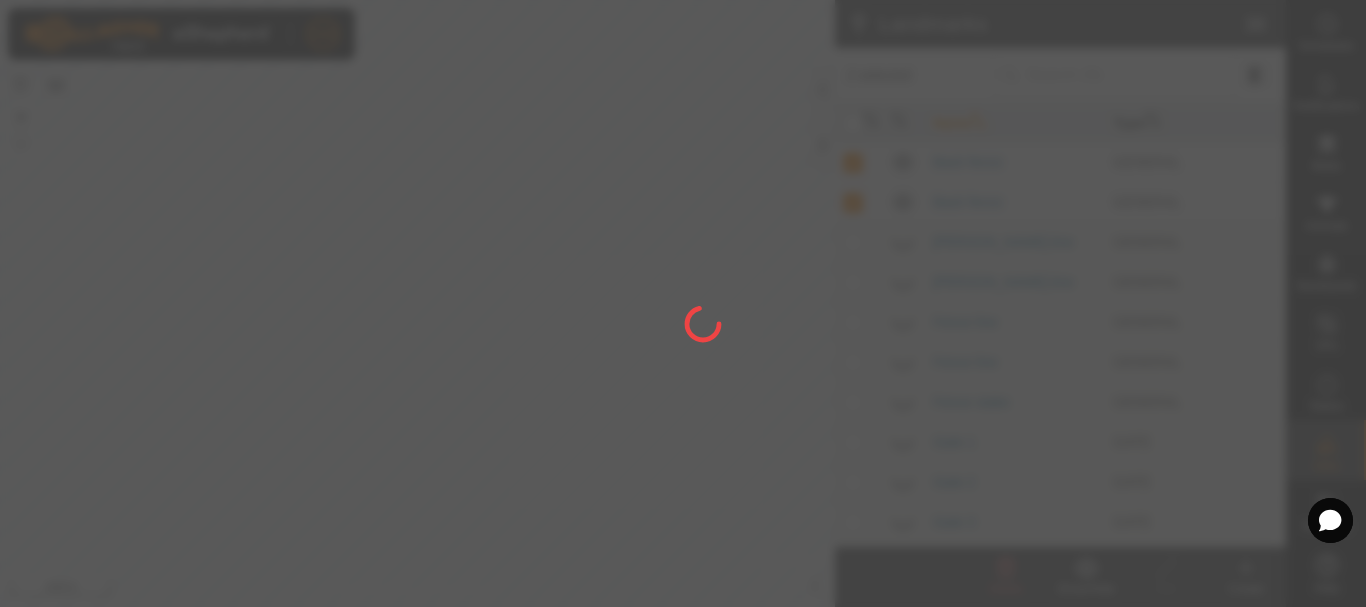 checkbox on "false" 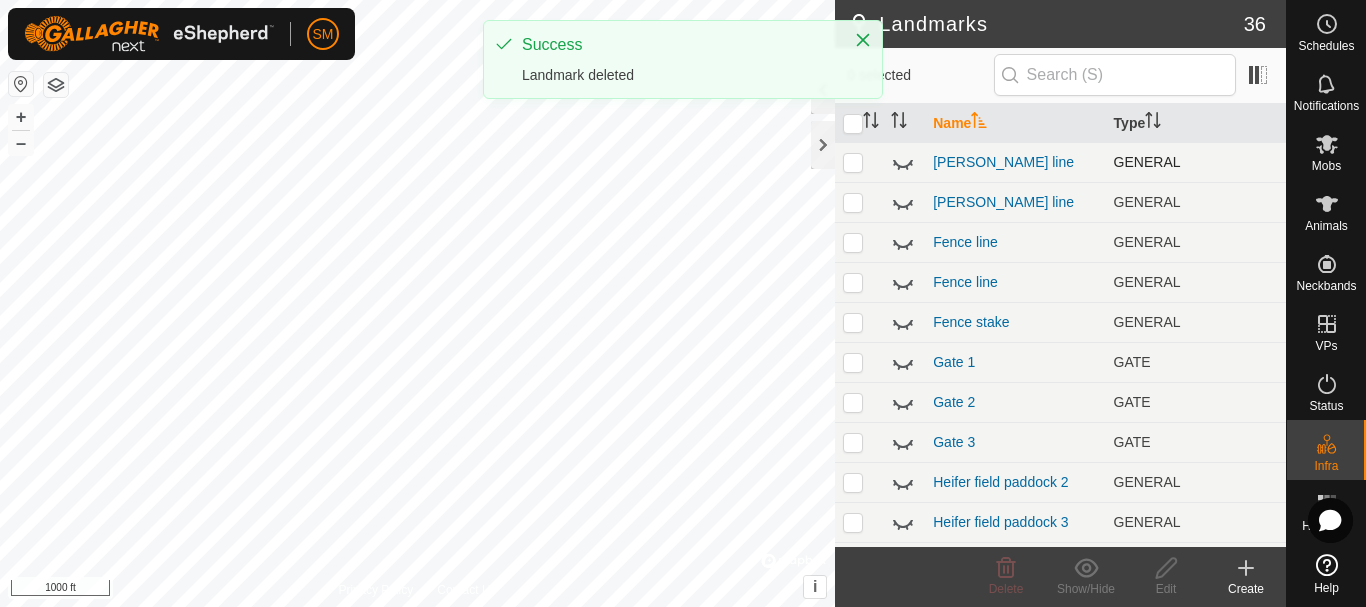 click 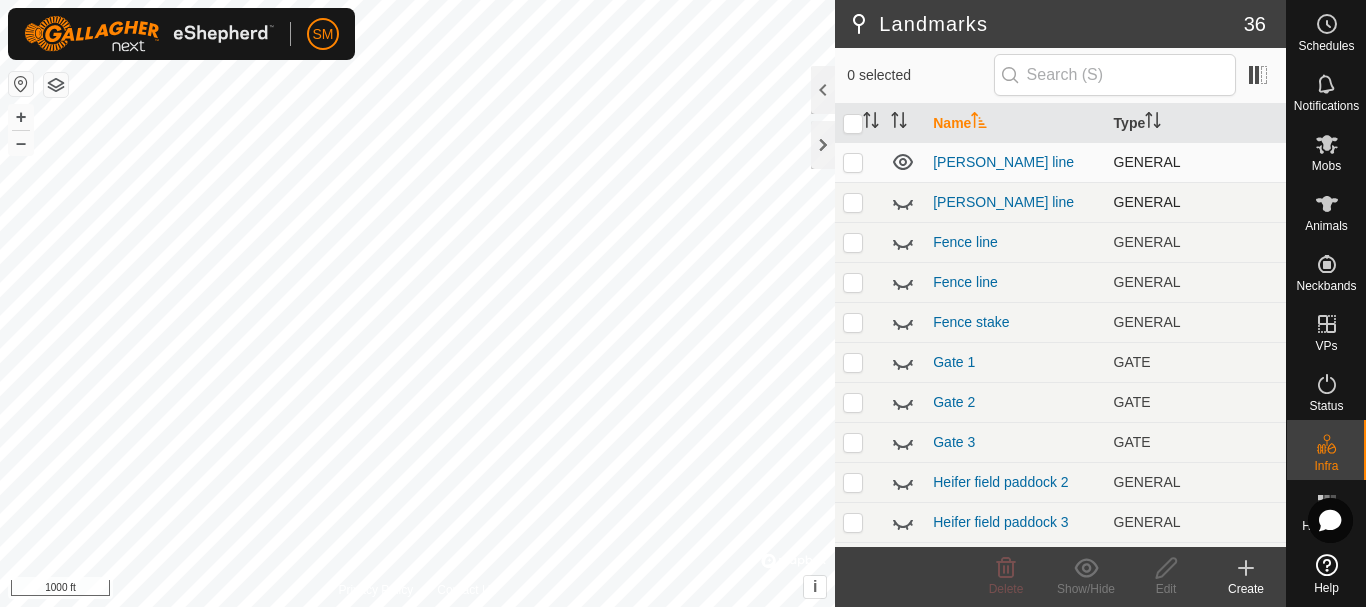 click 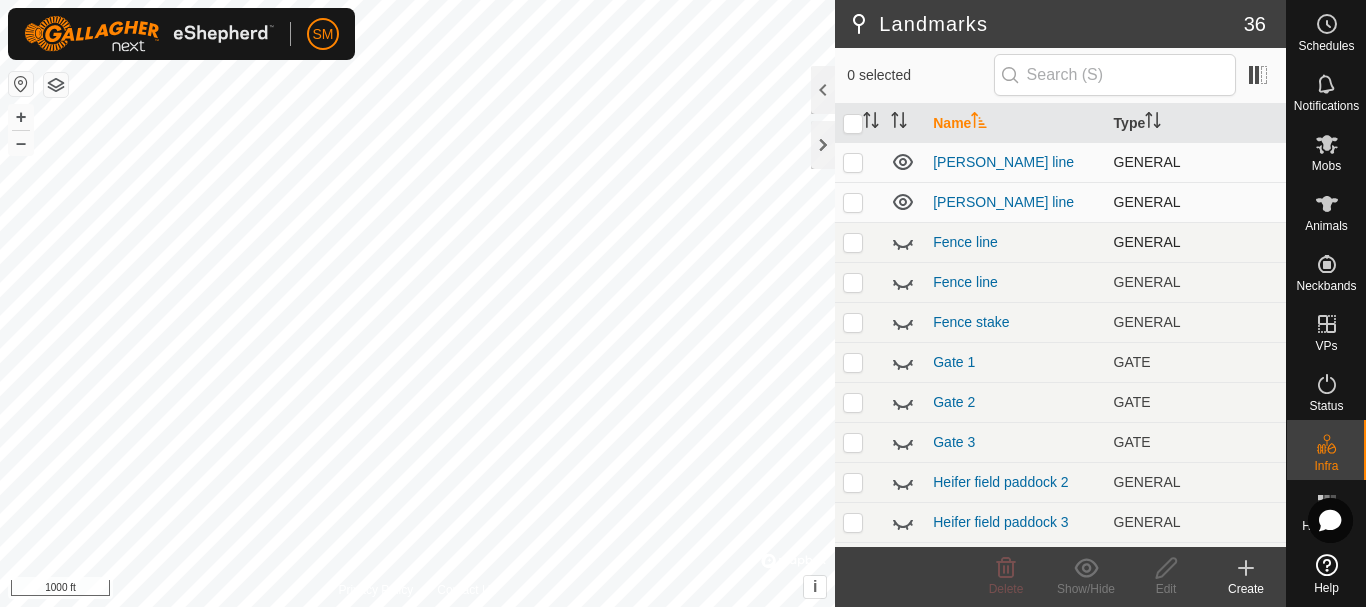click 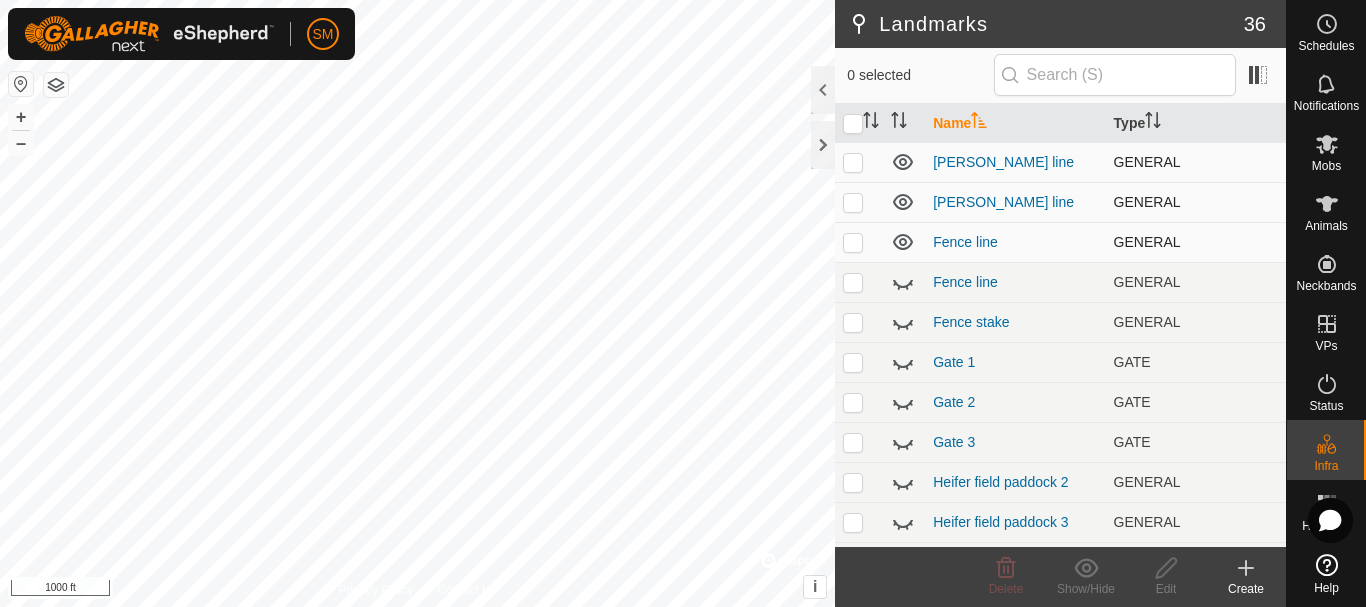 click 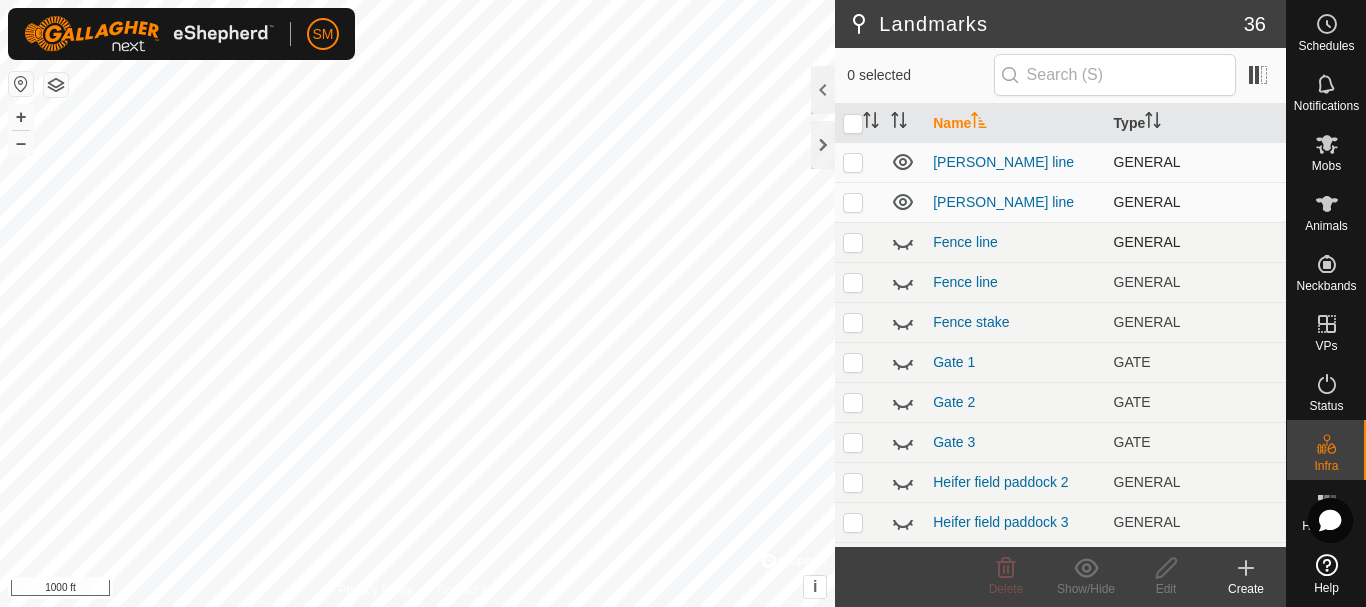click 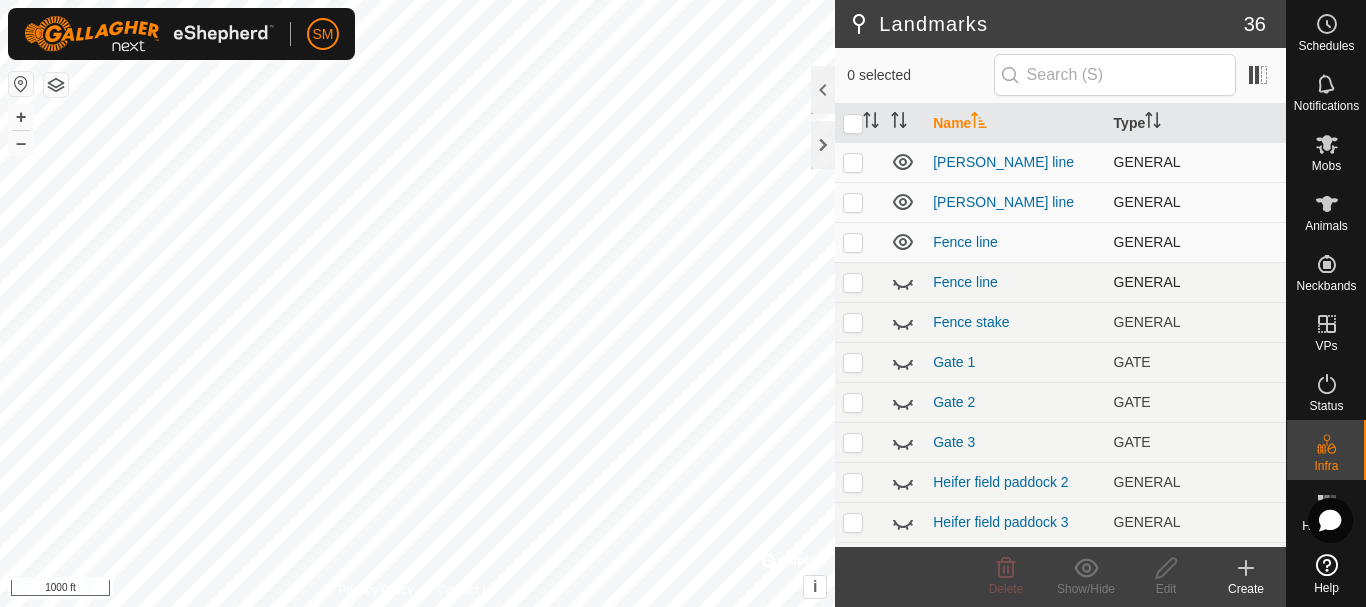 click 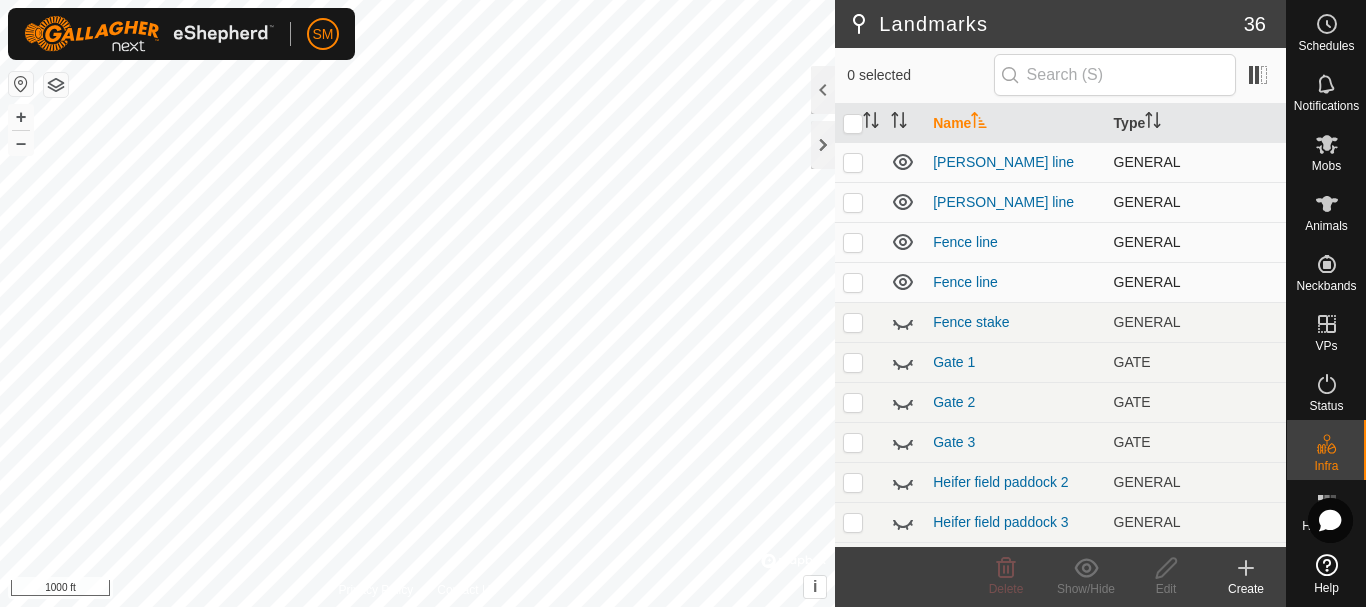 click 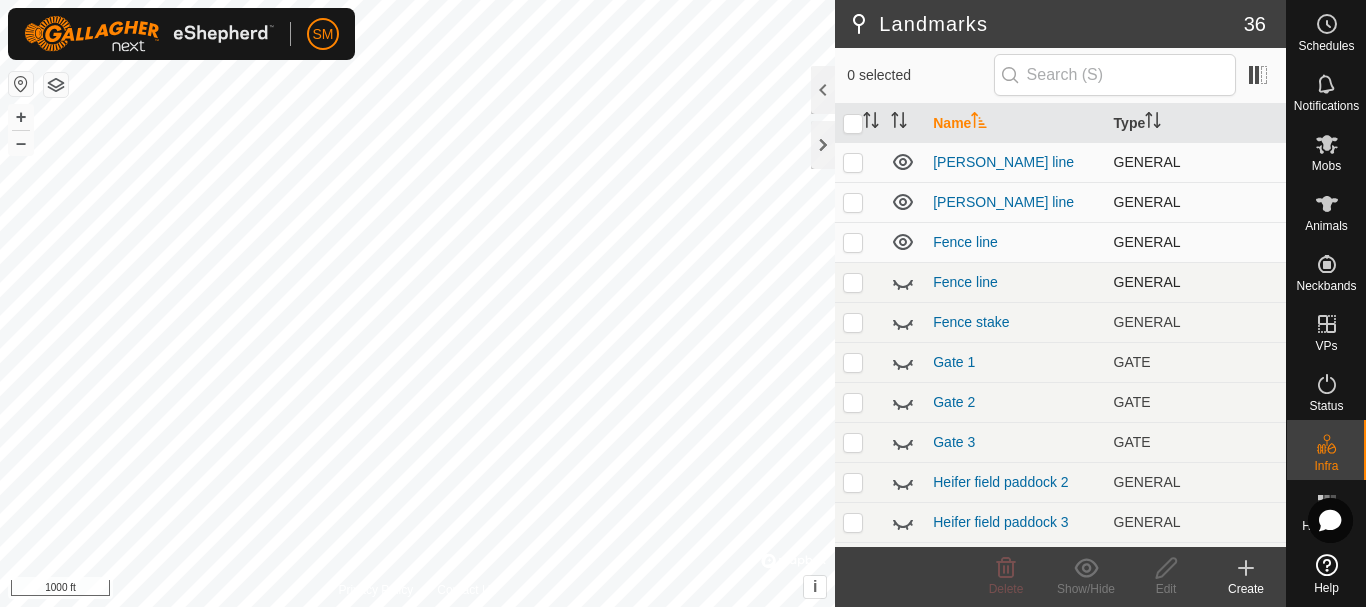 click 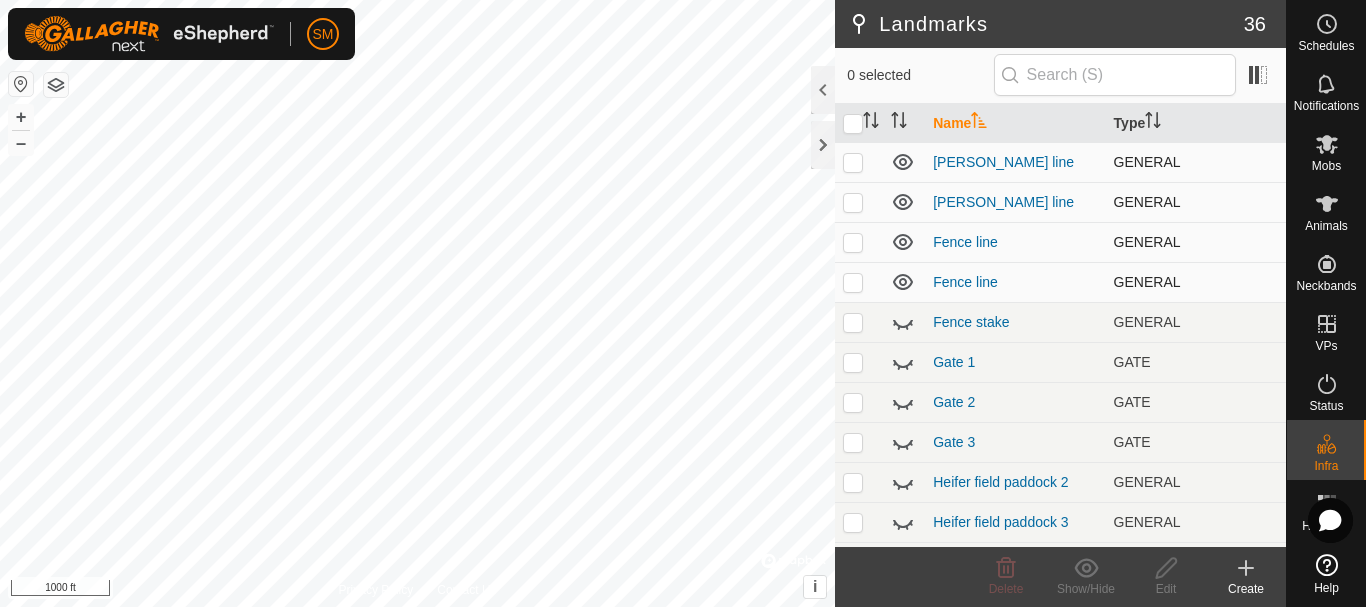 click 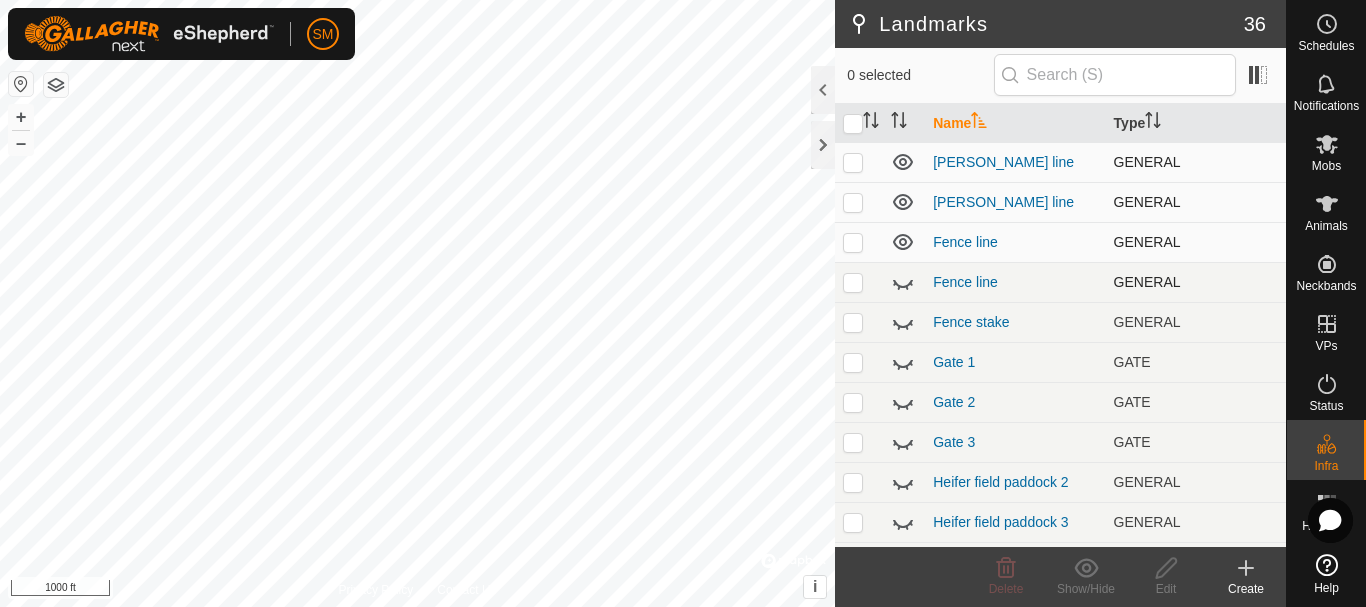 click 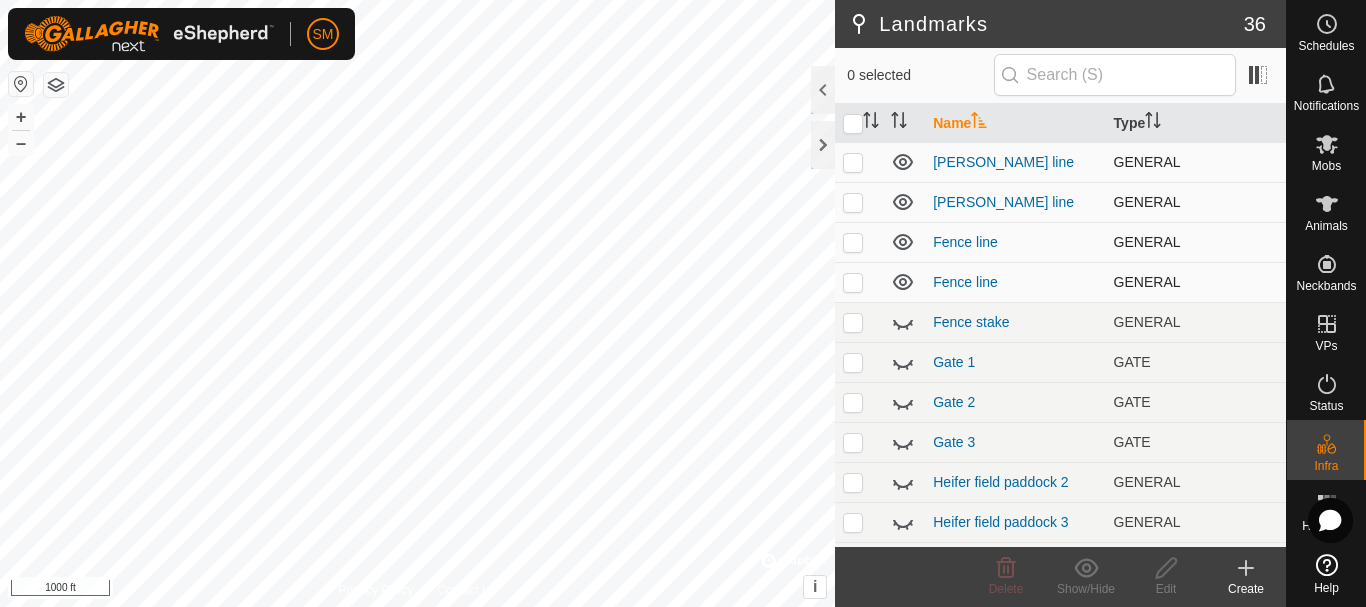 click at bounding box center [853, 162] 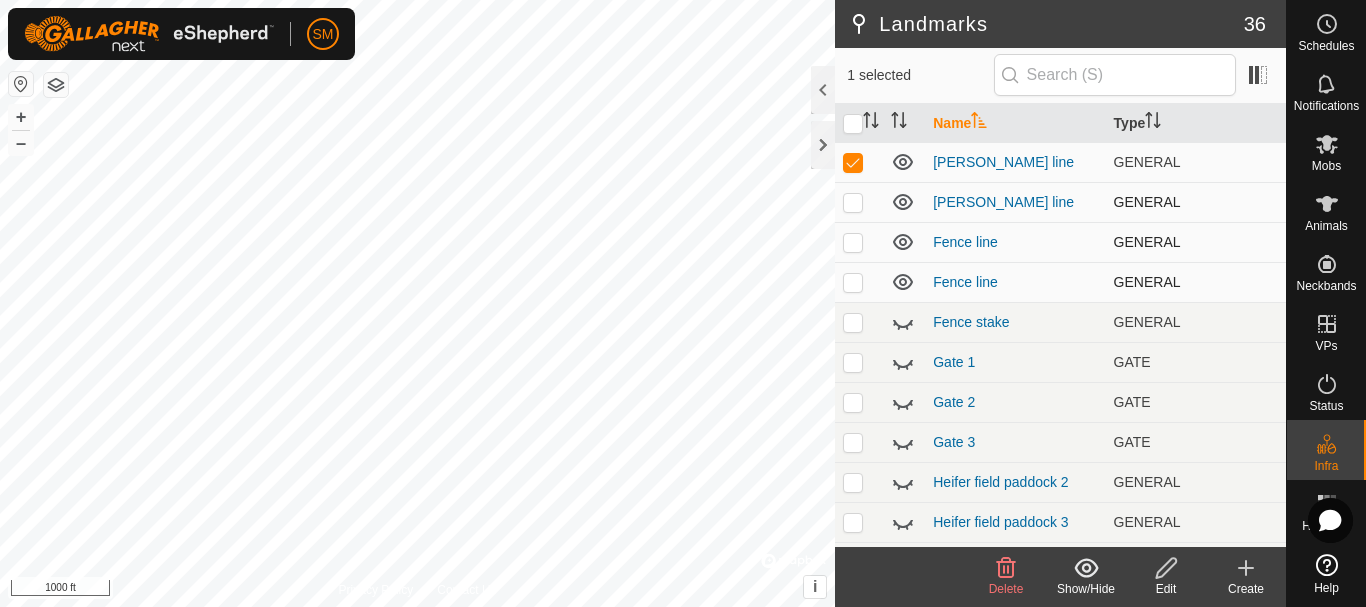 click at bounding box center [853, 202] 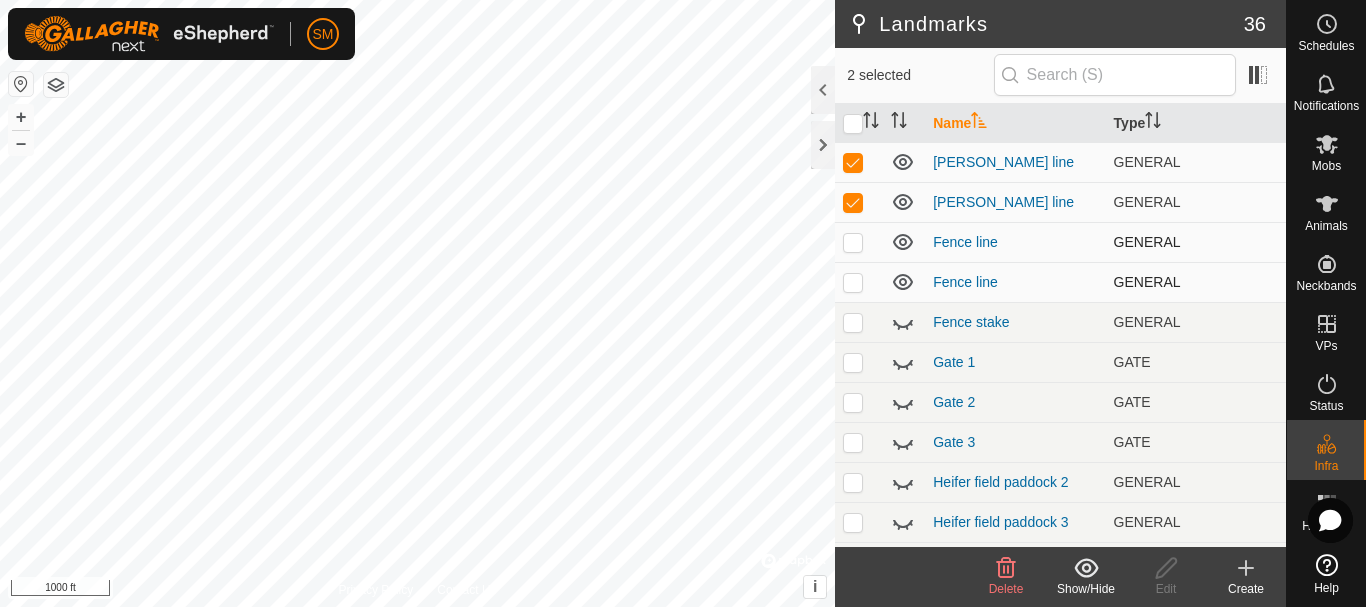 click at bounding box center [853, 242] 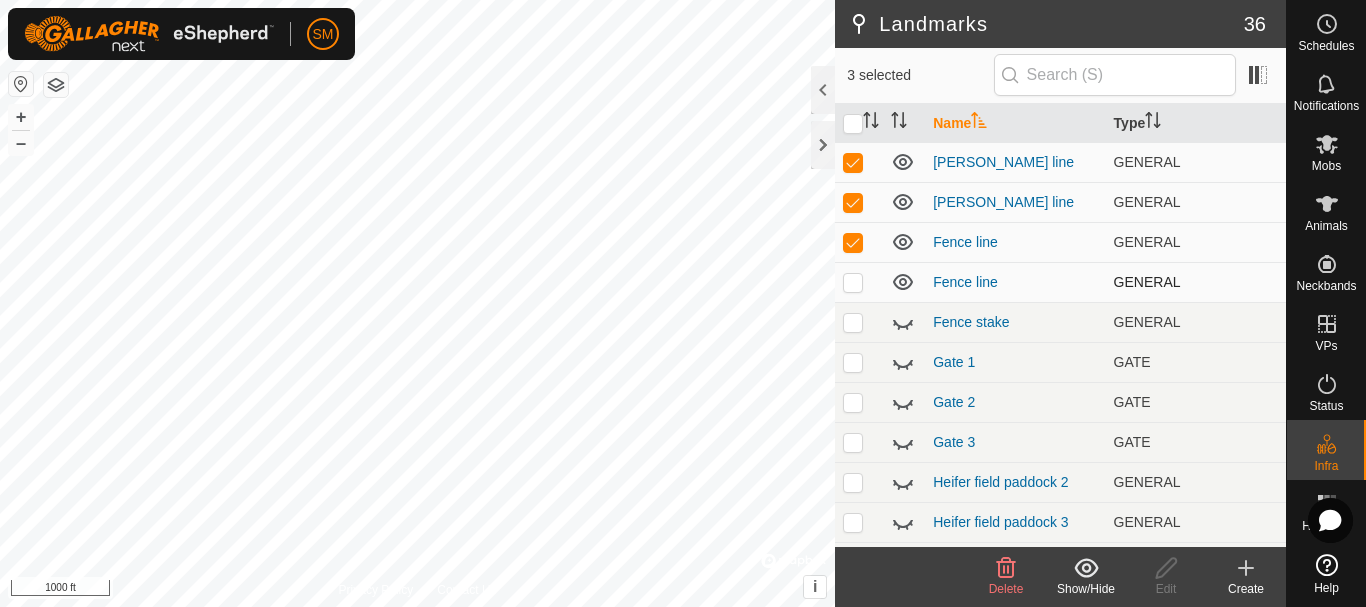 click at bounding box center [853, 282] 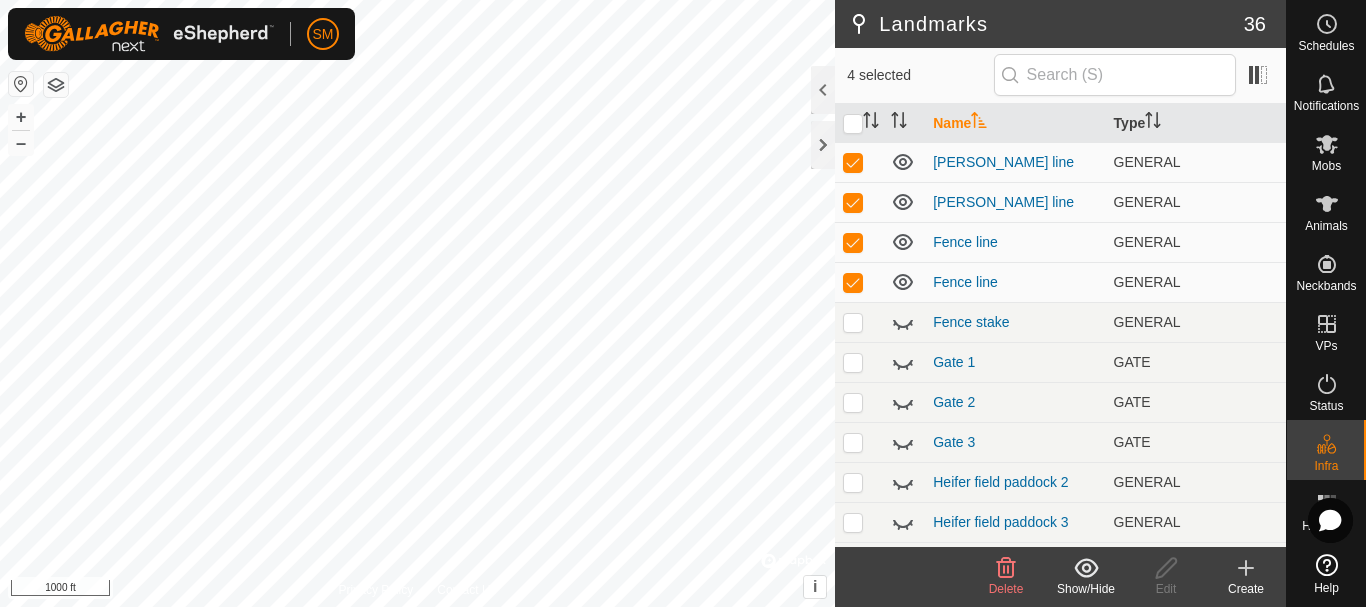 click 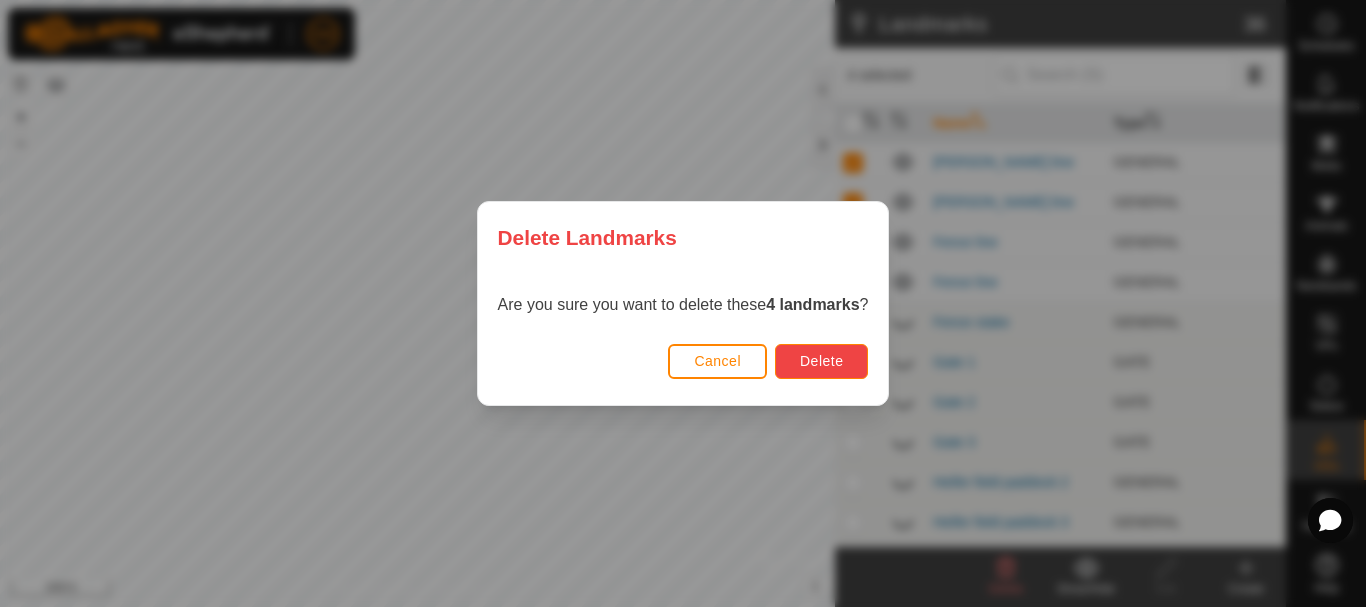 click on "Delete" at bounding box center (821, 361) 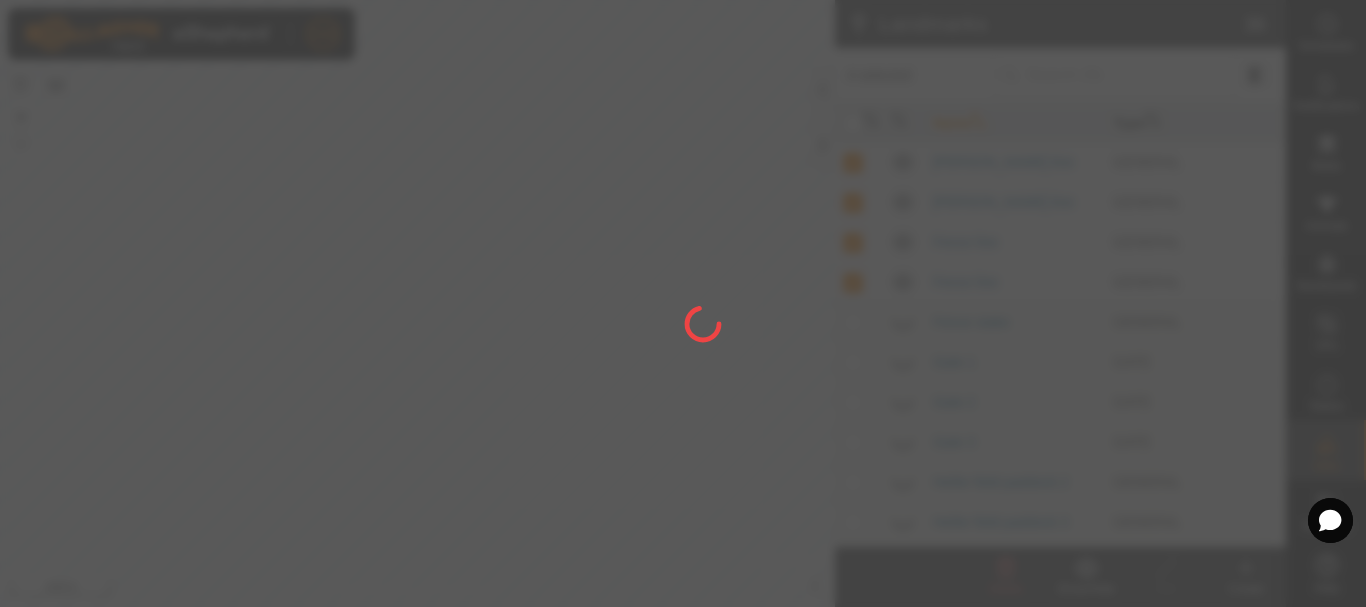 checkbox on "false" 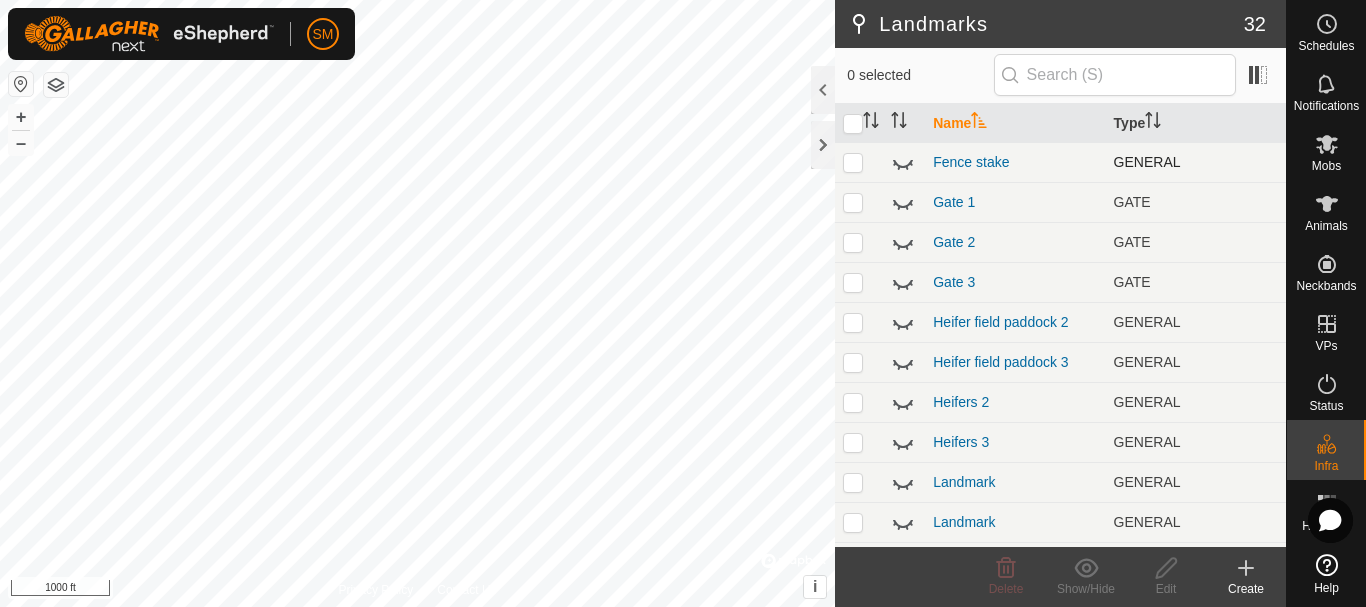click 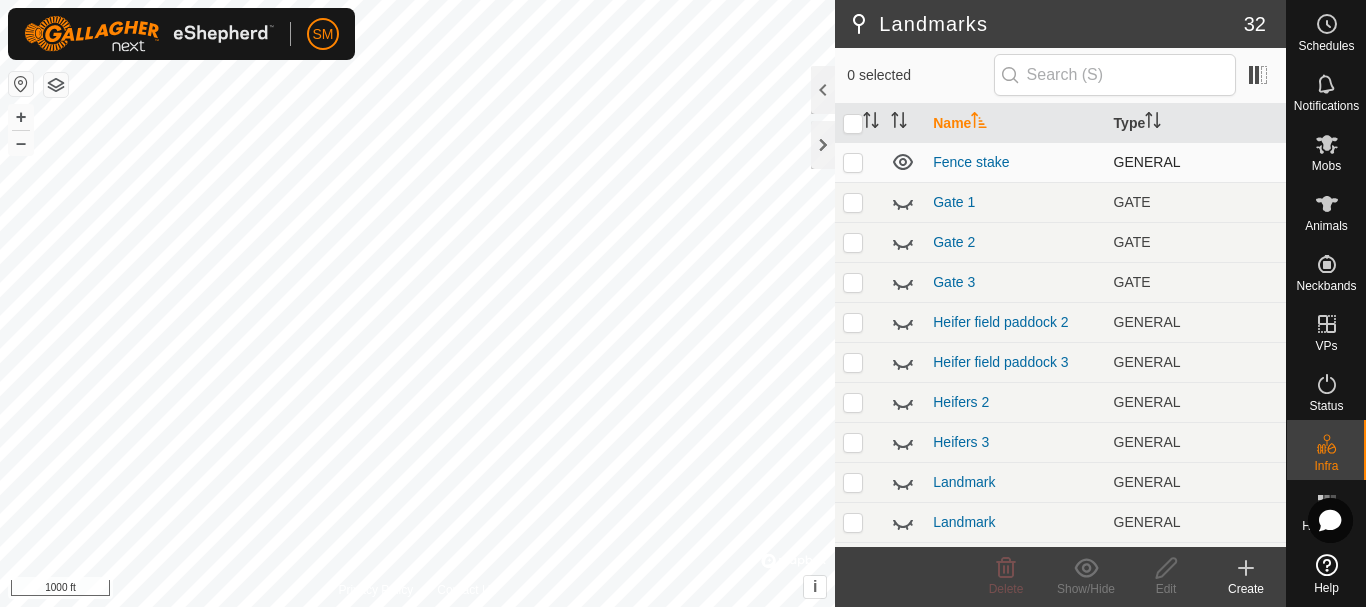 click 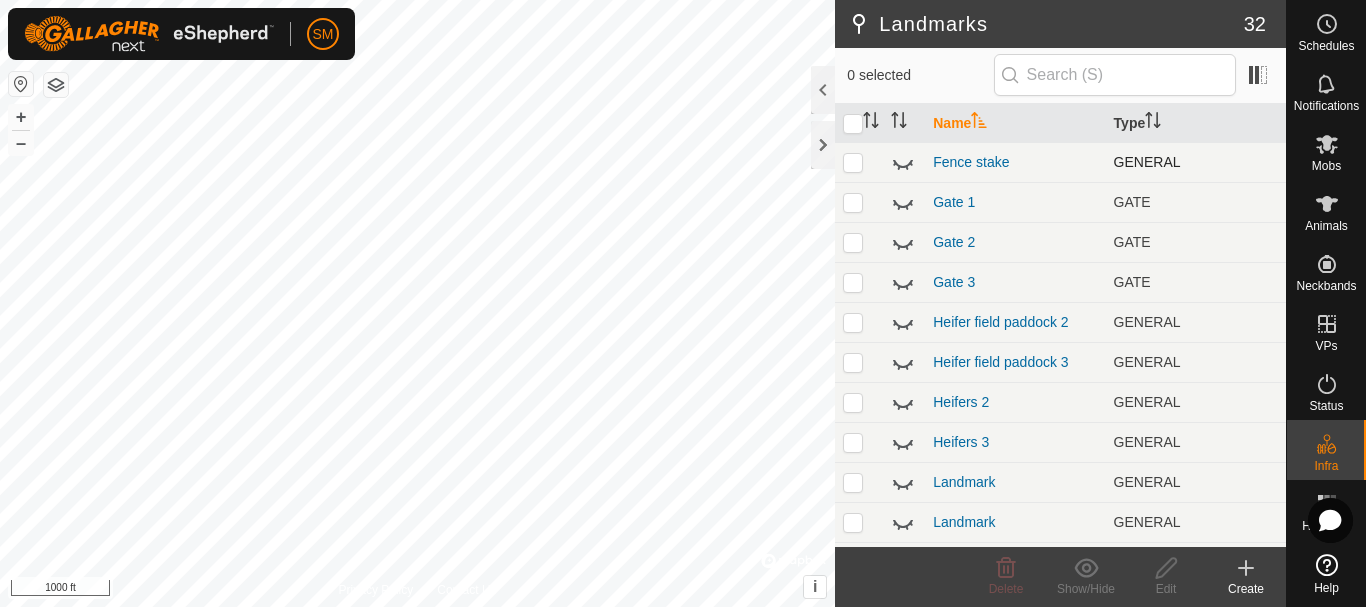 click 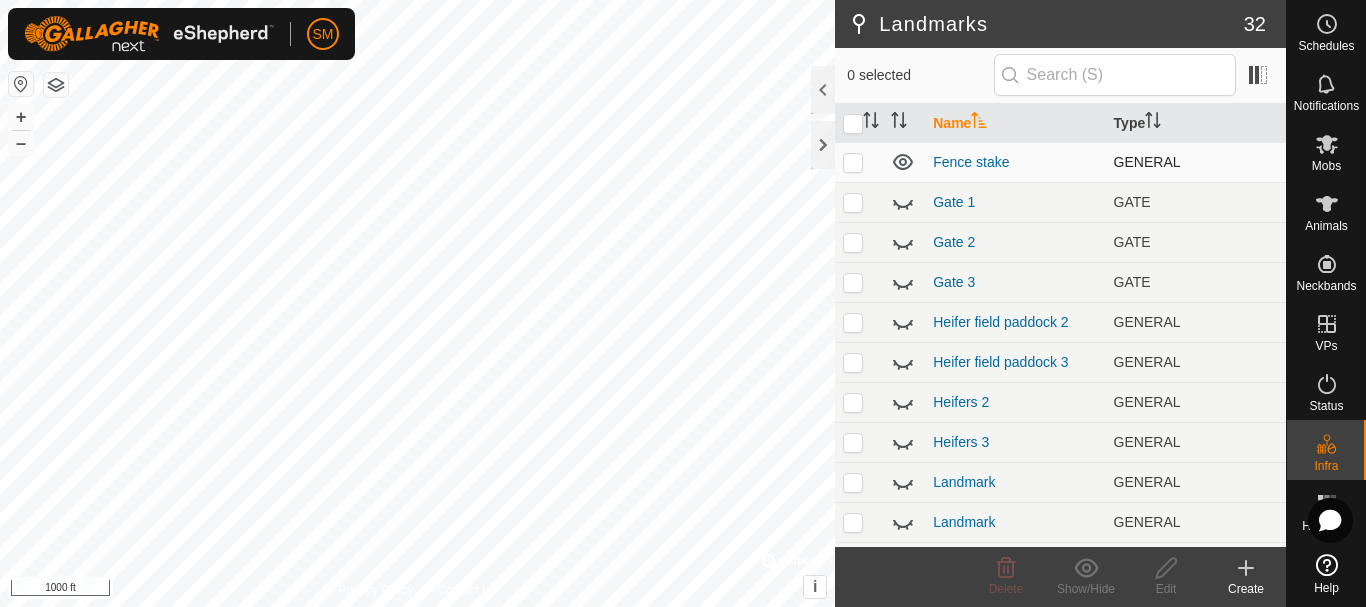click 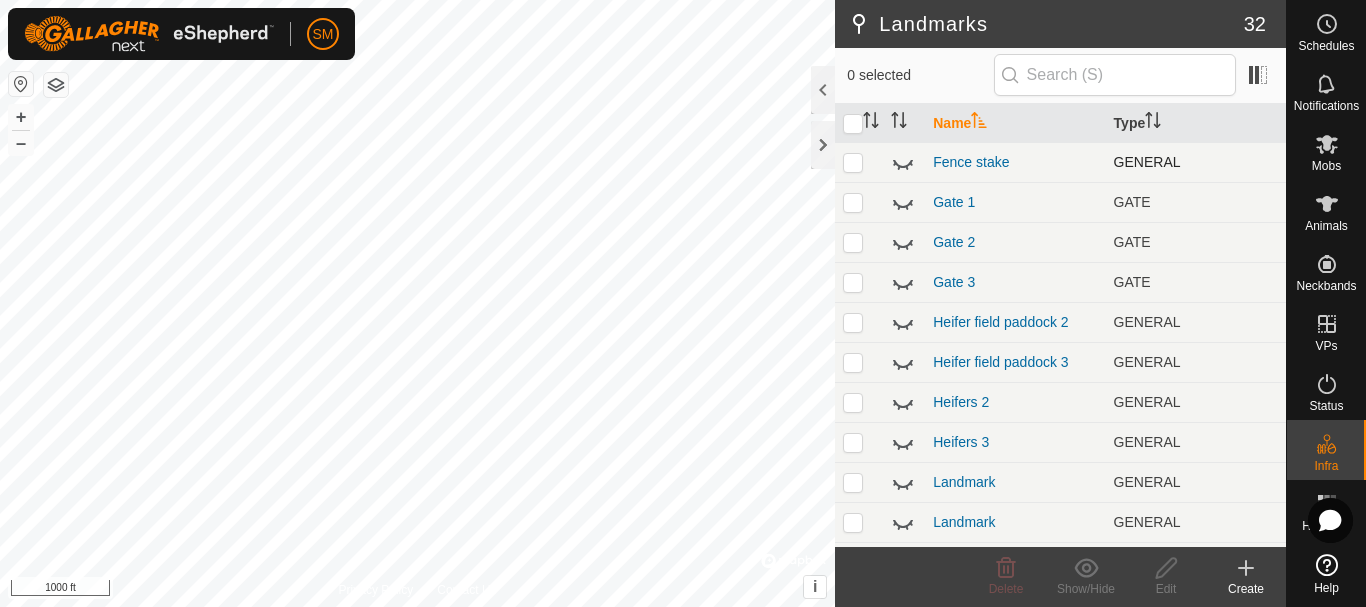 click at bounding box center [853, 162] 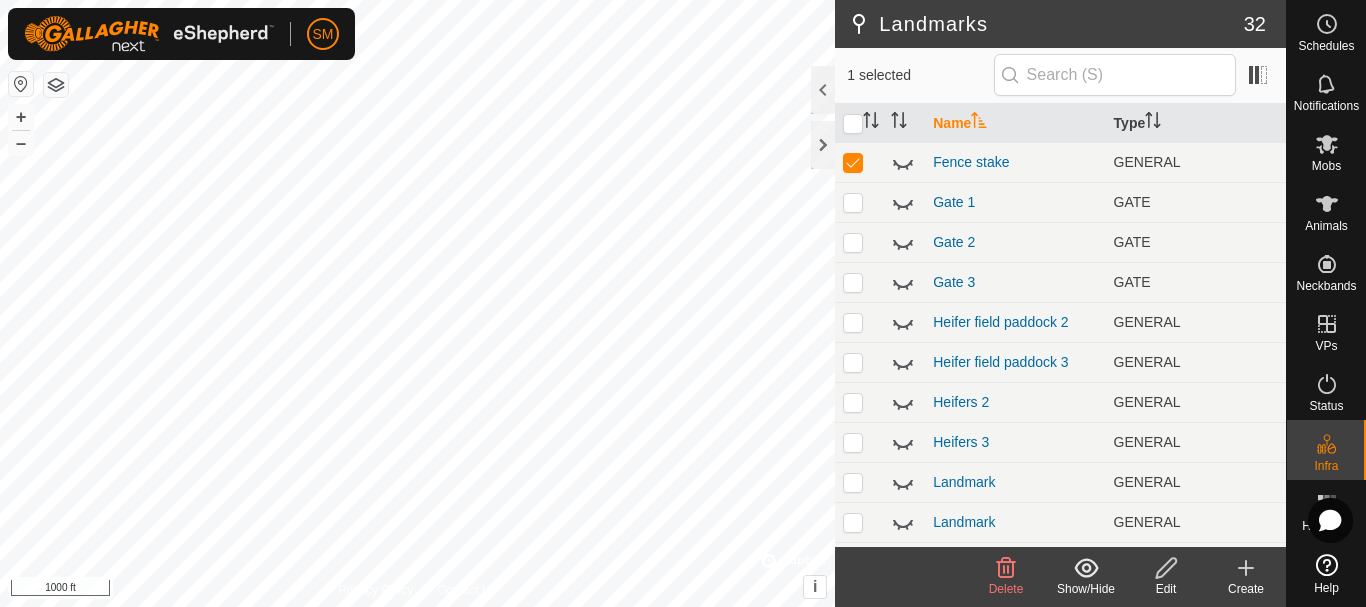 click 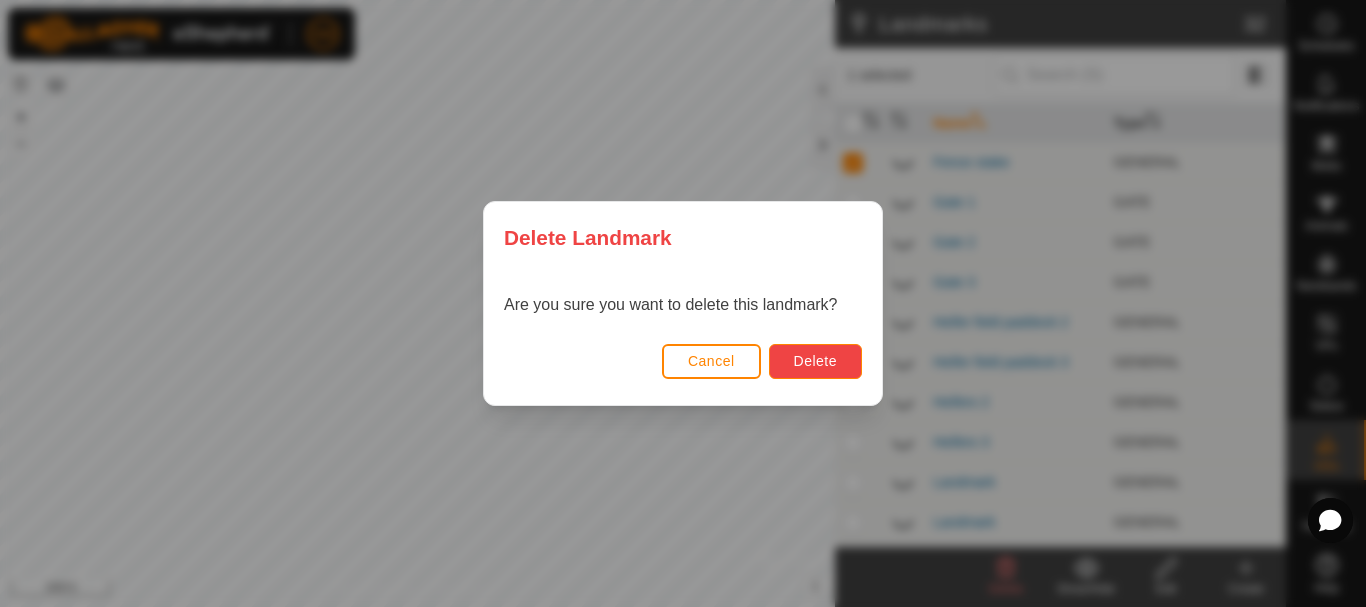 click on "Delete" at bounding box center [815, 361] 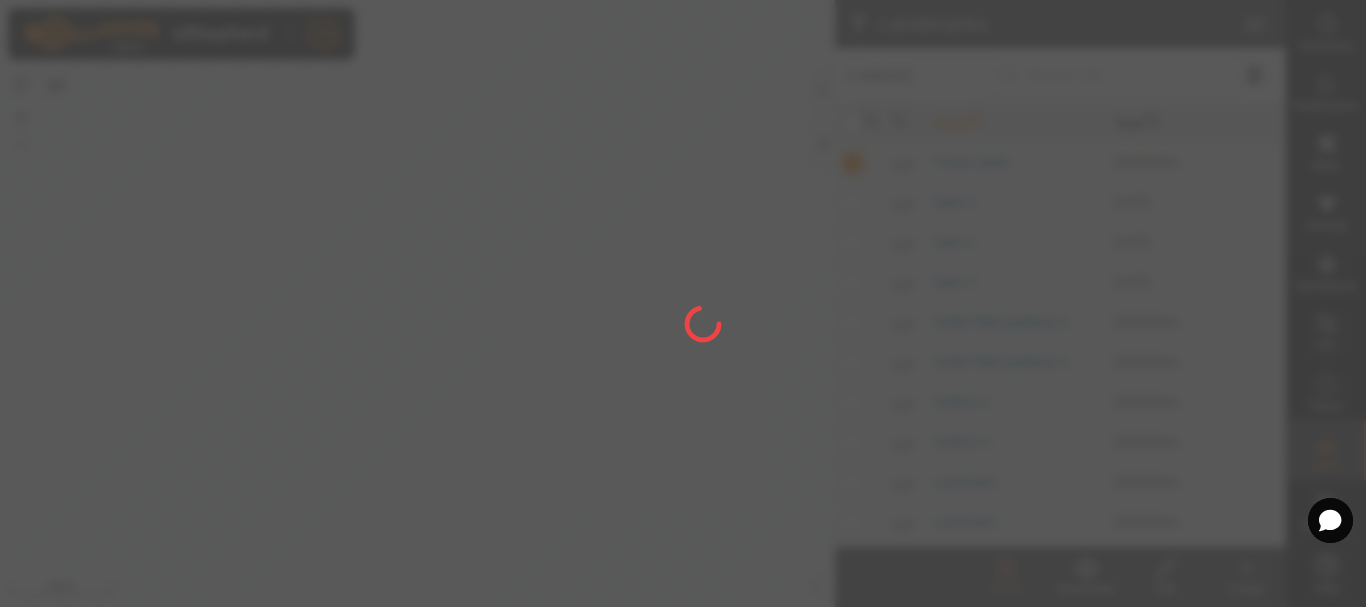 checkbox on "false" 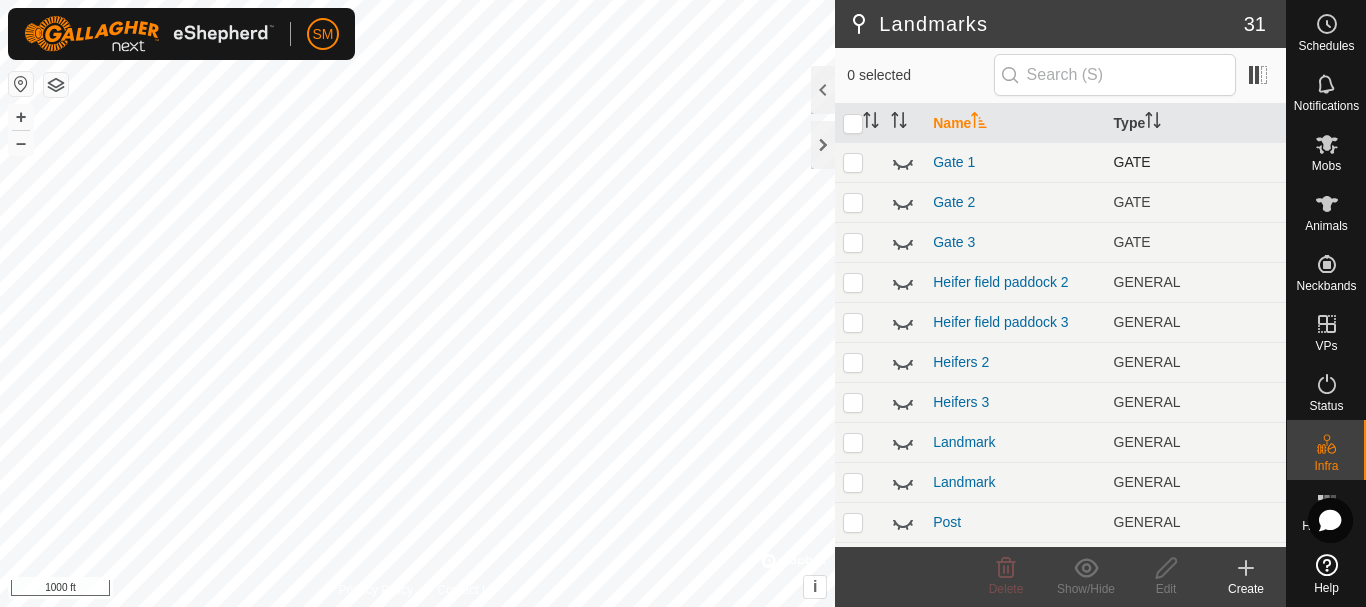 click 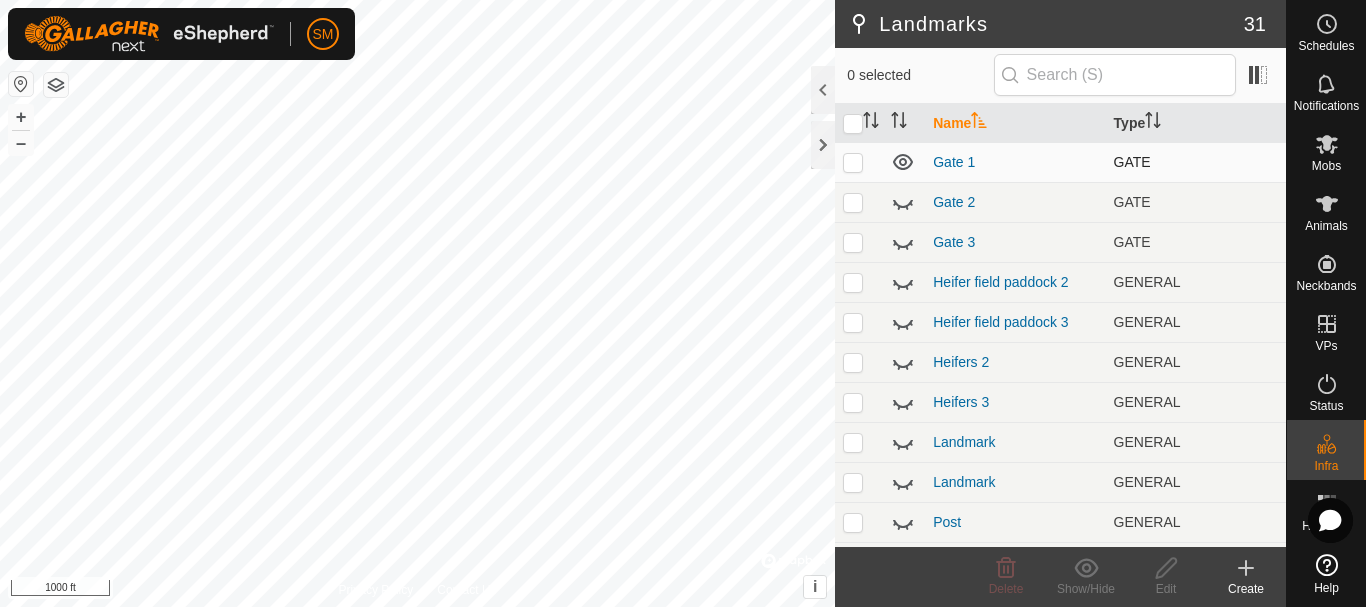 click 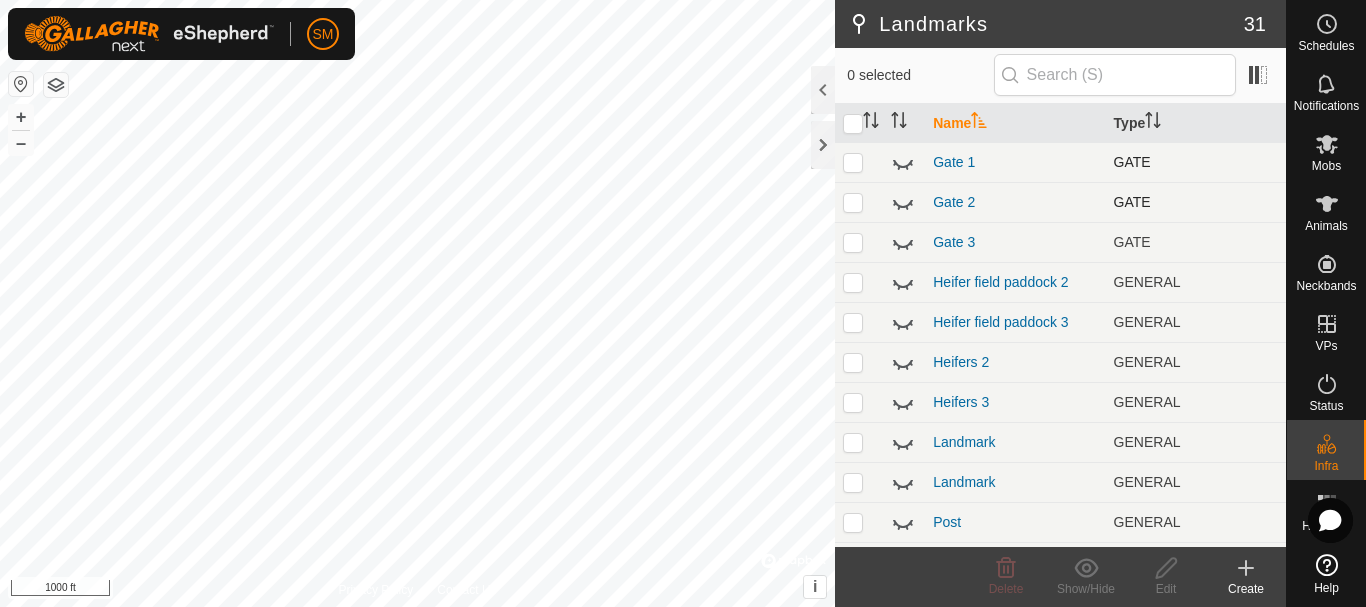 click 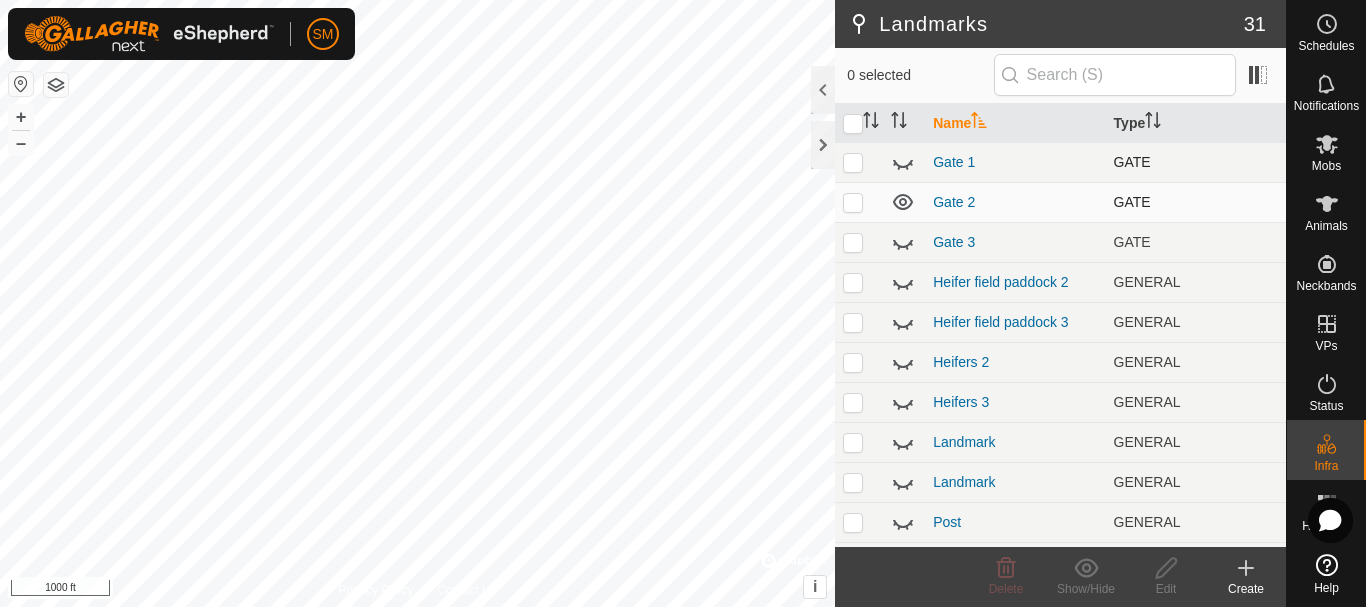 click 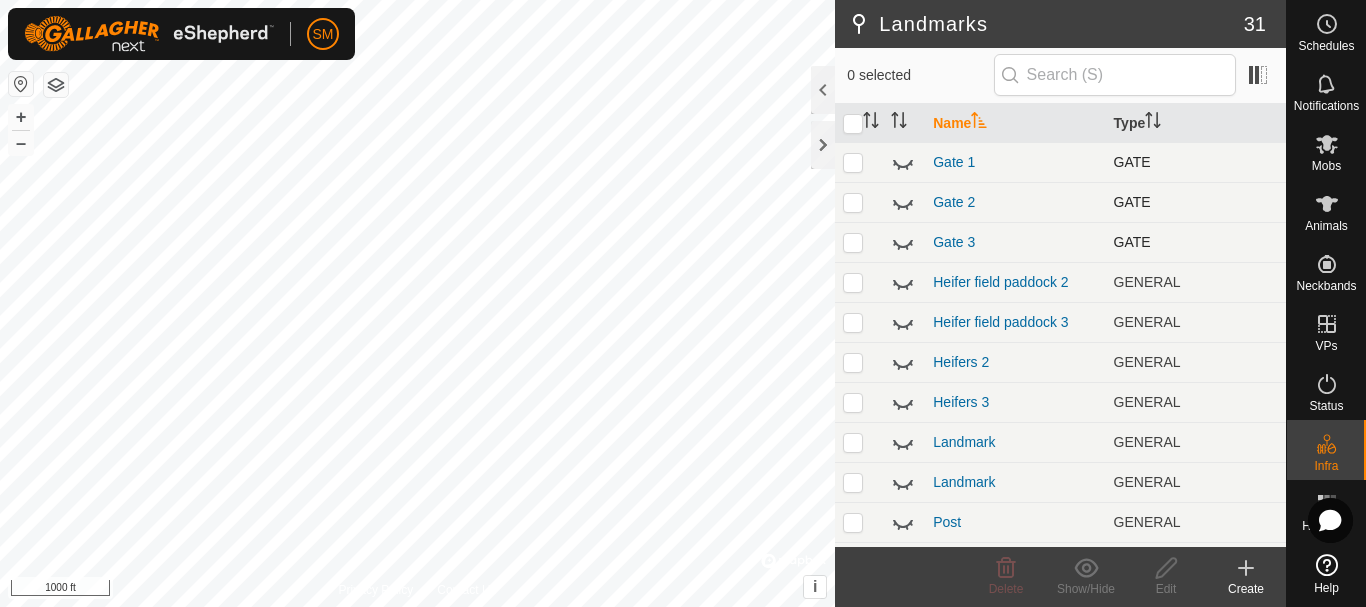 click 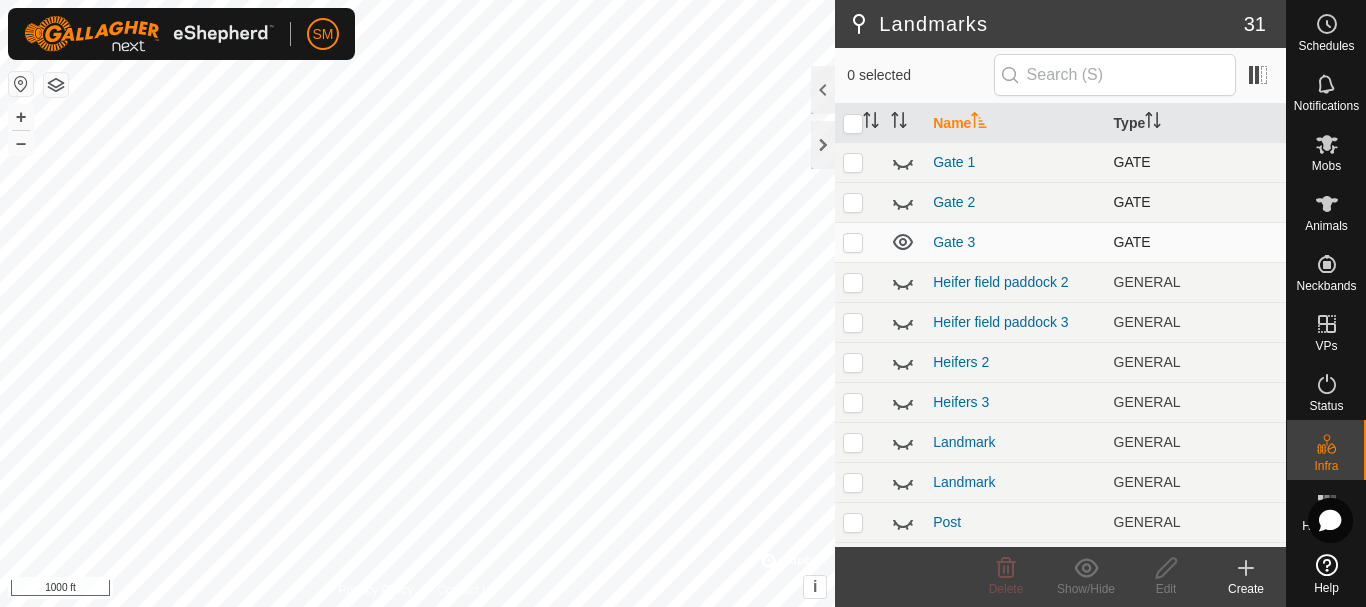 click 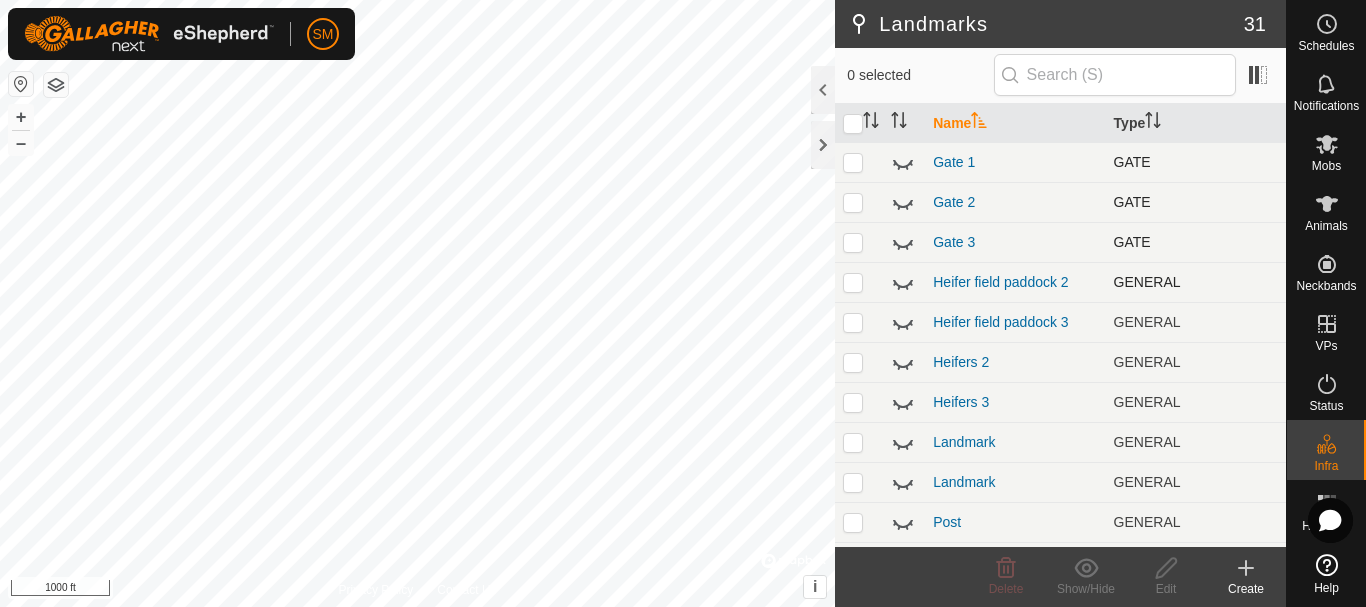 click 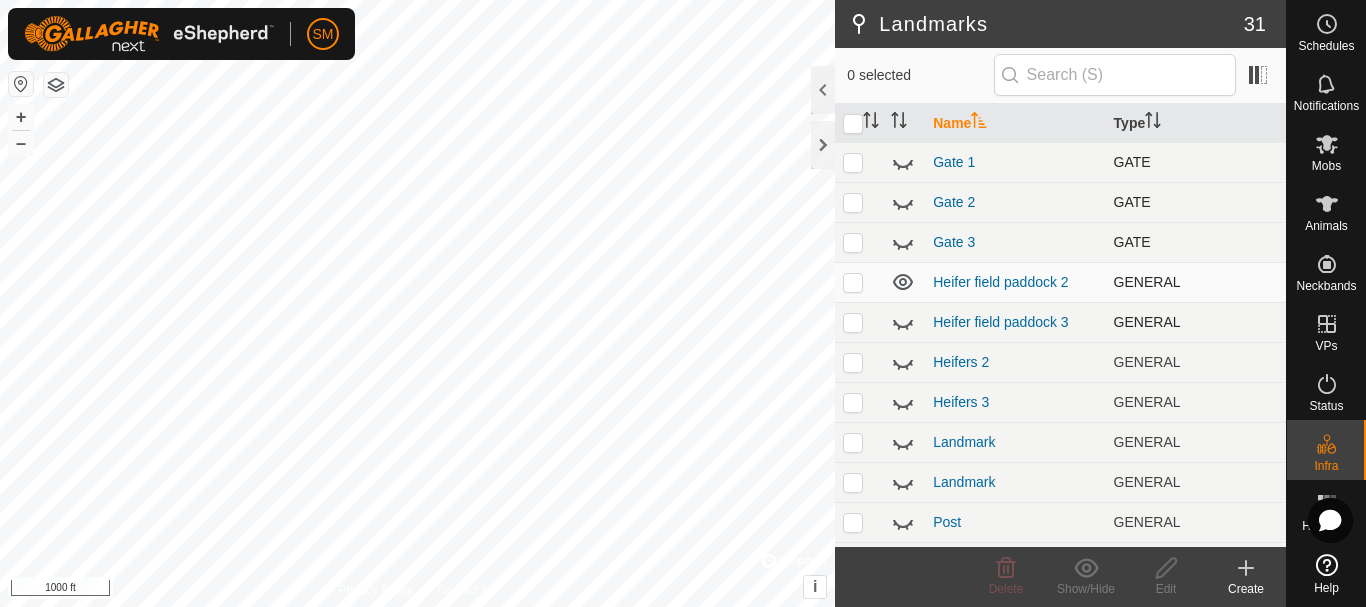 click 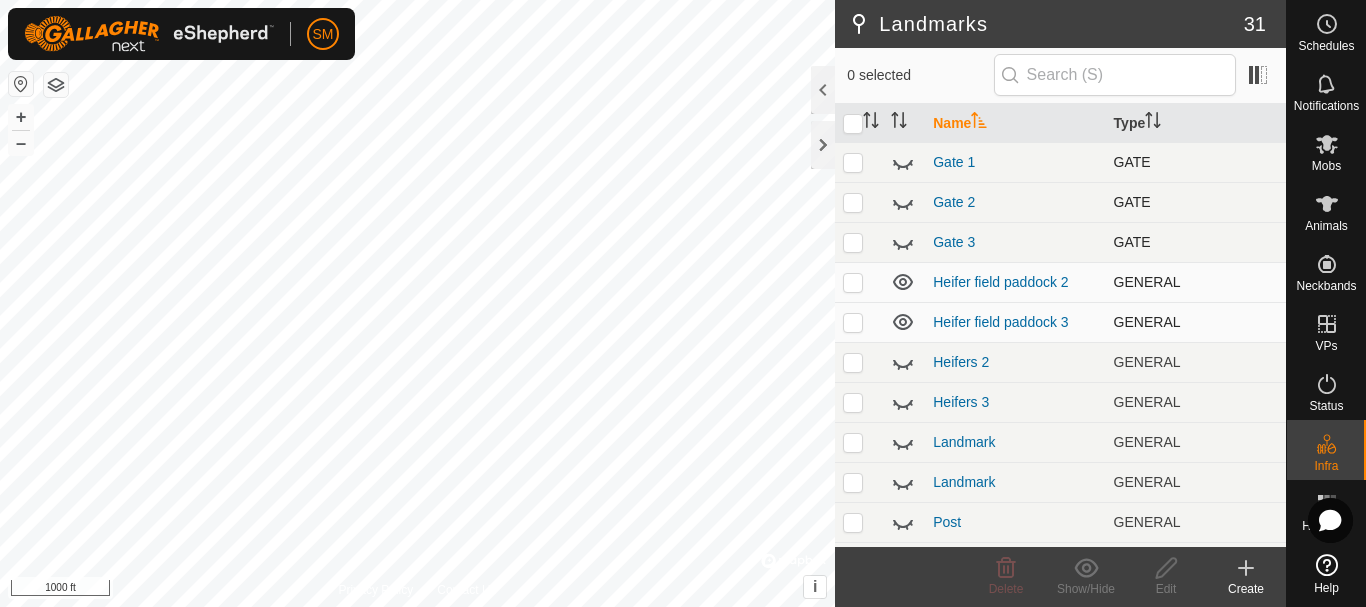 click 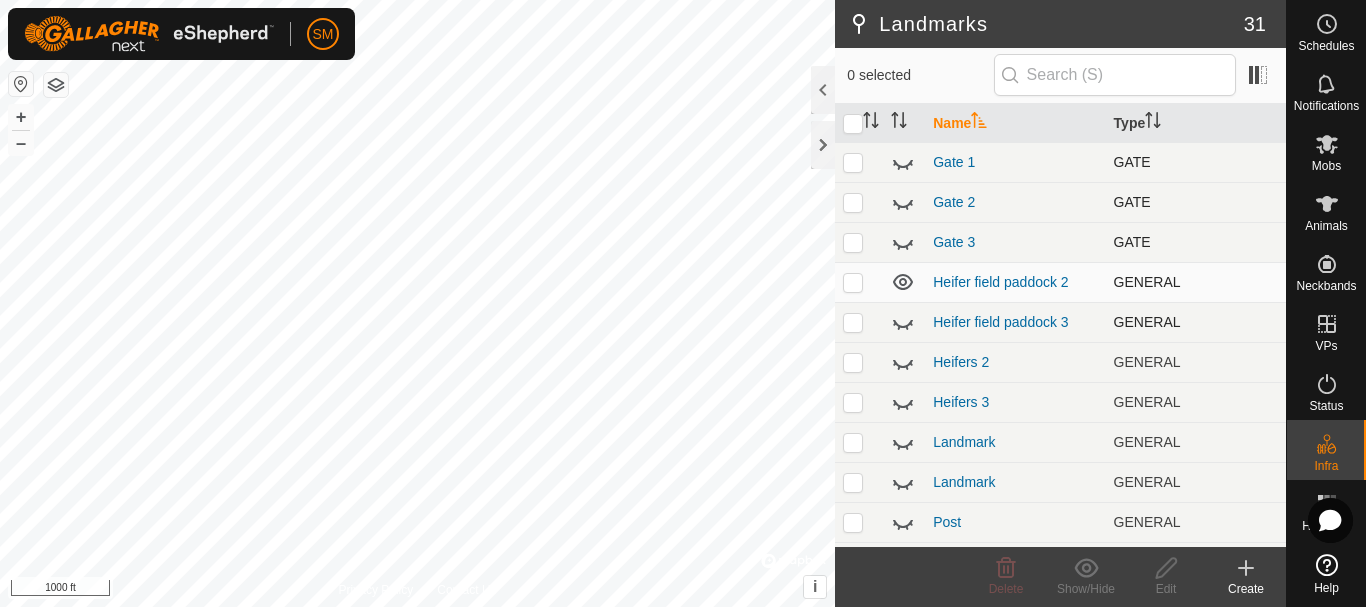 click 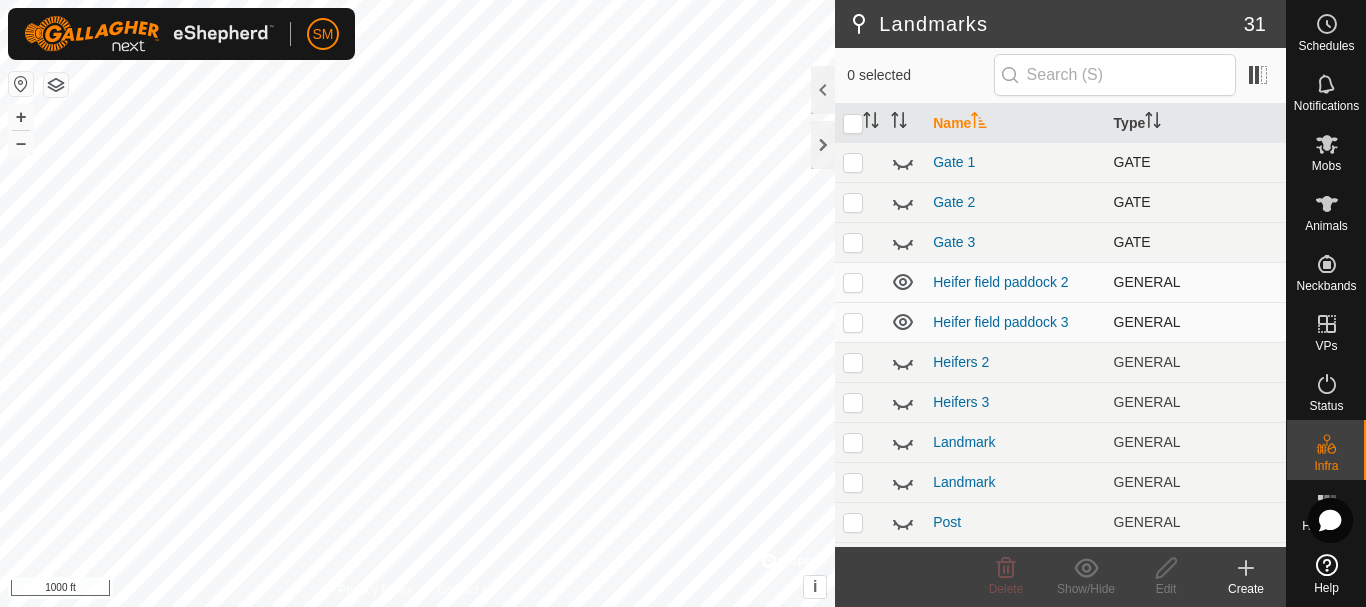 click 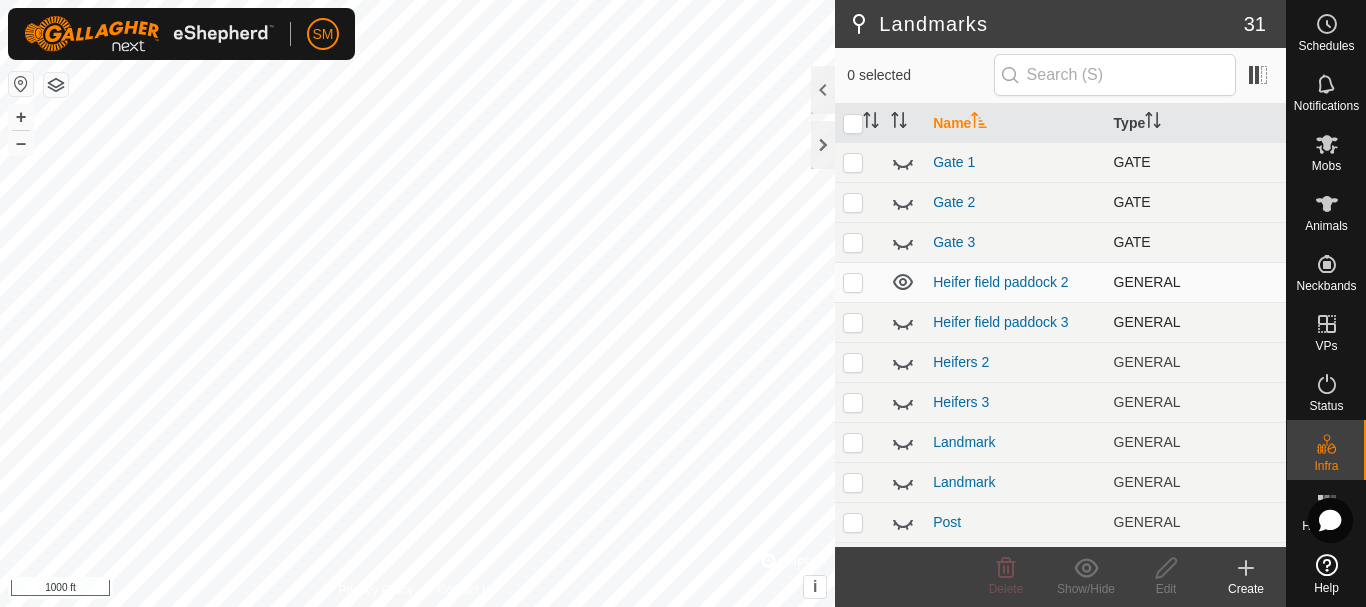 click at bounding box center (853, 282) 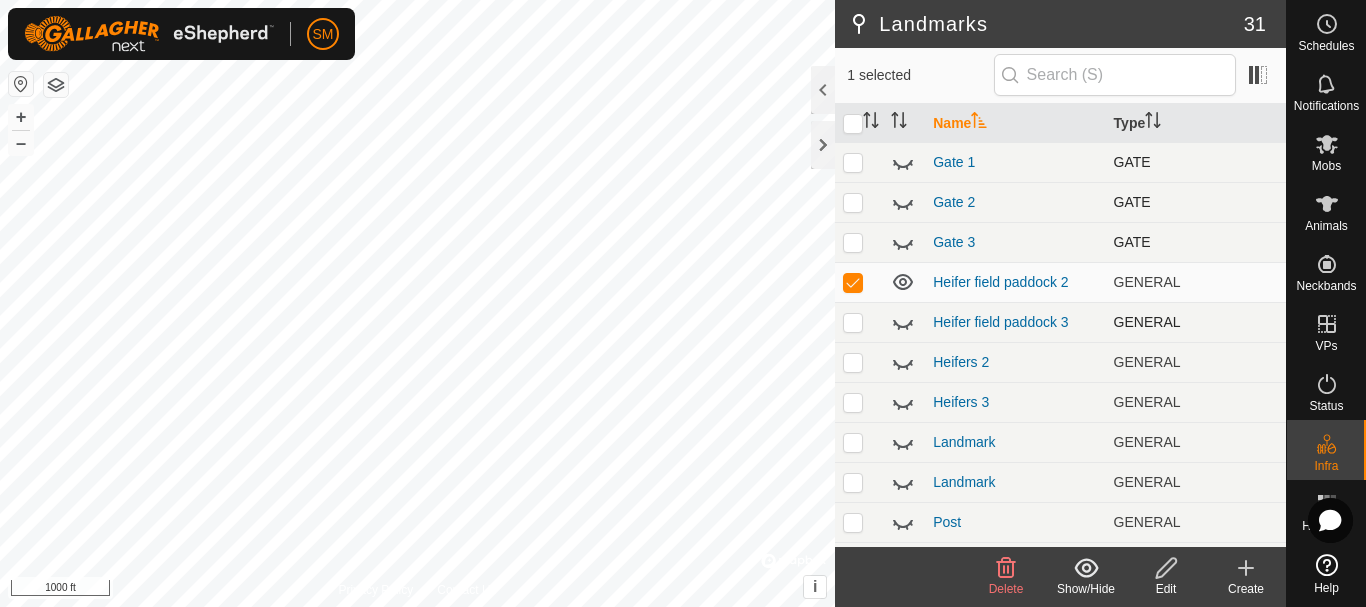click at bounding box center (859, 322) 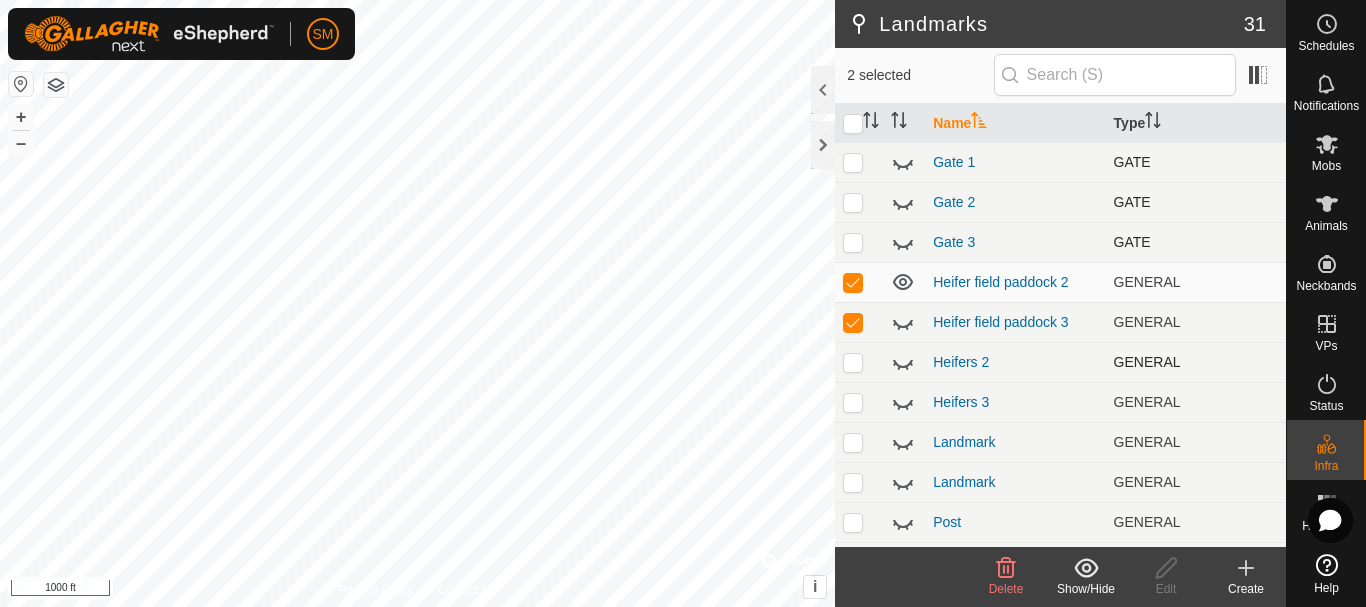 click 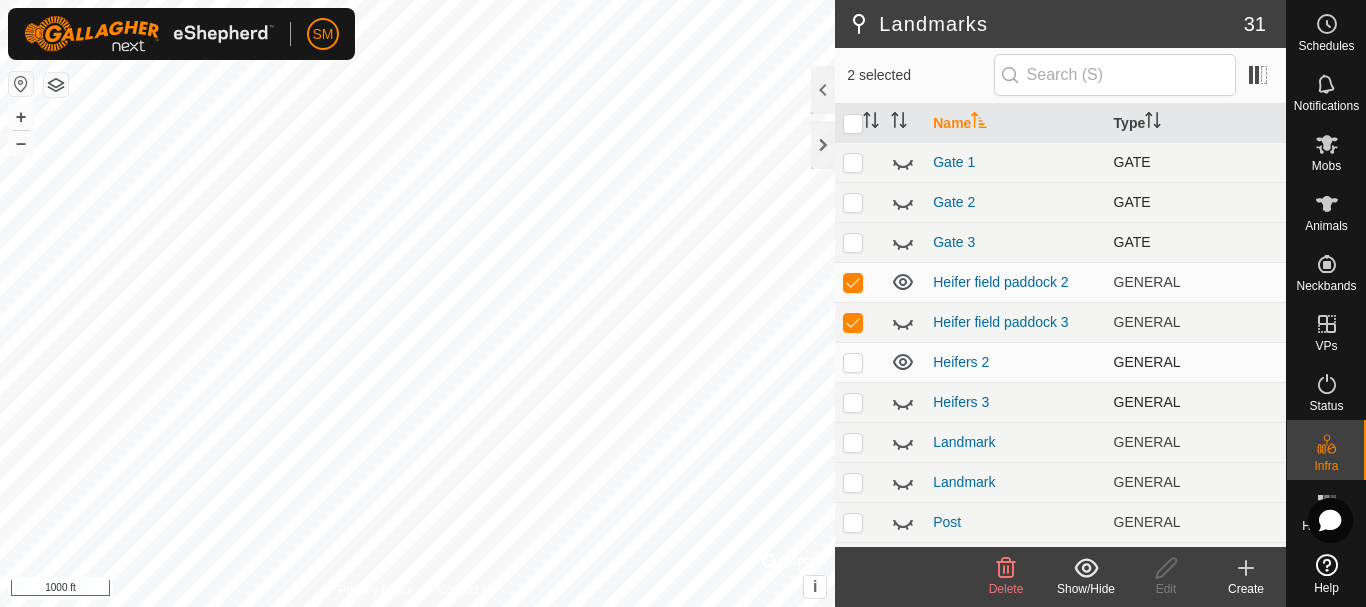 click 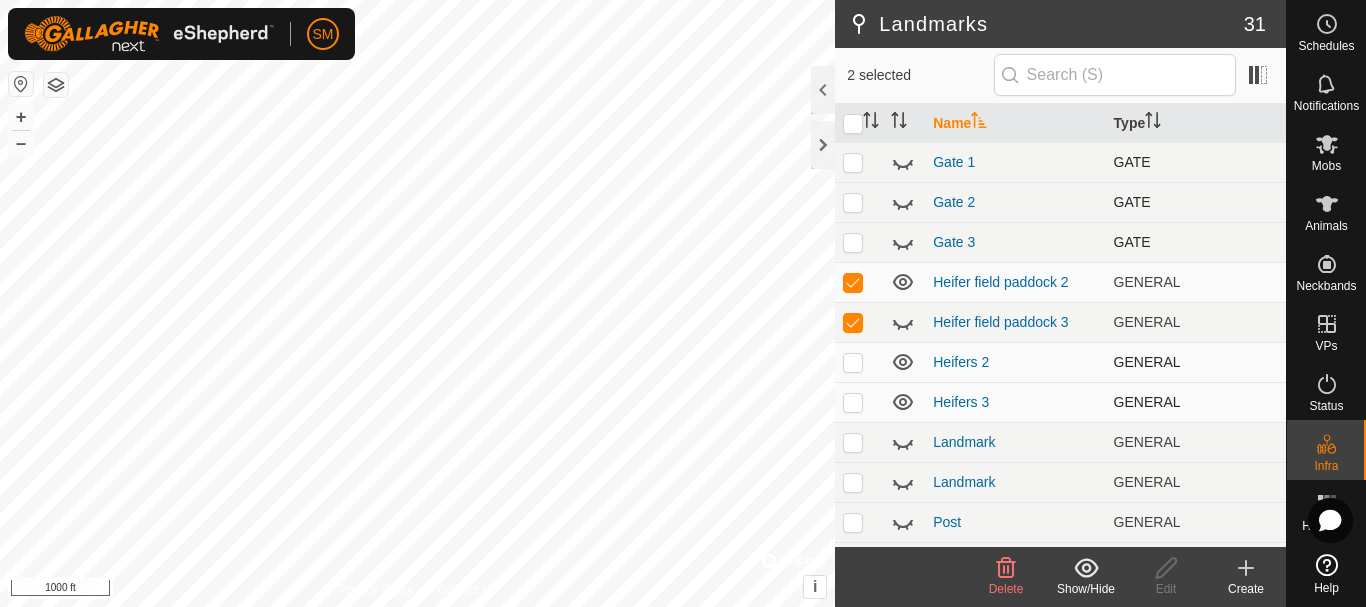 click at bounding box center (853, 362) 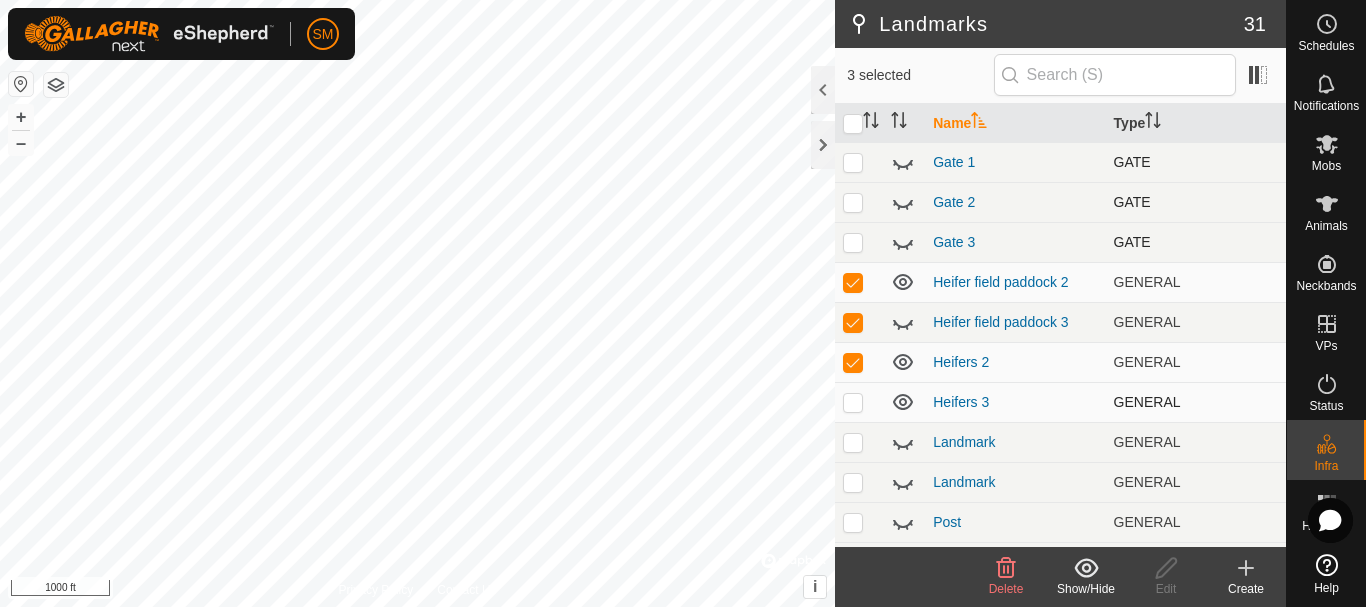 click at bounding box center (853, 402) 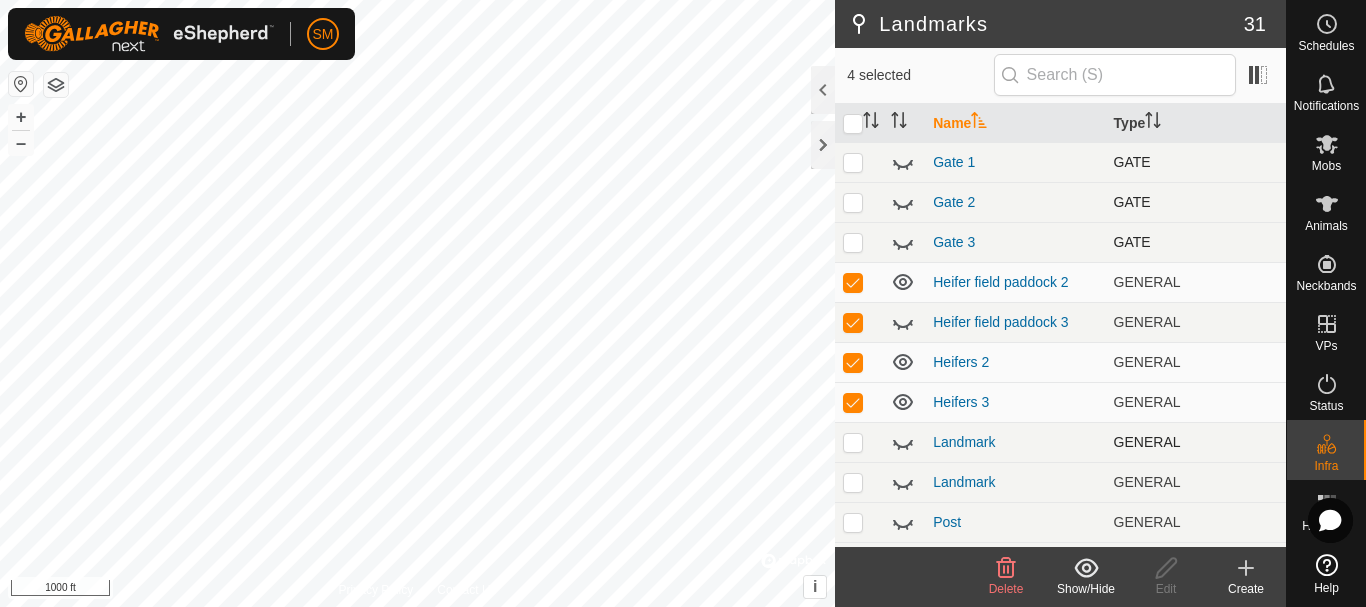 click 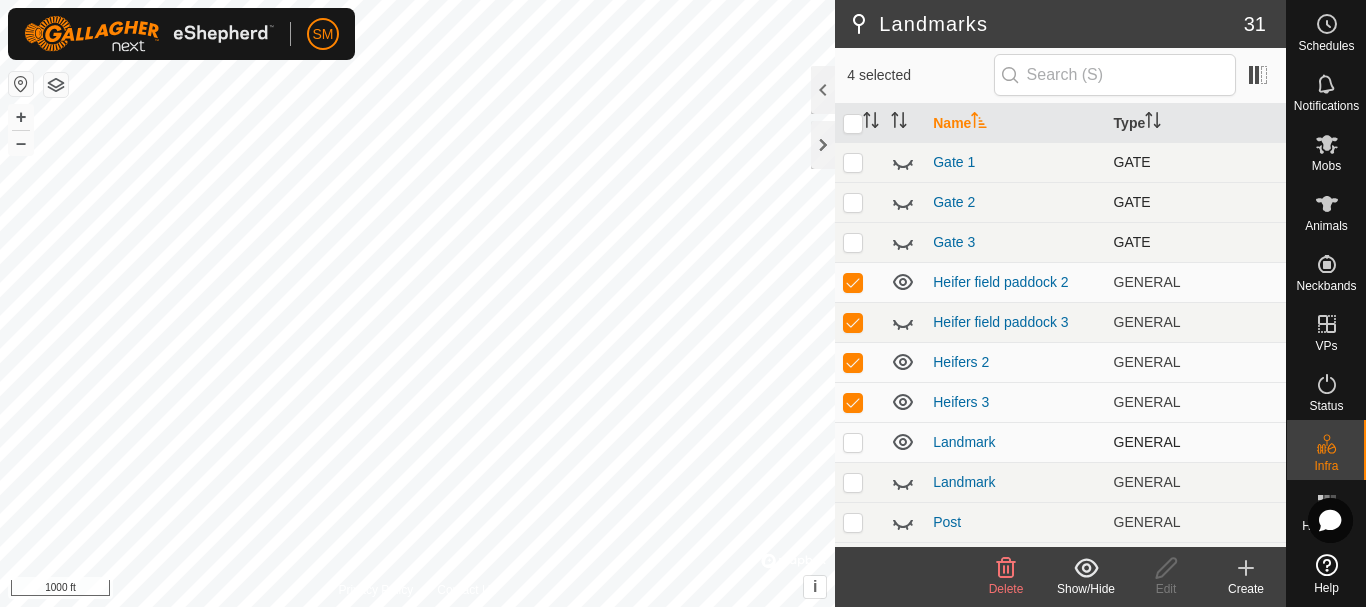 click 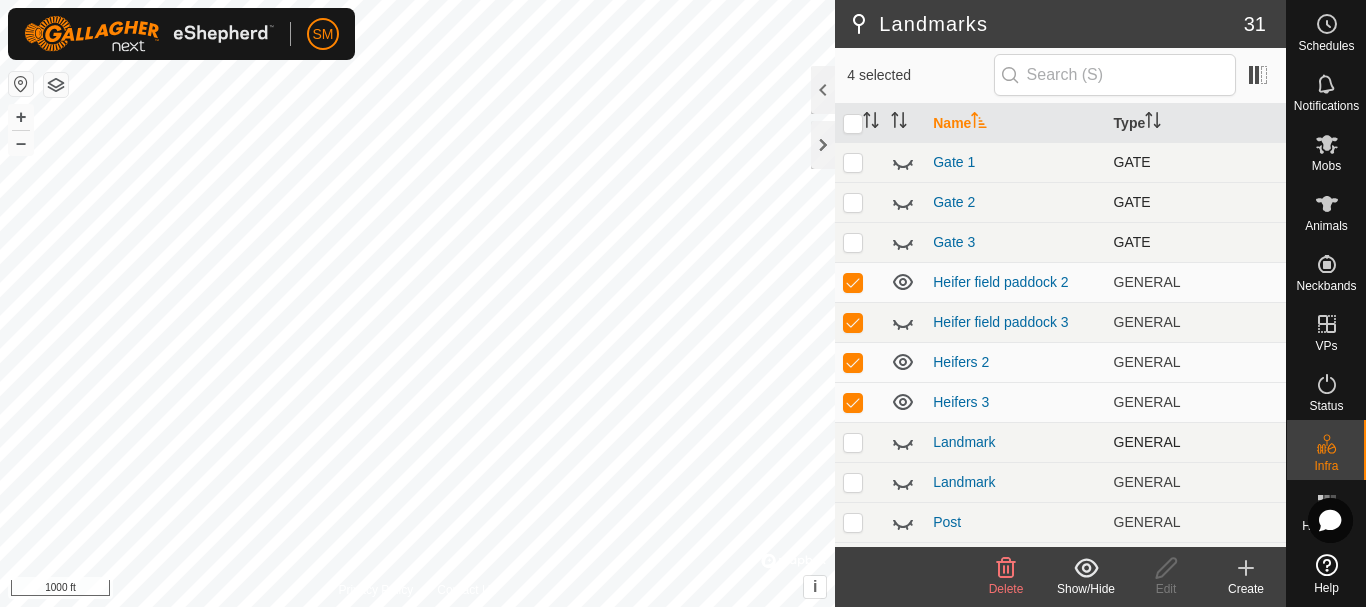 click 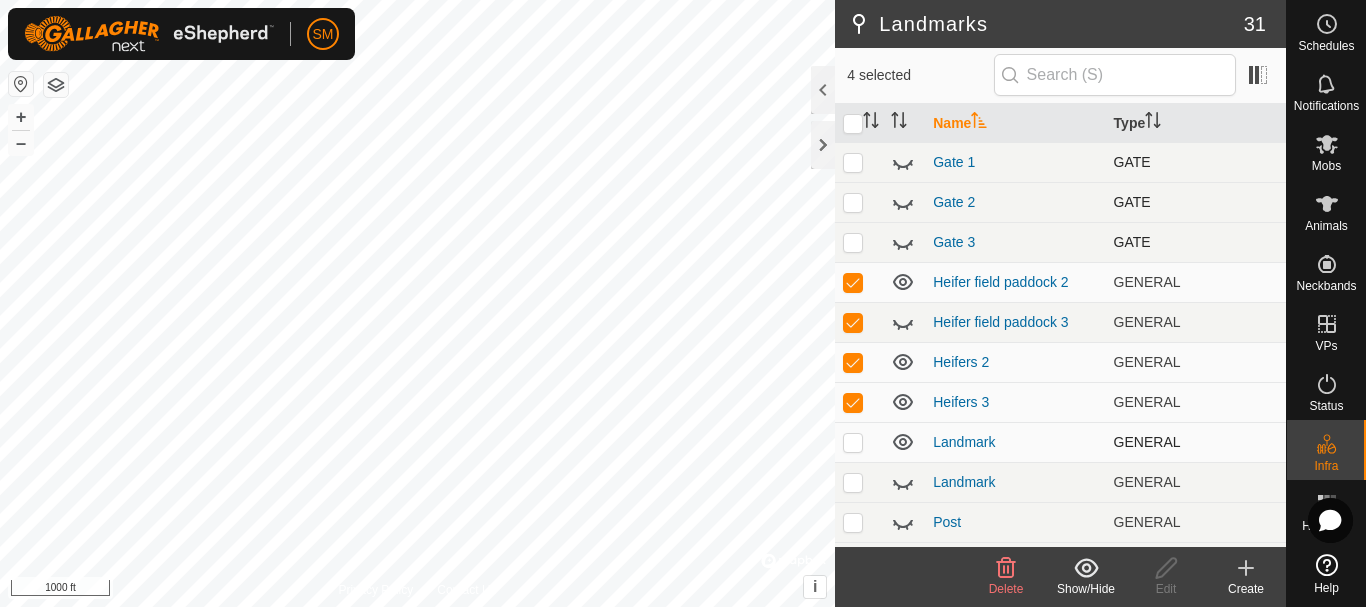 click 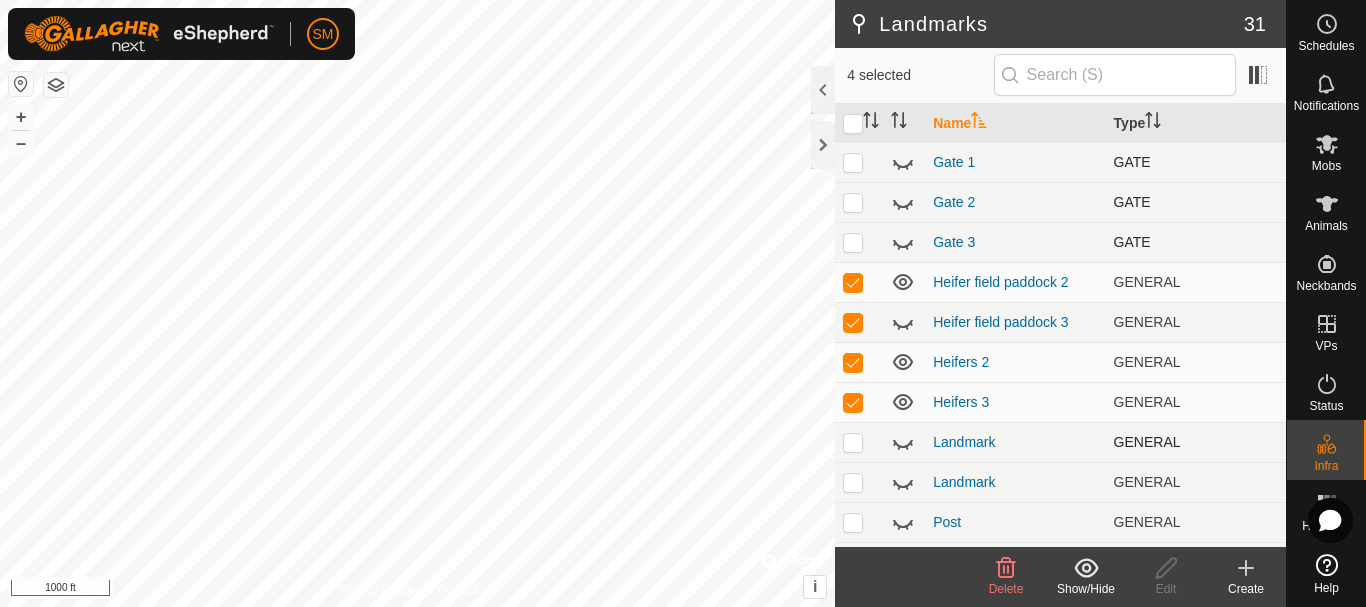 click at bounding box center (853, 442) 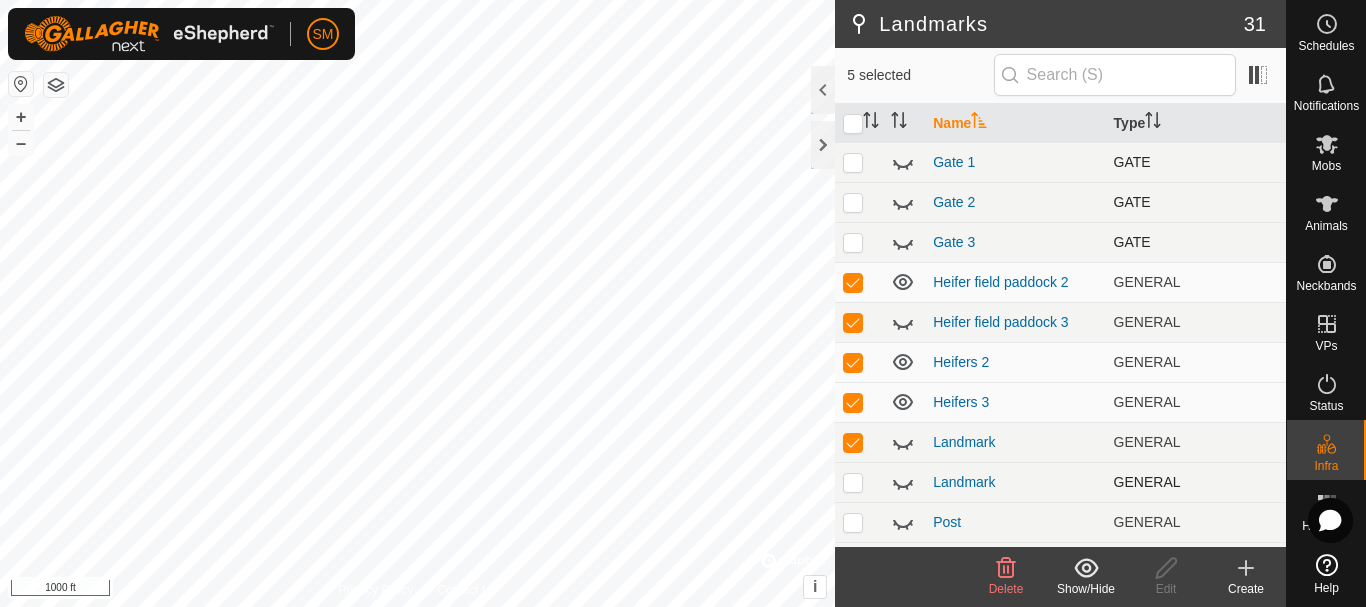 click 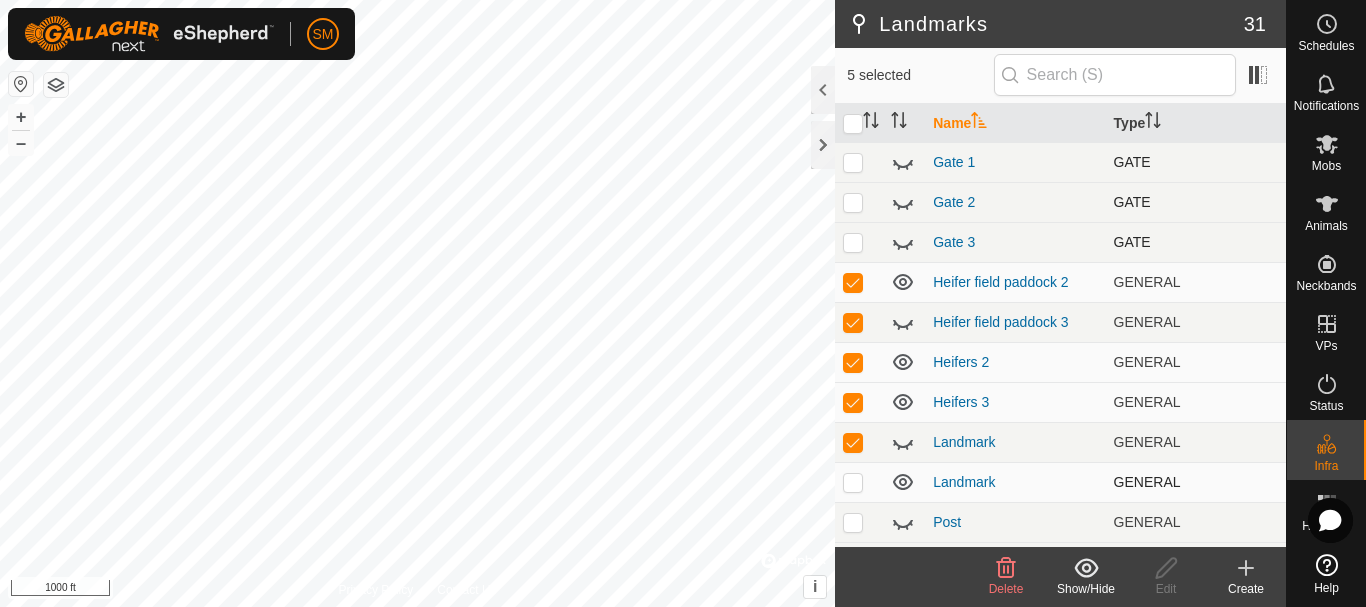 click 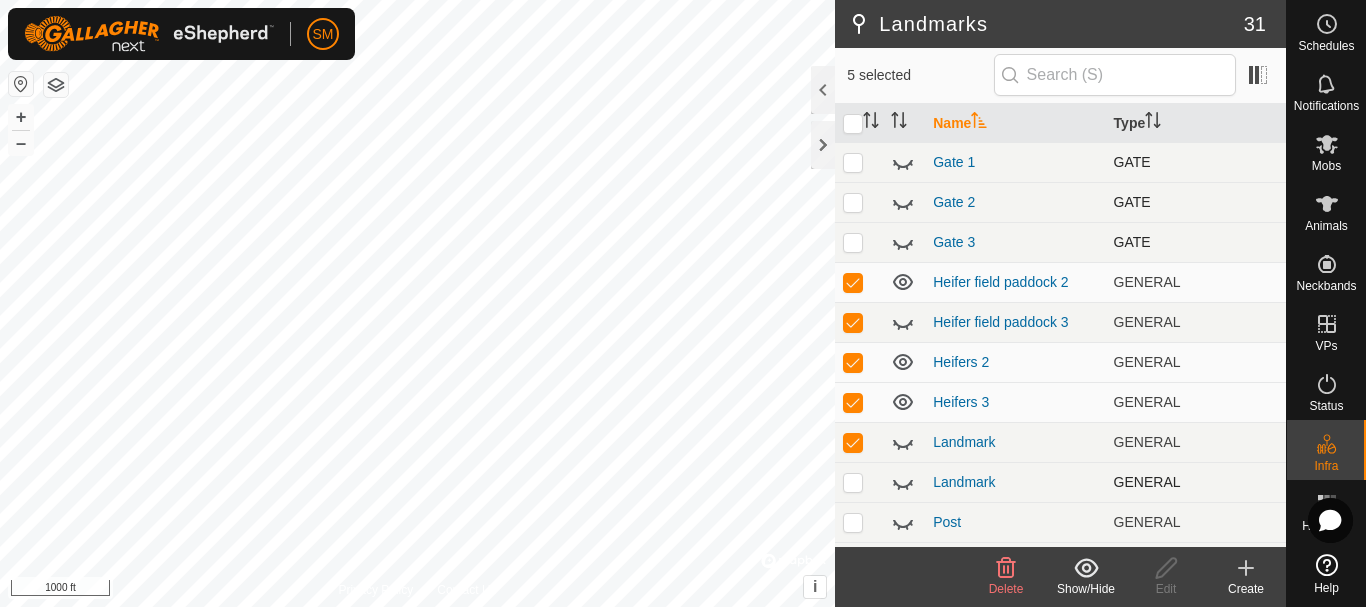 click 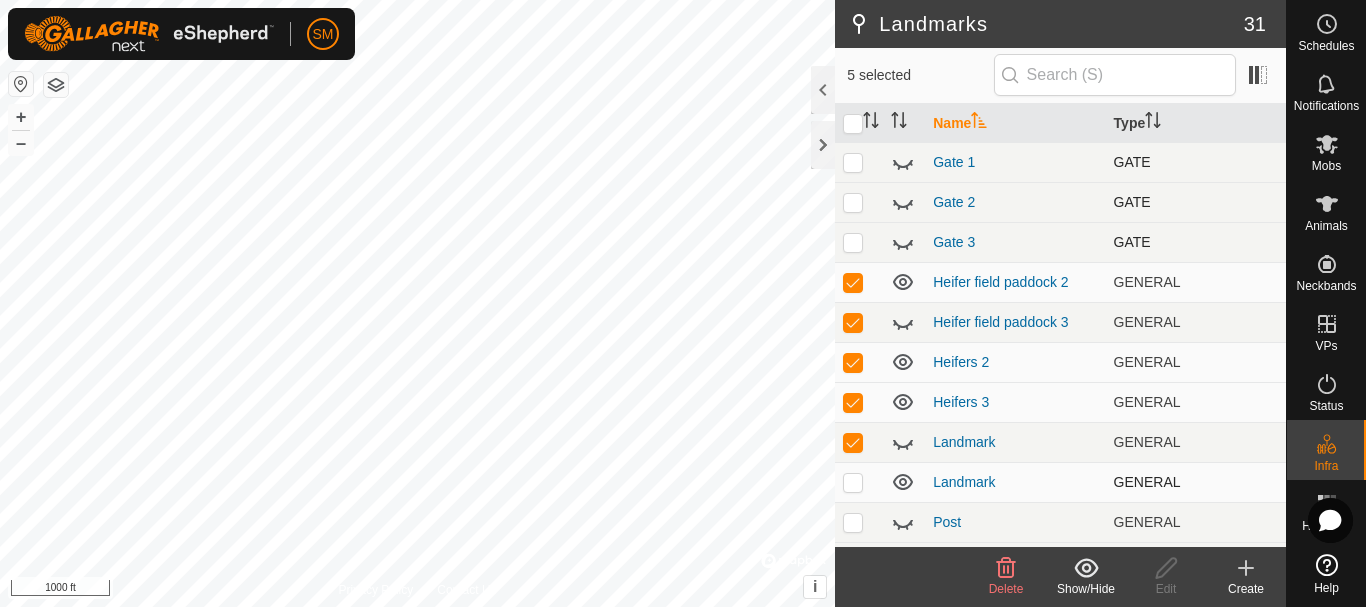 click 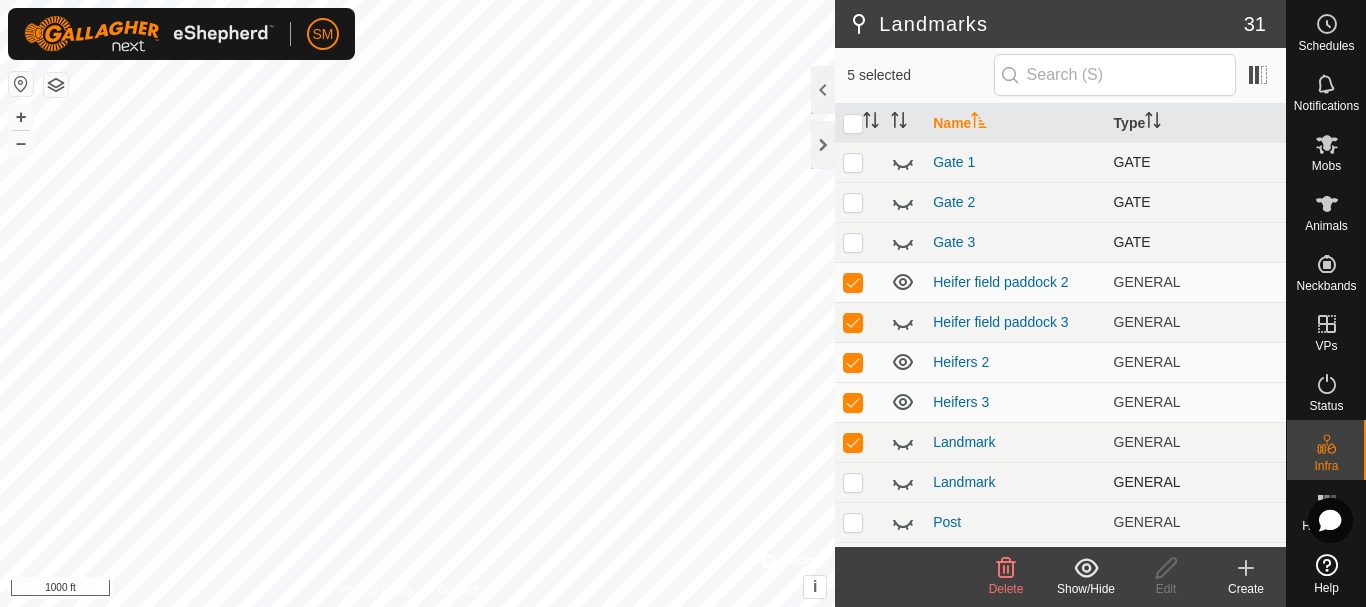 click at bounding box center [853, 482] 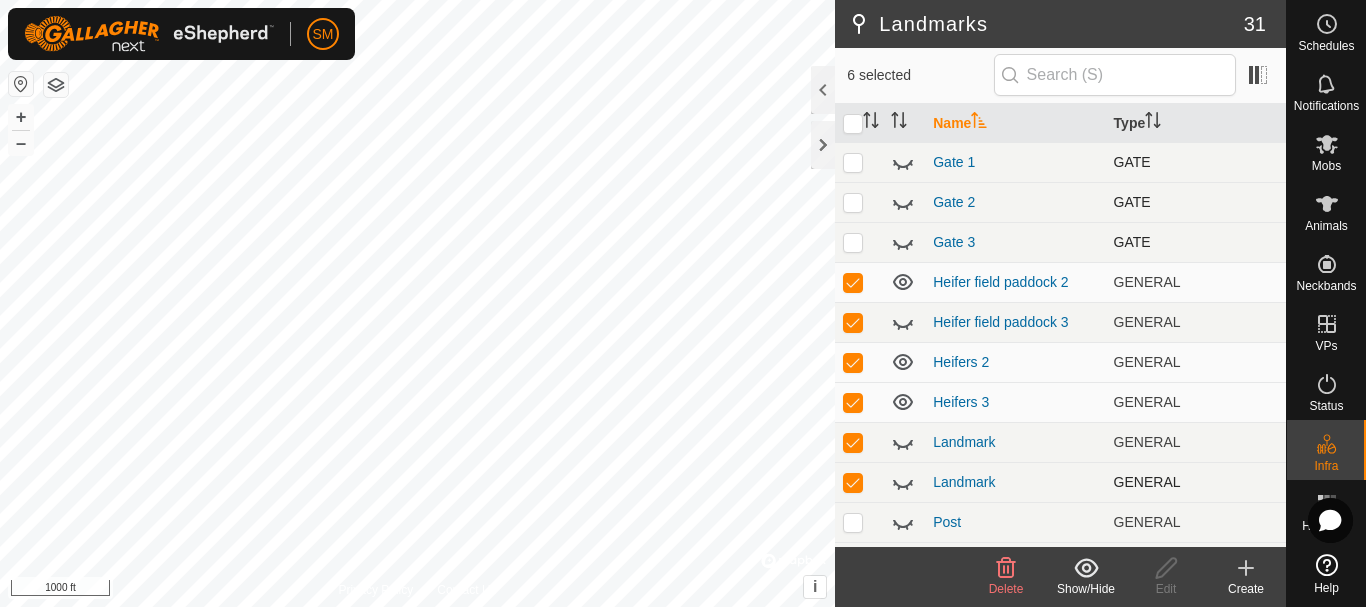 checkbox on "true" 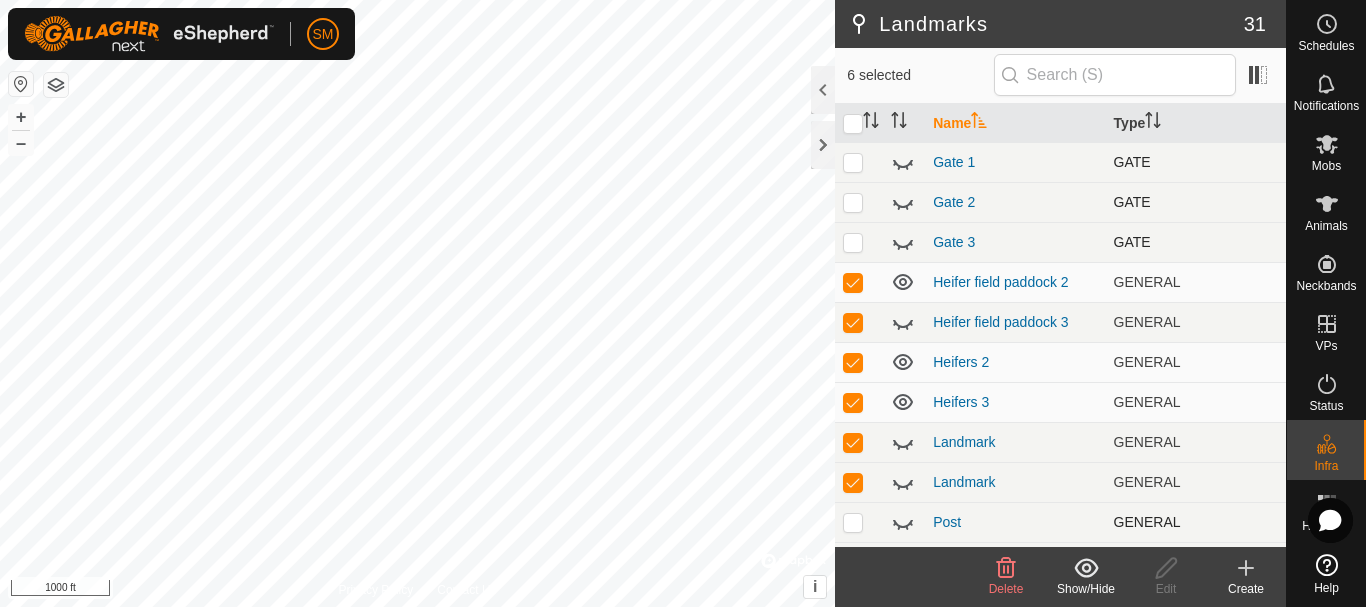 click 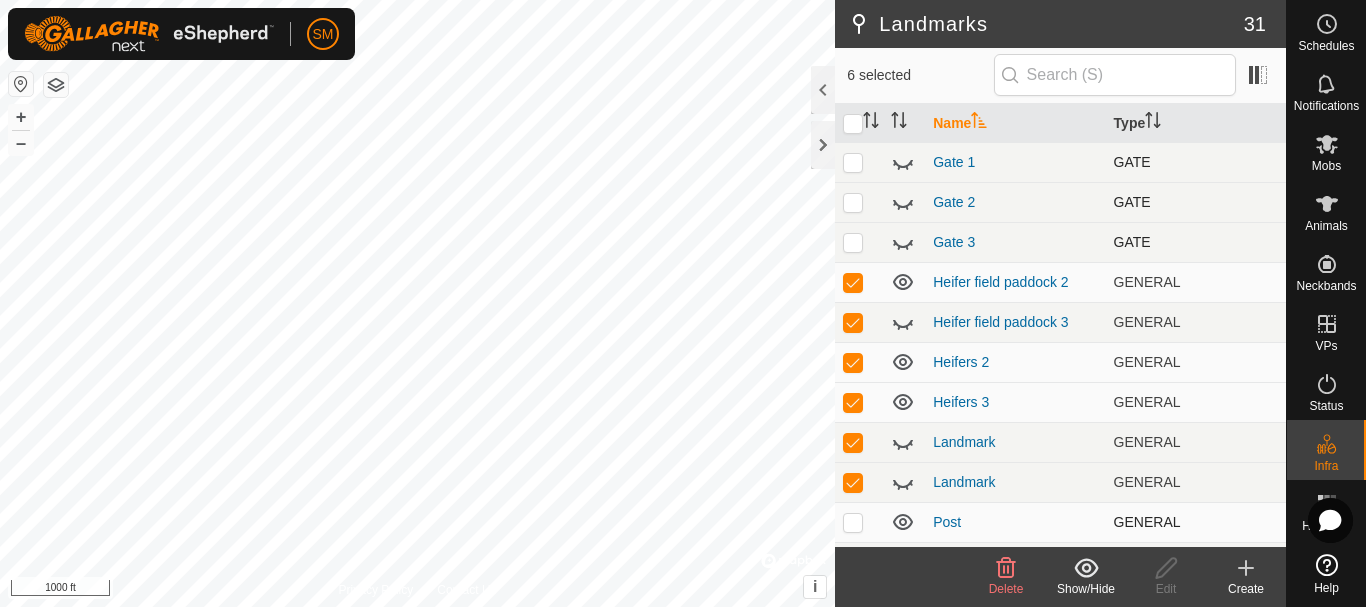 click 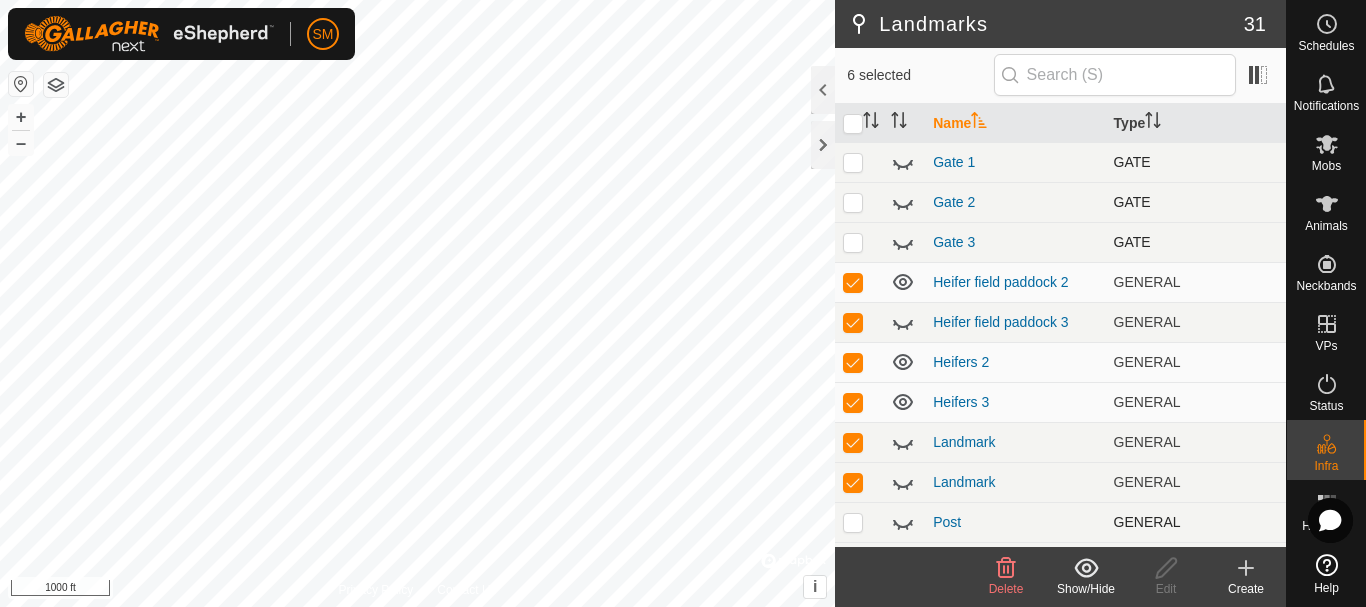 click 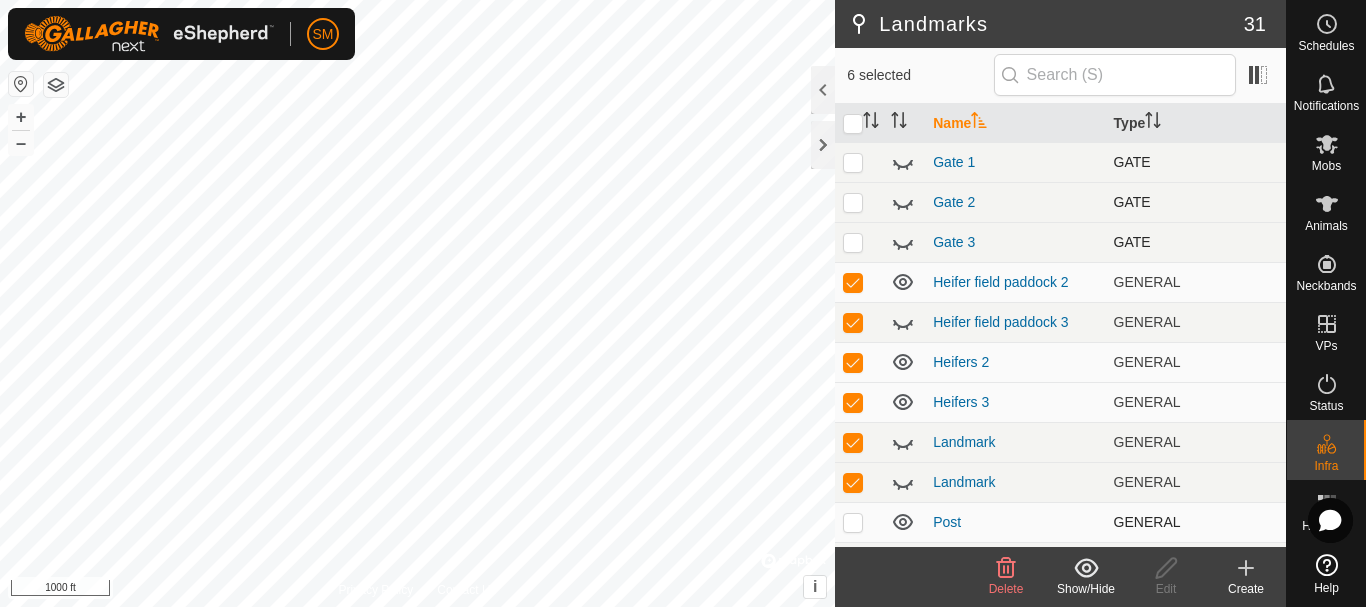 click 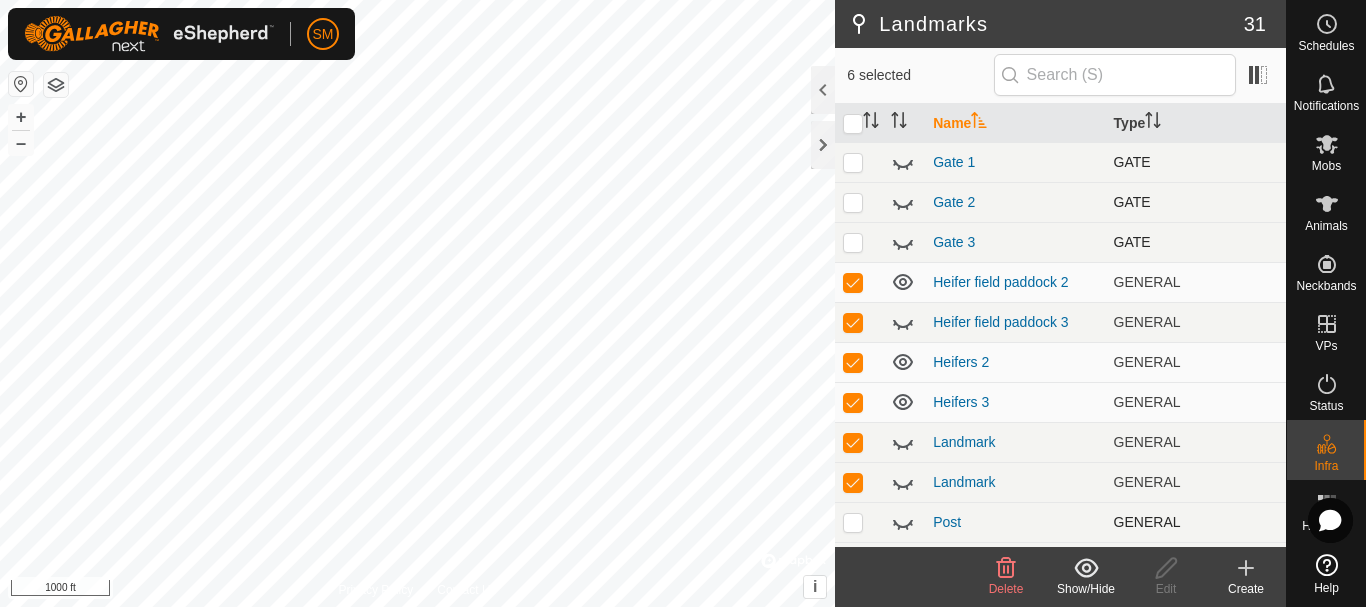 click at bounding box center (853, 522) 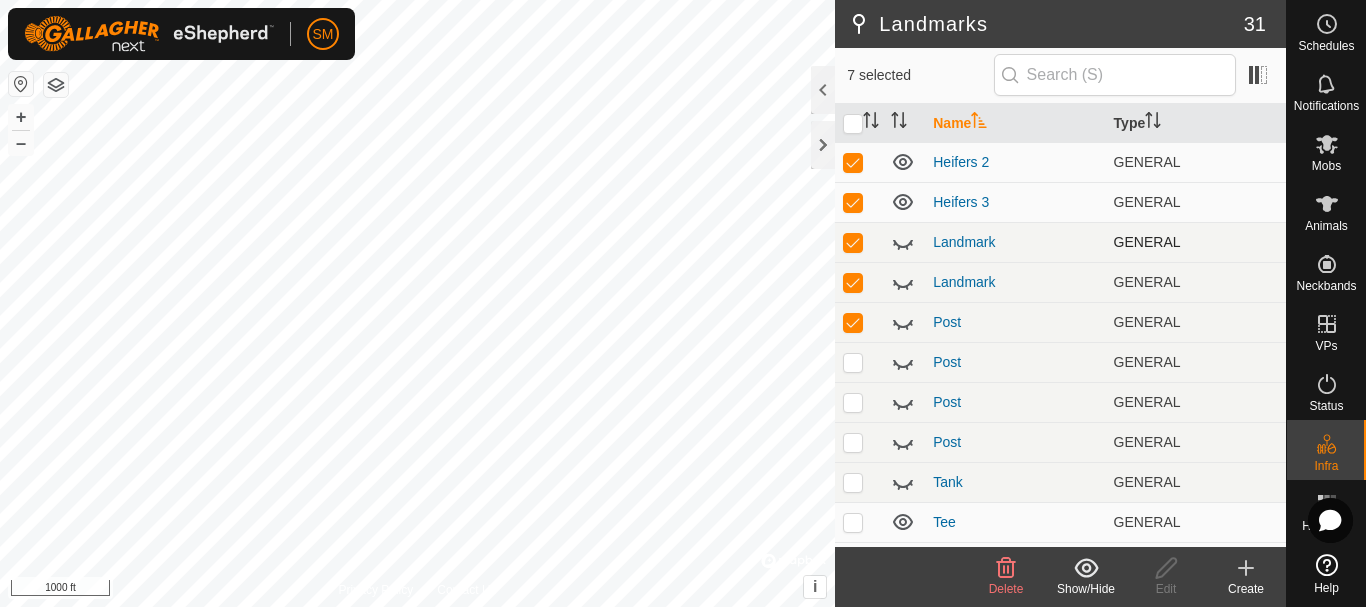 scroll, scrollTop: 300, scrollLeft: 0, axis: vertical 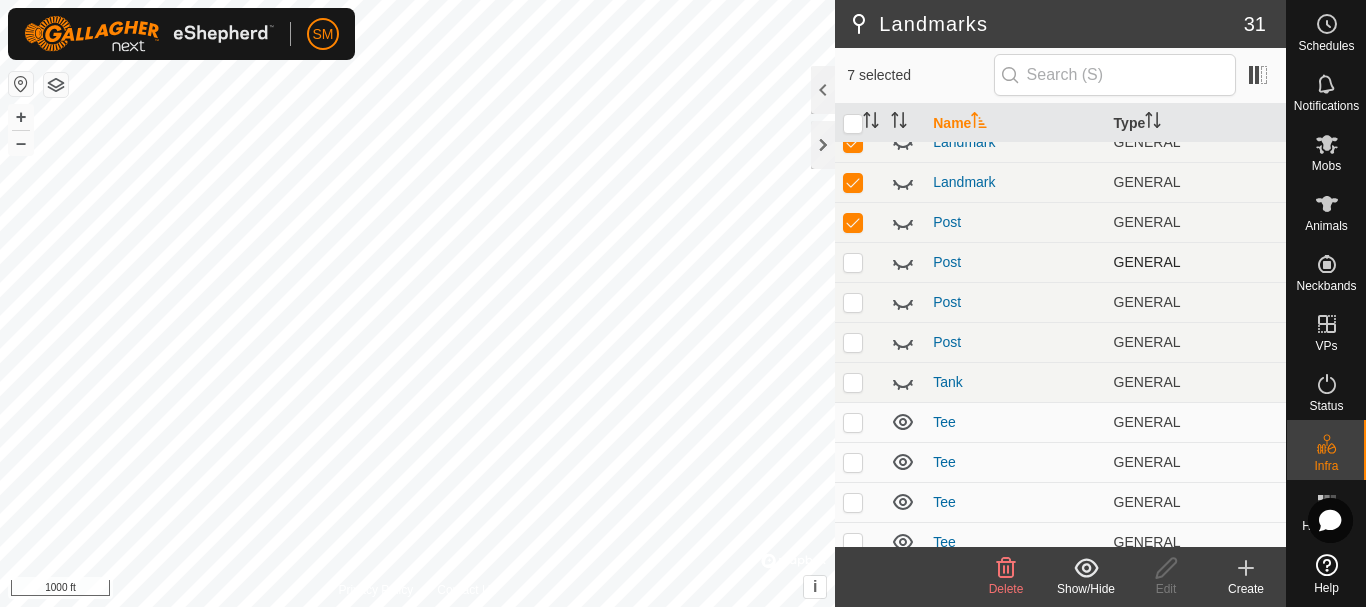 click 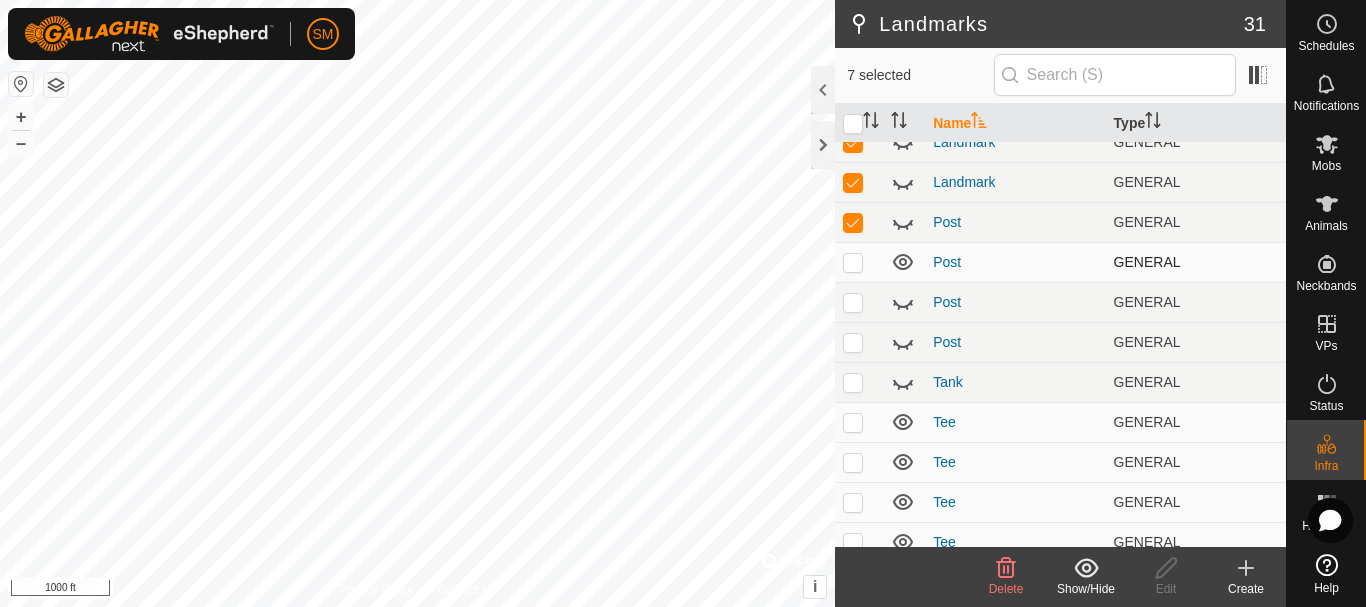 click 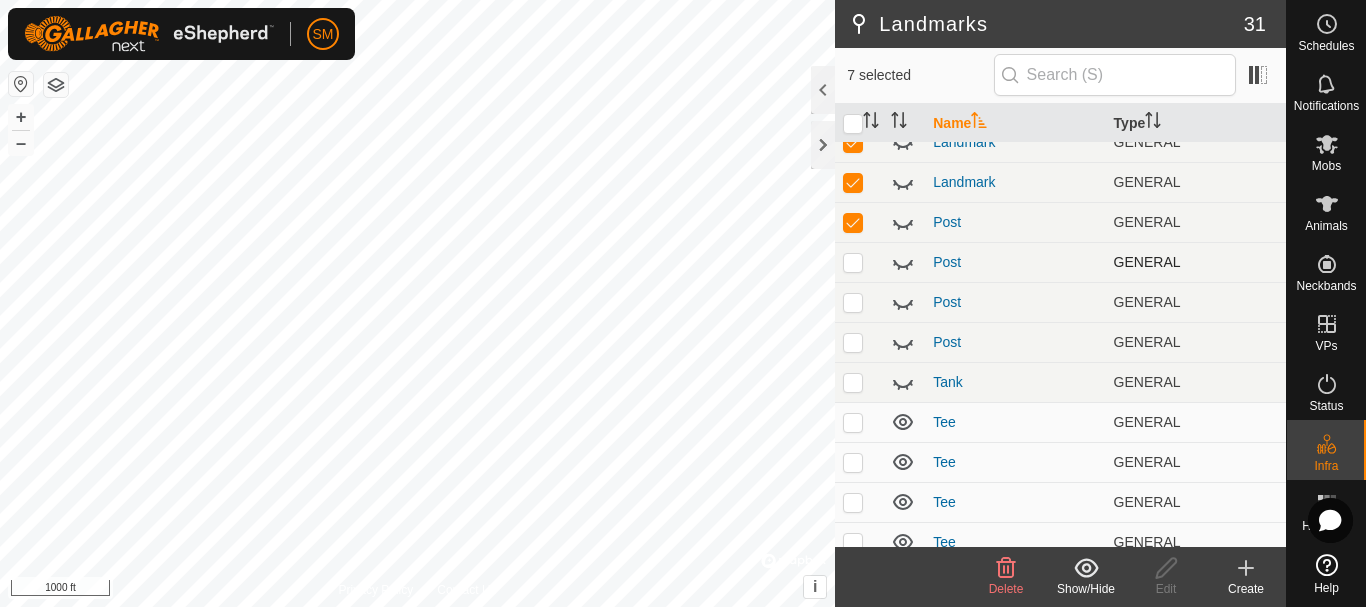 click 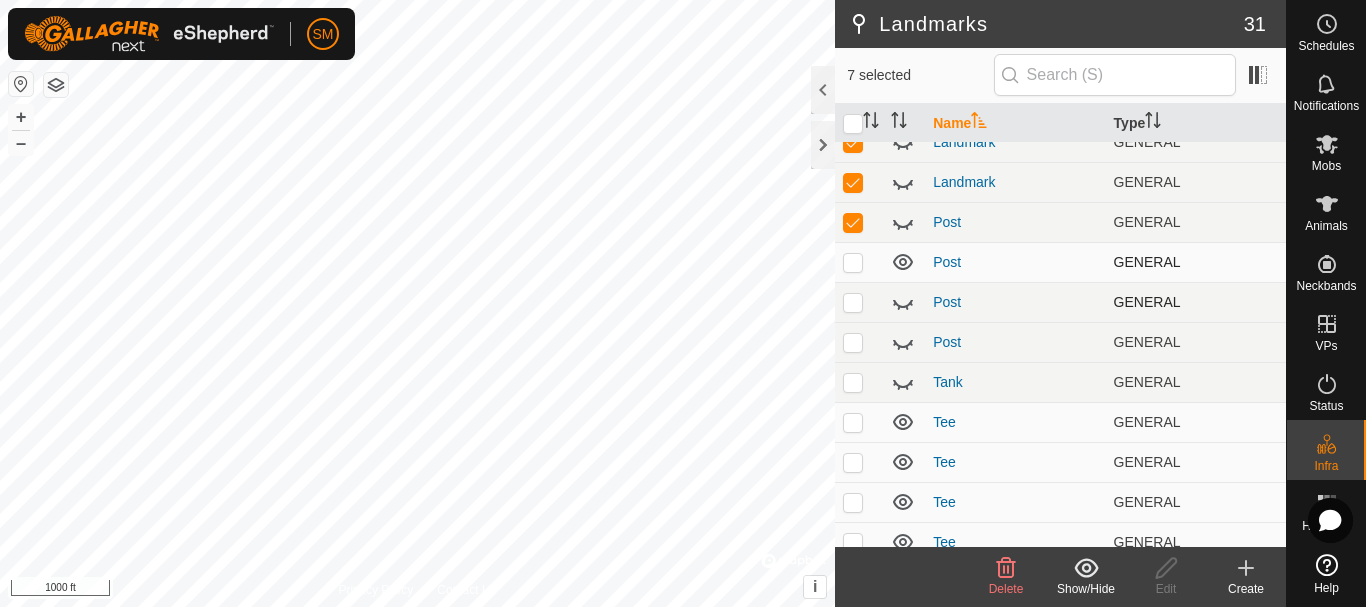click 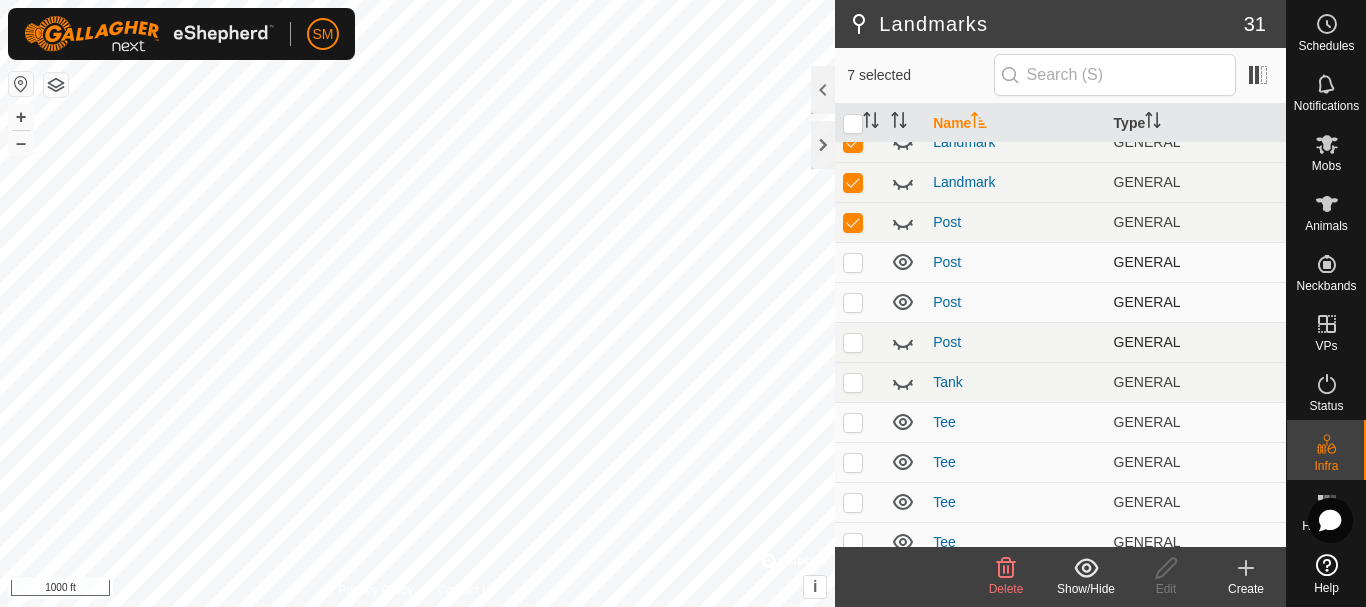click 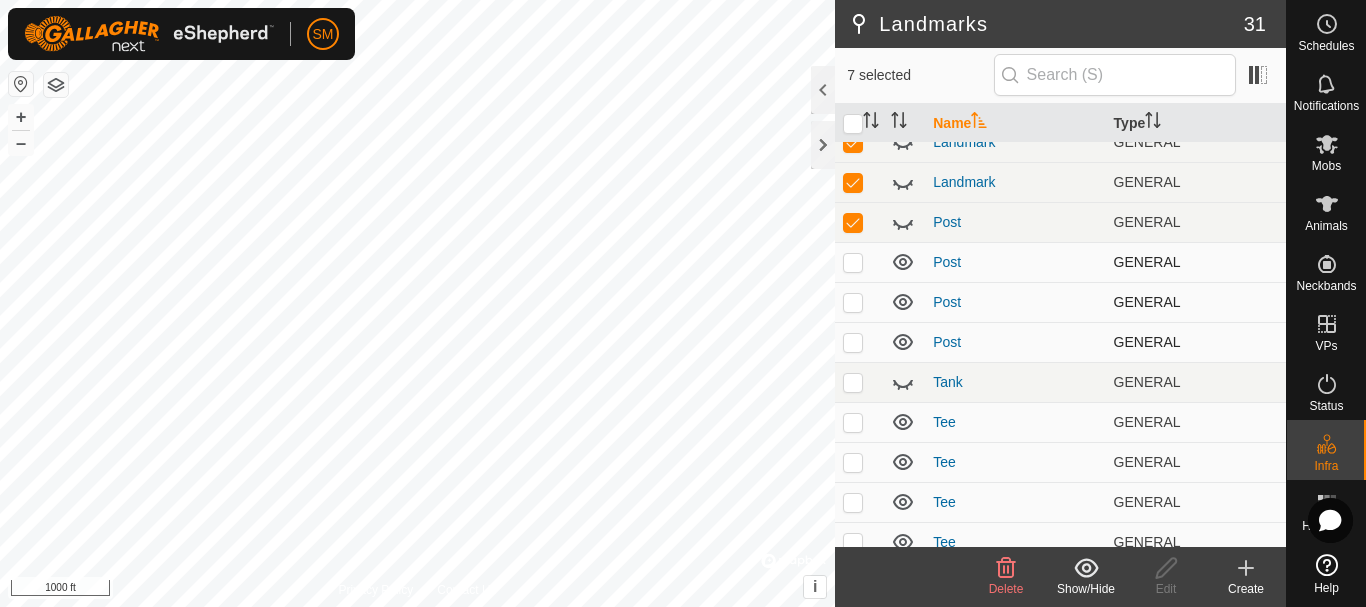 click at bounding box center (853, 262) 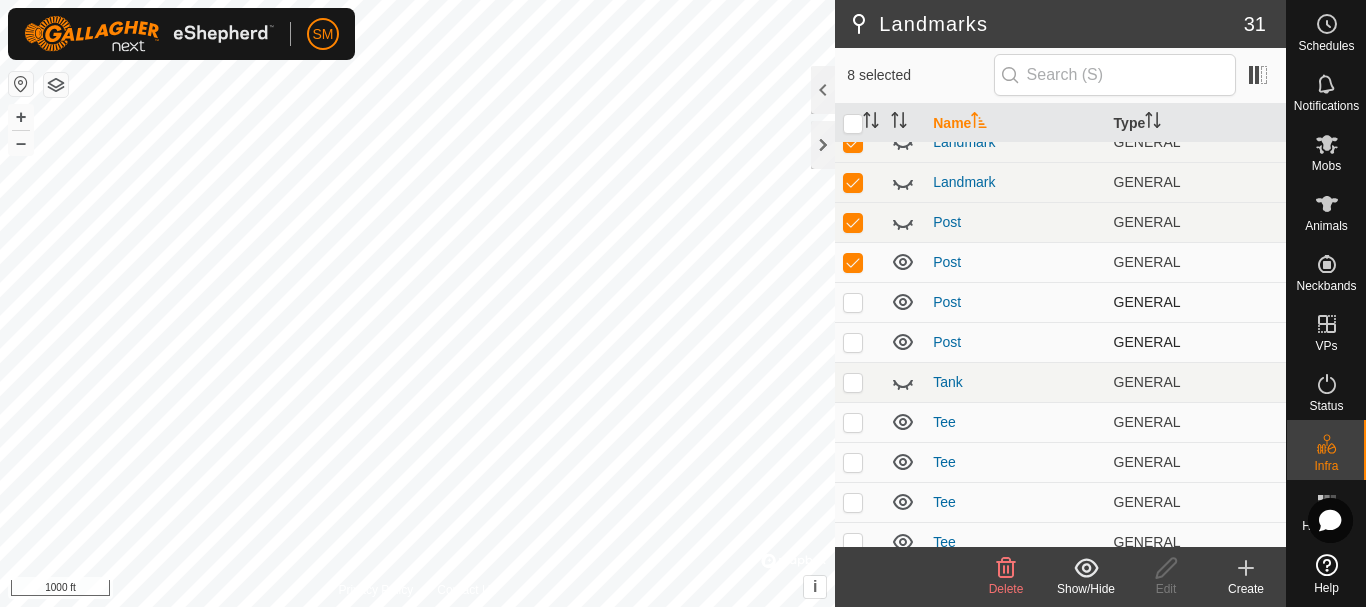 click at bounding box center [853, 302] 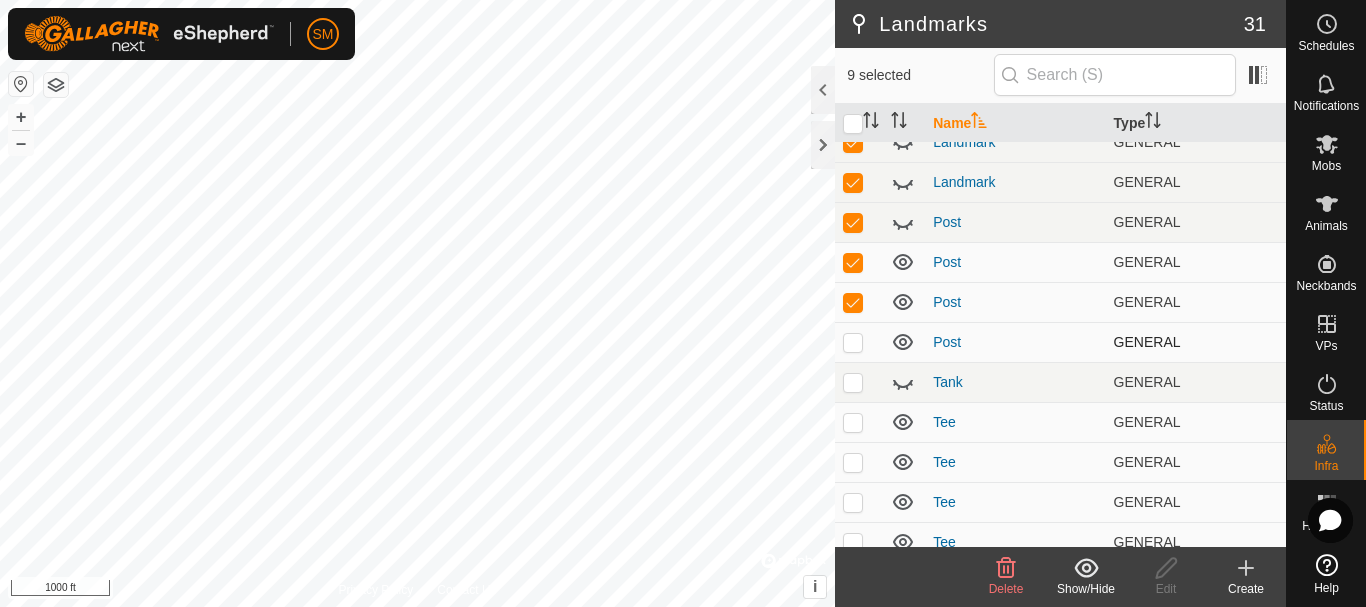 click at bounding box center (853, 342) 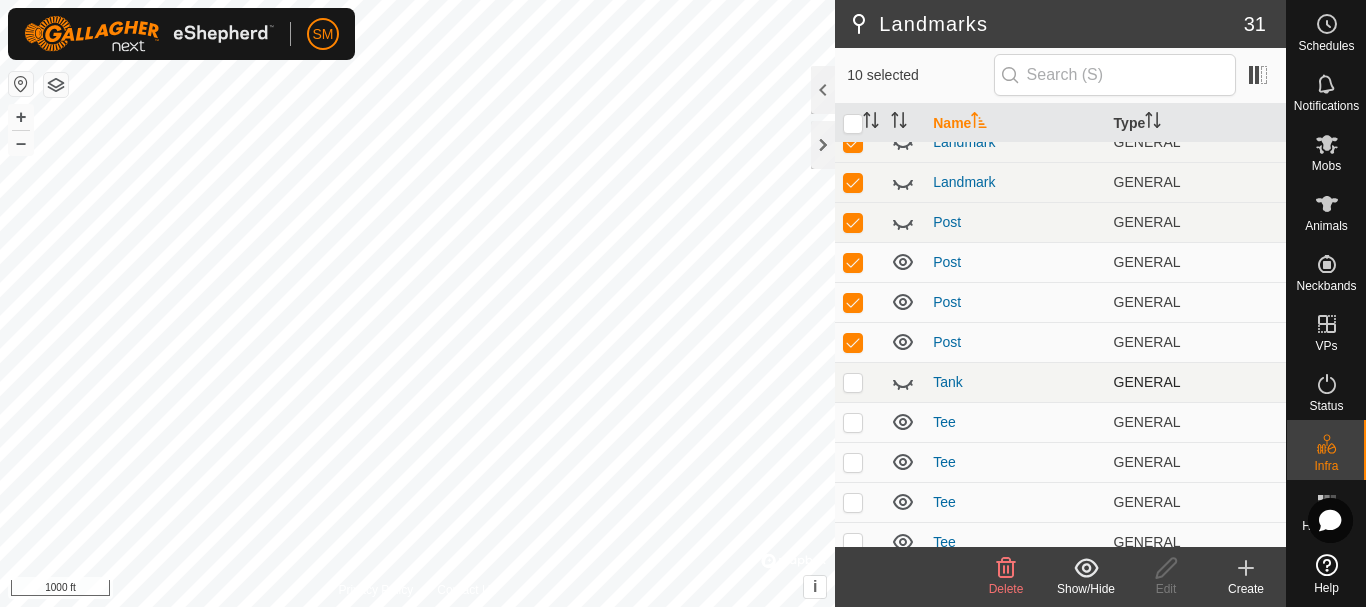 click 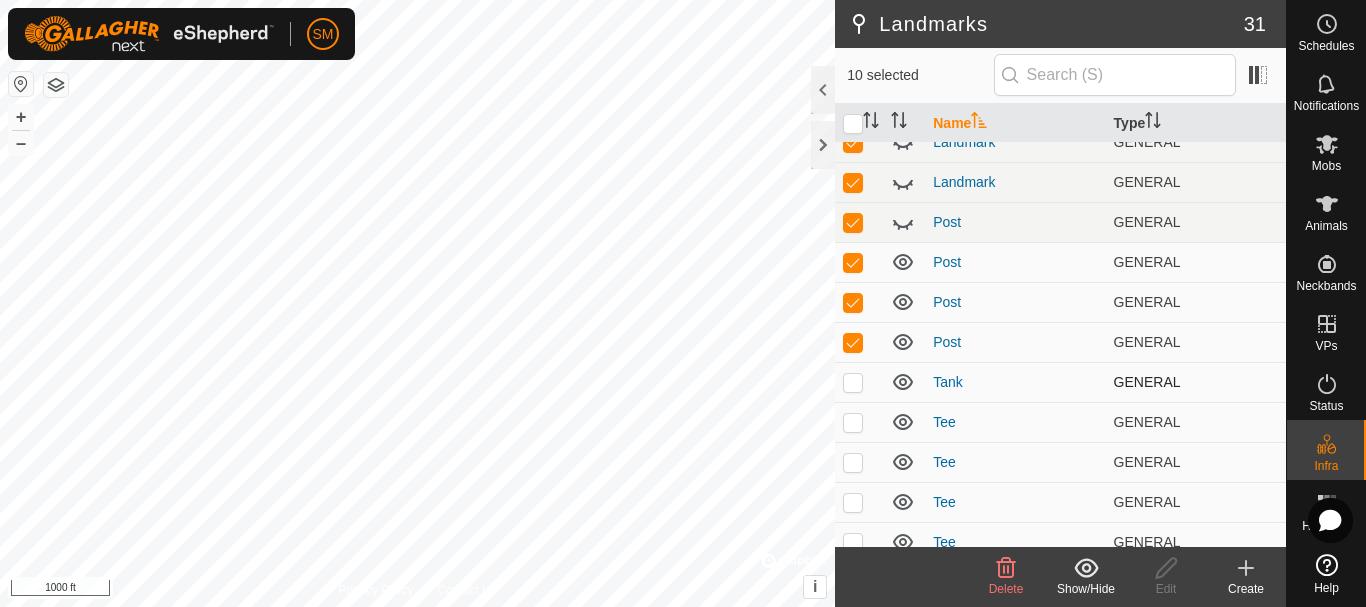 click 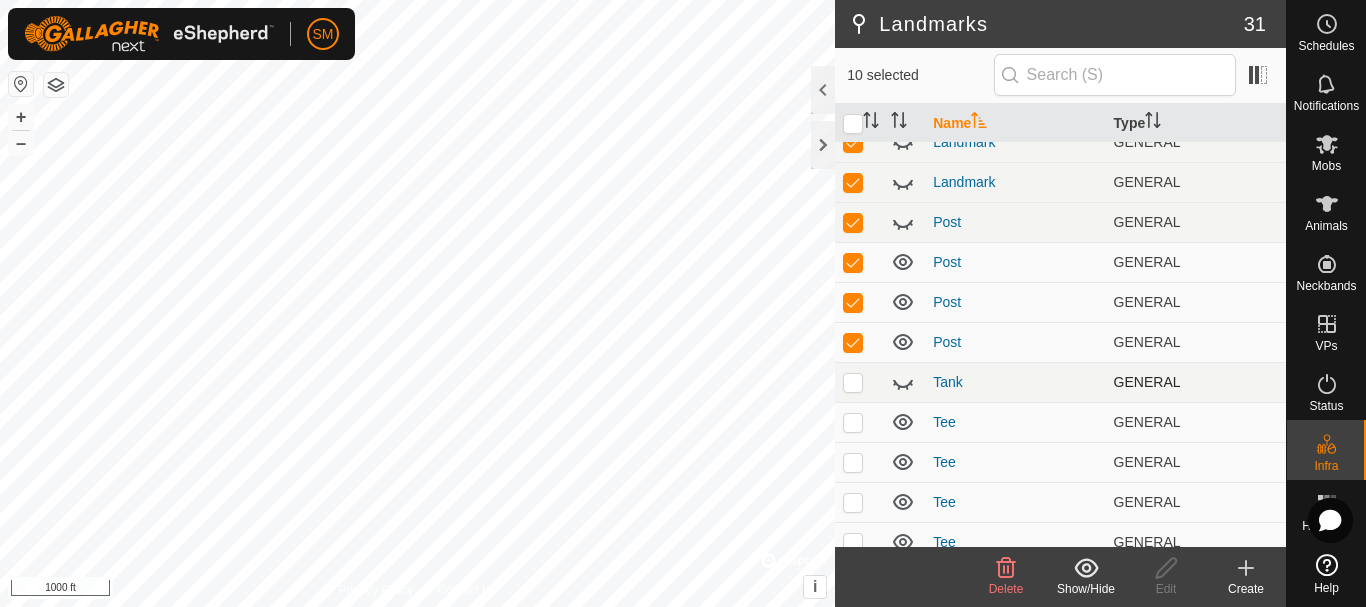 click 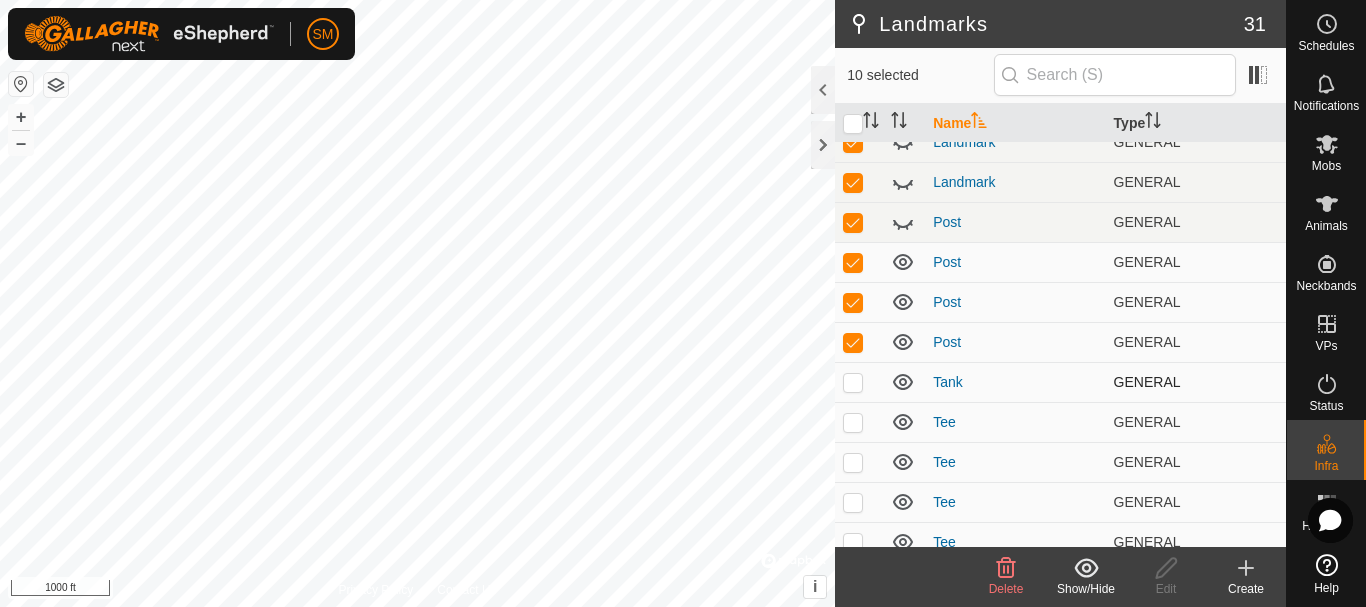 click at bounding box center [853, 382] 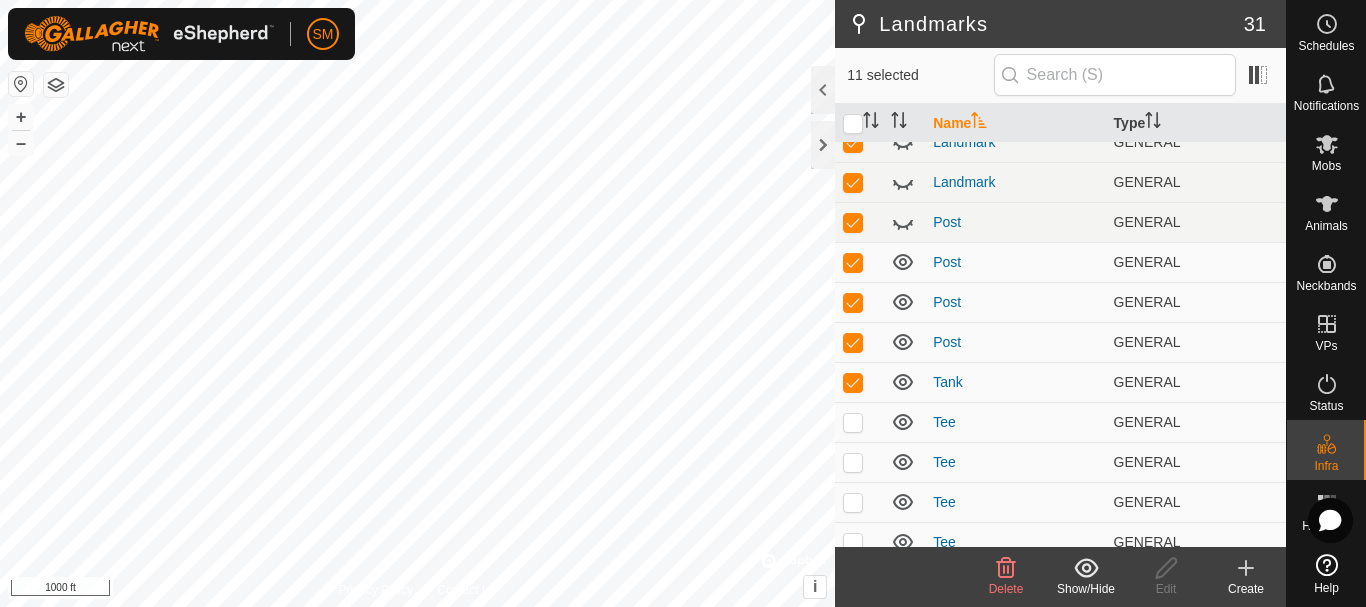 click 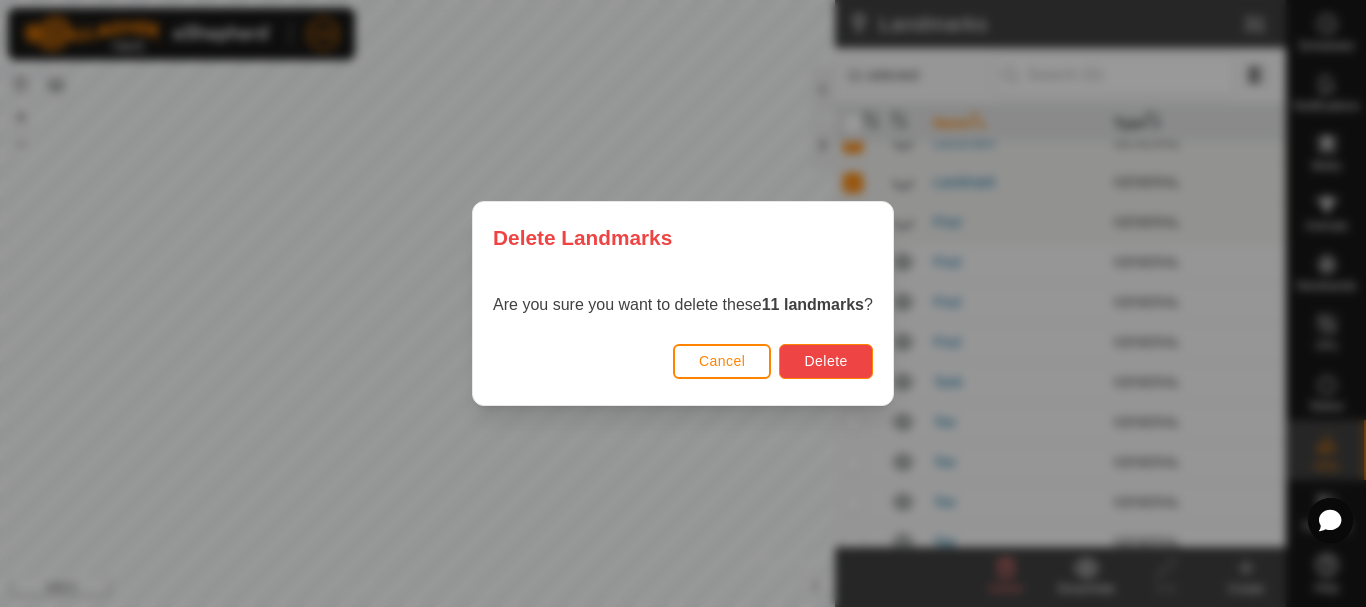 click on "Delete" at bounding box center (825, 361) 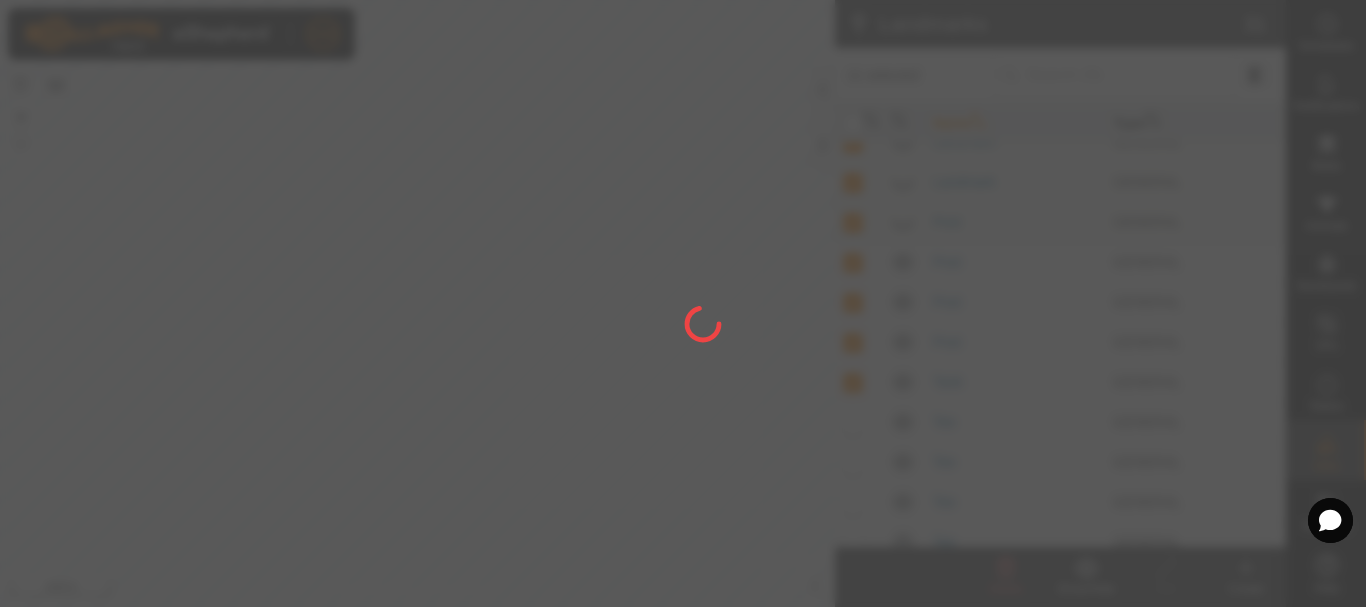 checkbox on "false" 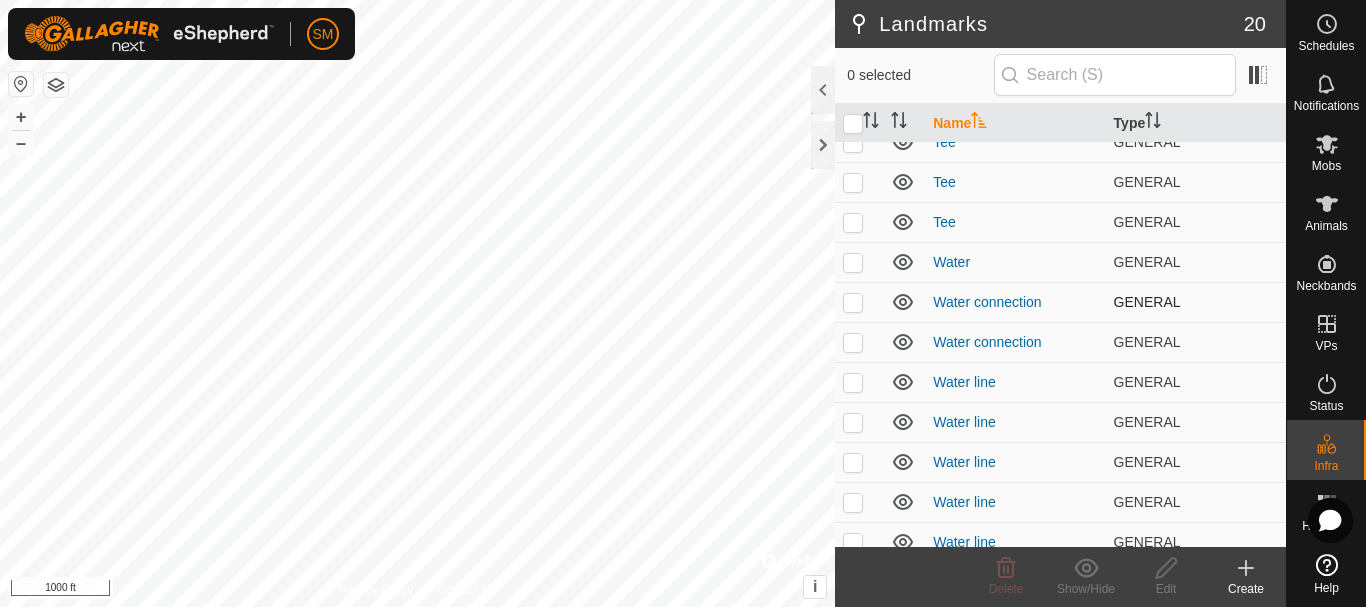 click at bounding box center (853, 302) 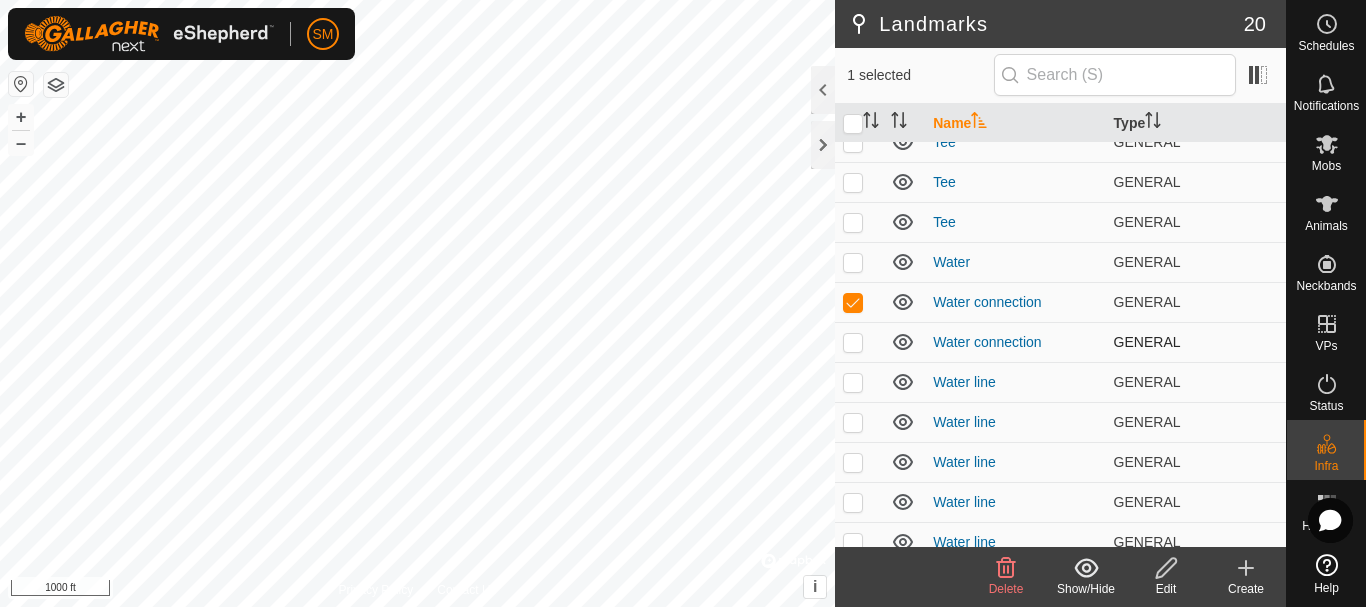 click at bounding box center [853, 342] 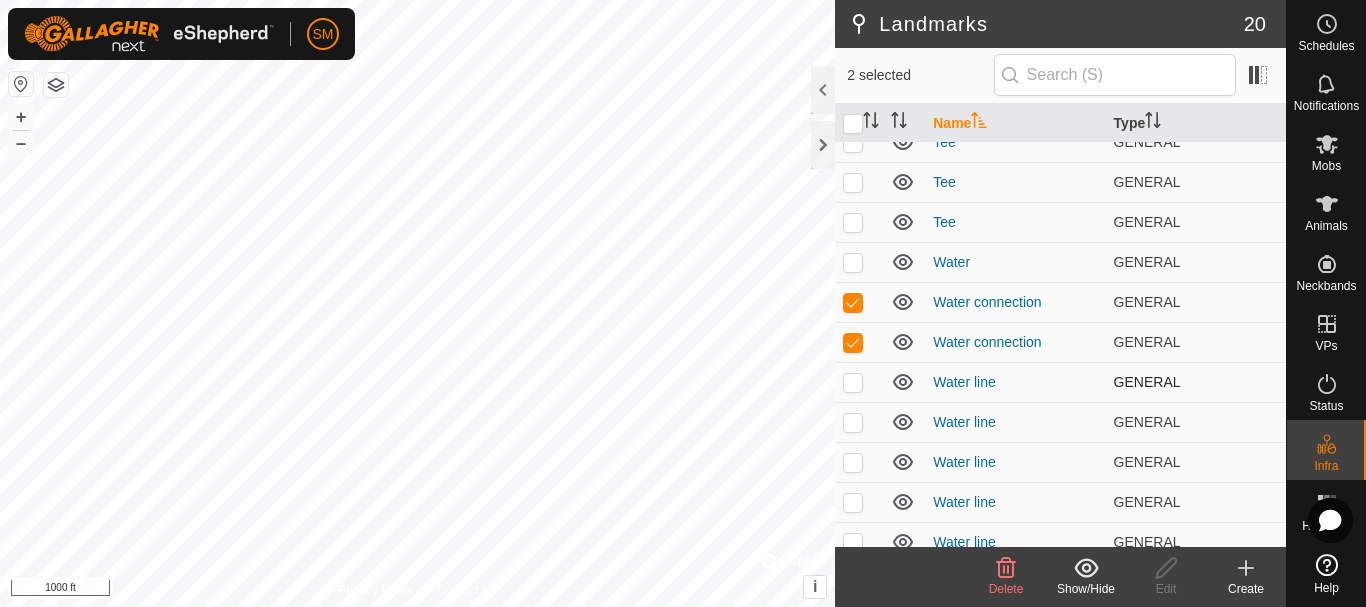 click at bounding box center (853, 382) 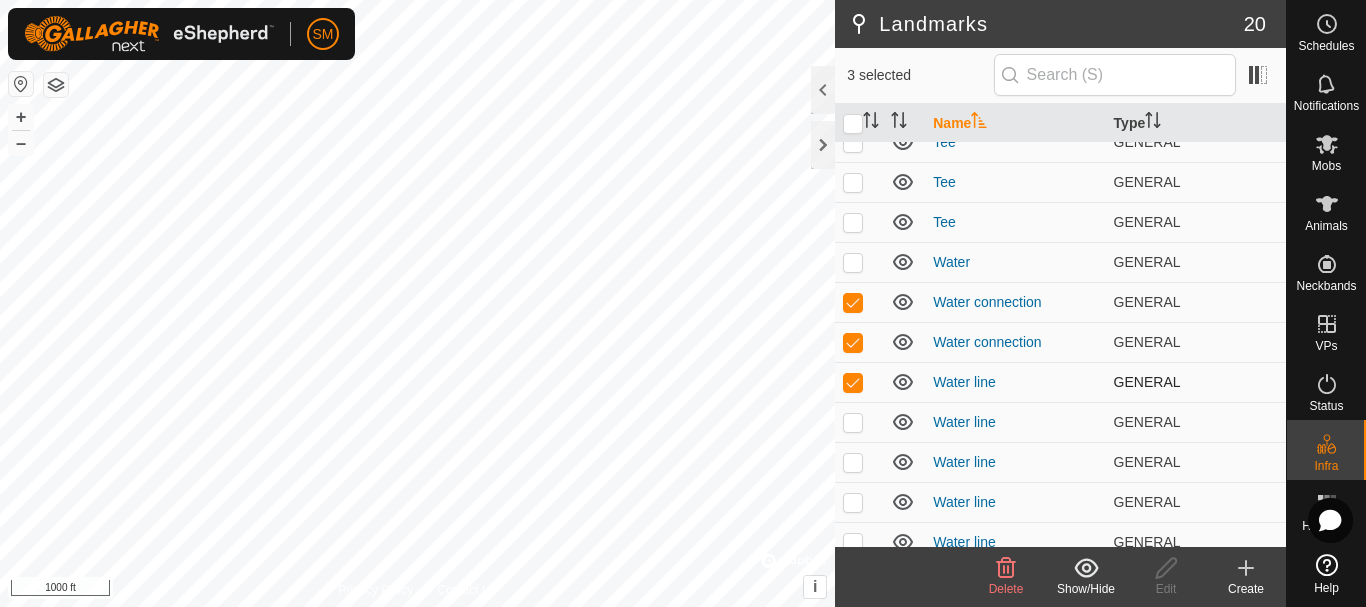 click at bounding box center [853, 382] 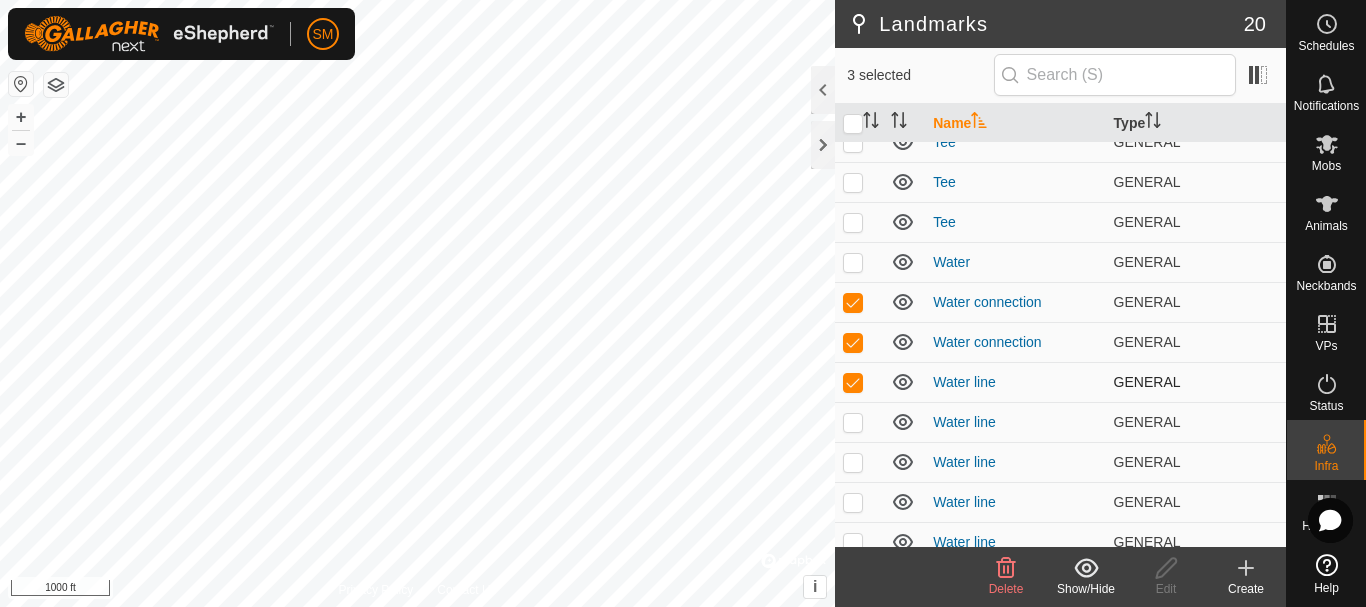 checkbox on "false" 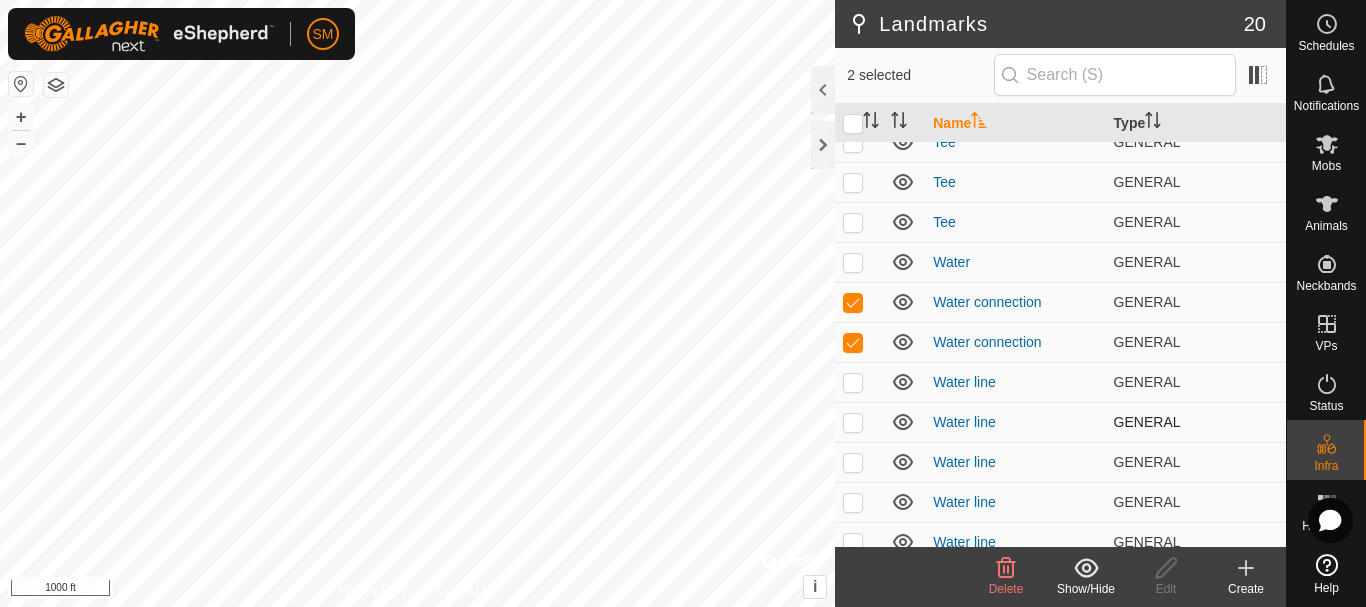 click at bounding box center [853, 422] 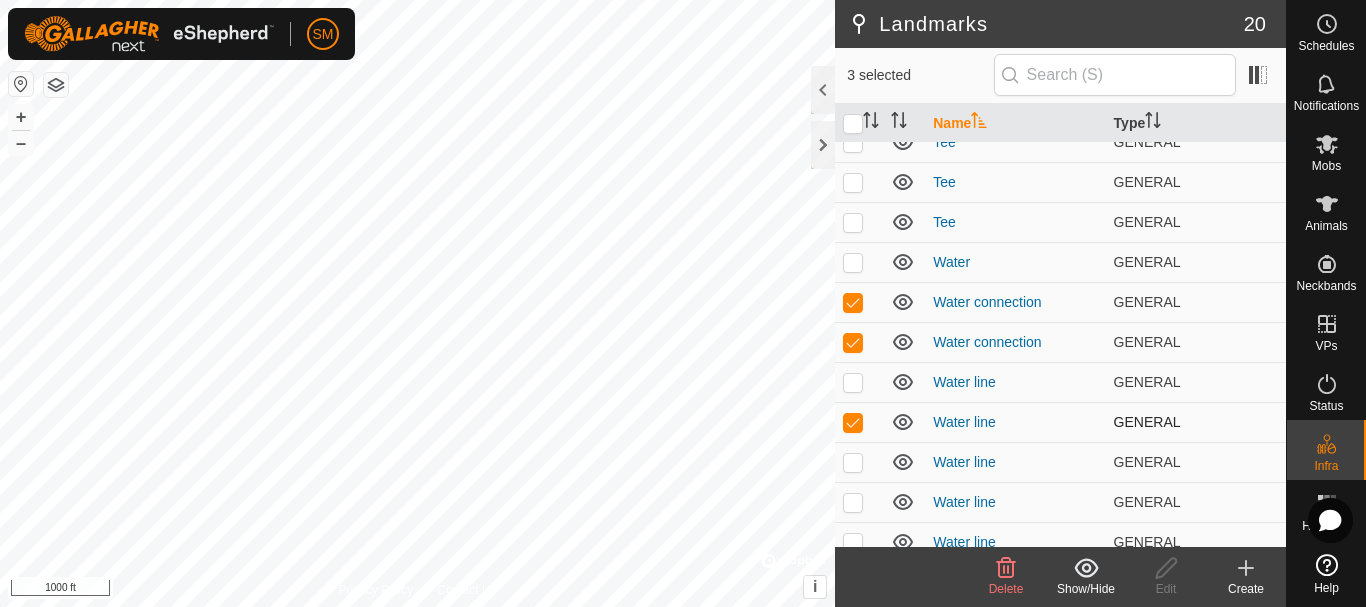 click at bounding box center (853, 422) 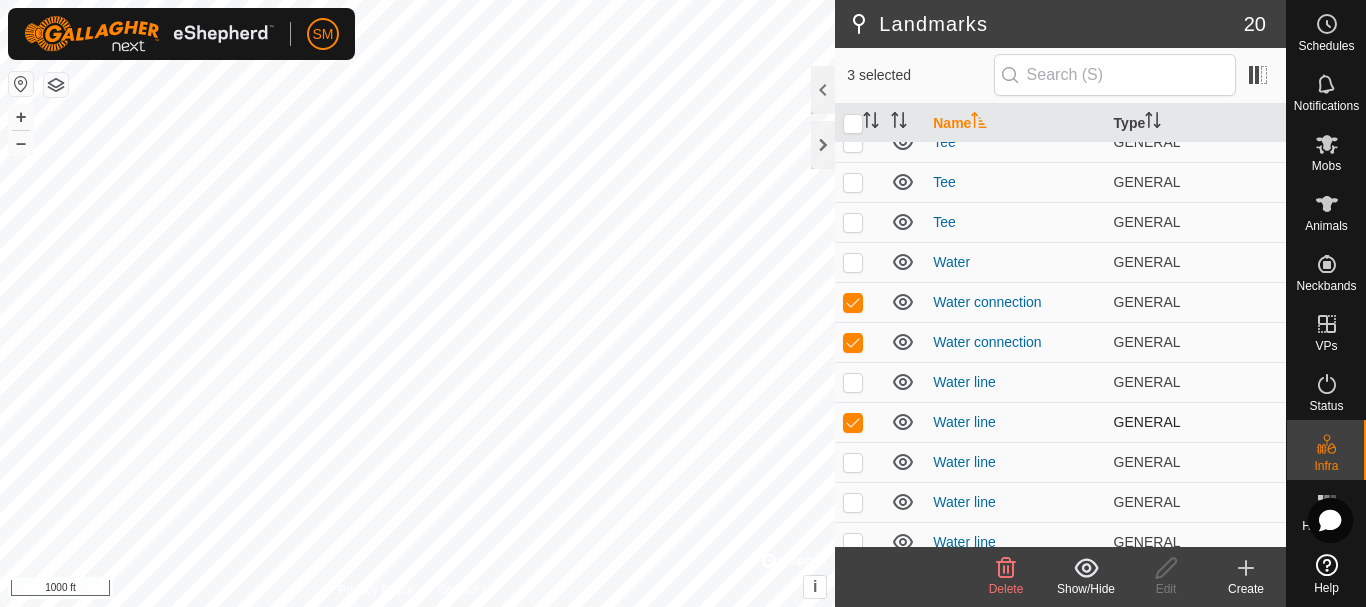 checkbox on "false" 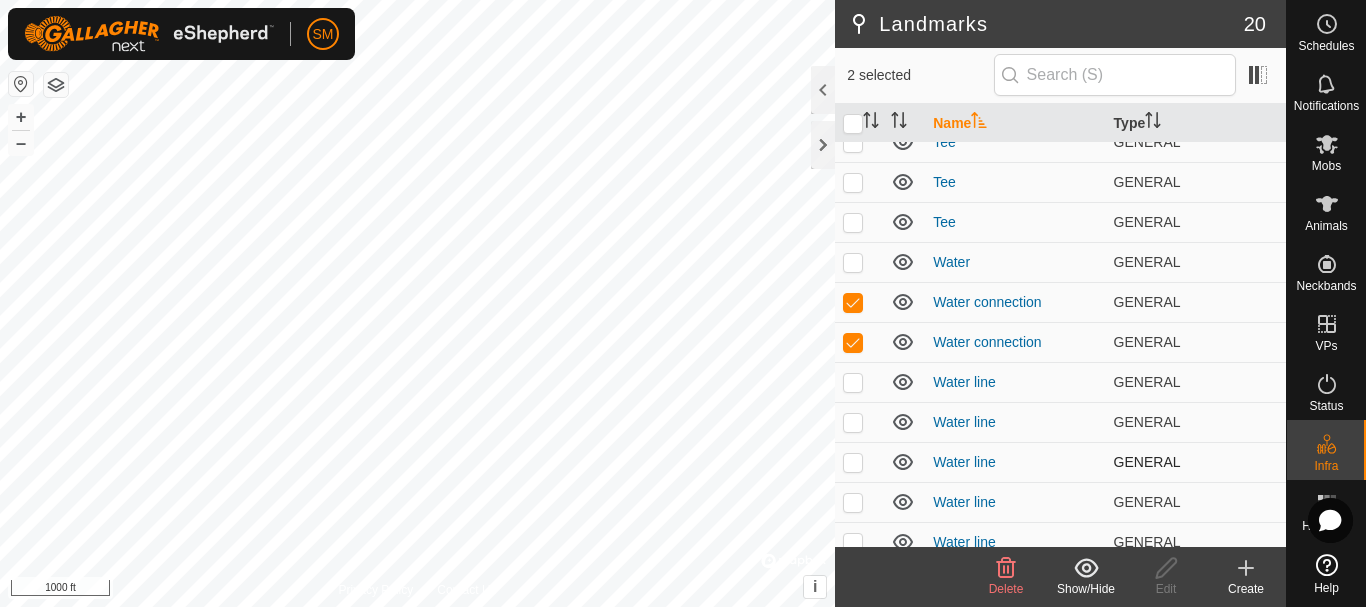 click at bounding box center (853, 462) 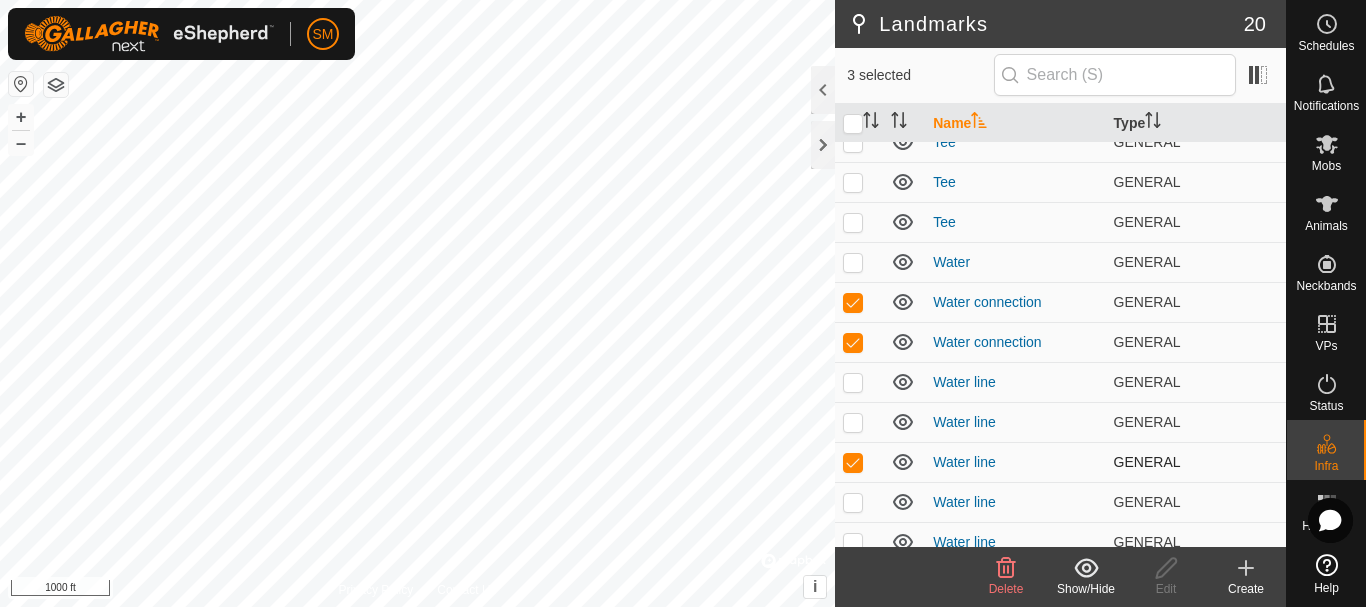 click at bounding box center (853, 462) 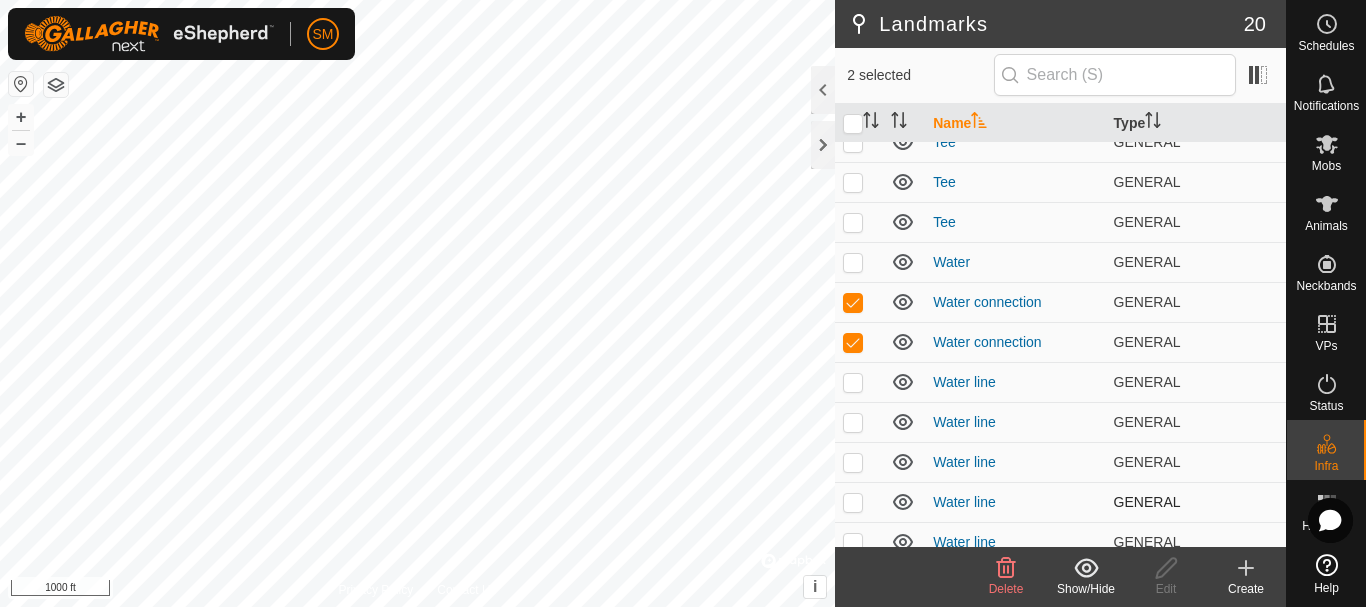 click at bounding box center [853, 502] 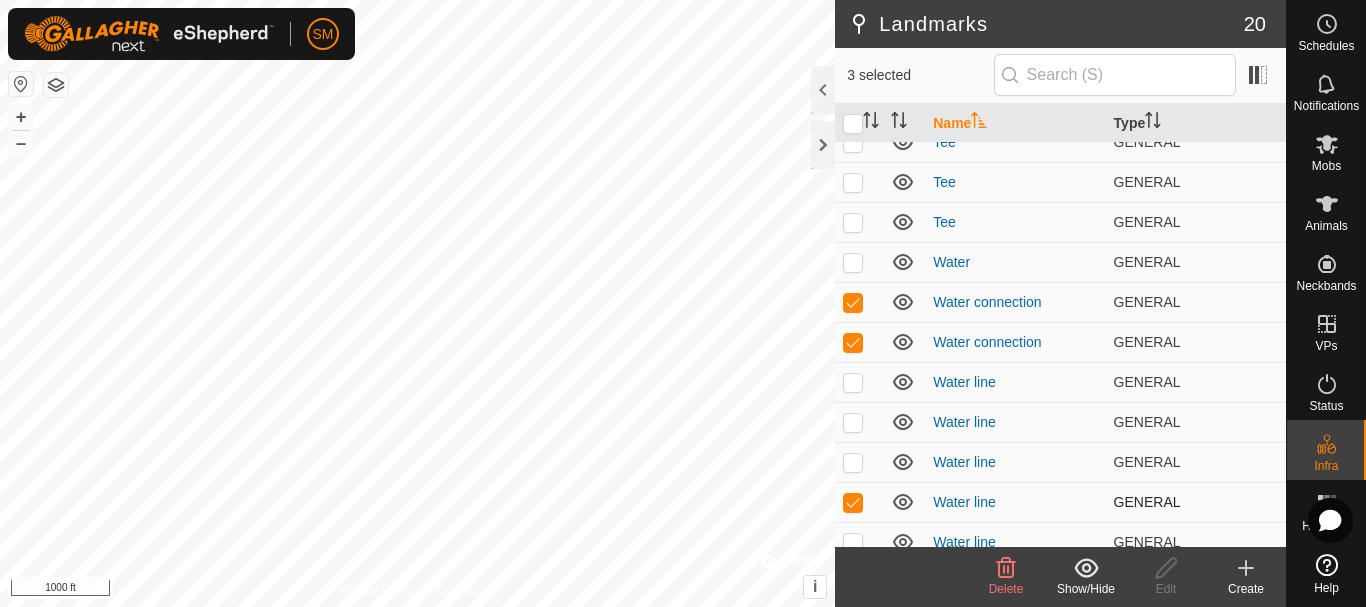 click at bounding box center (853, 502) 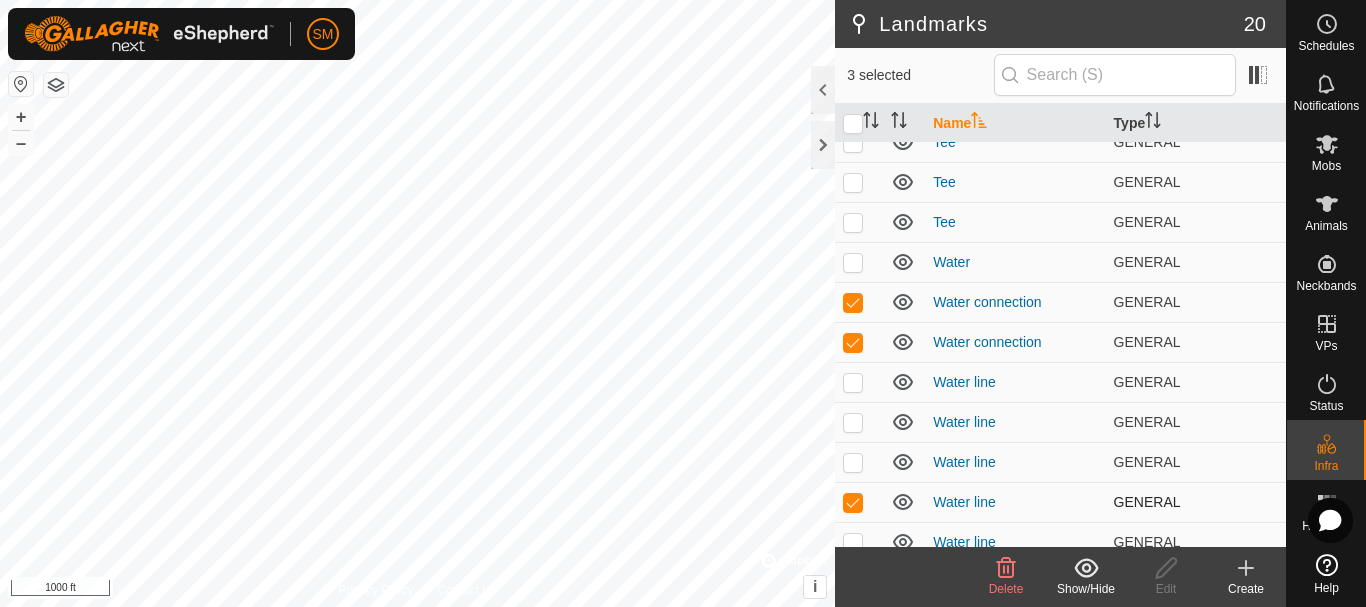 checkbox on "false" 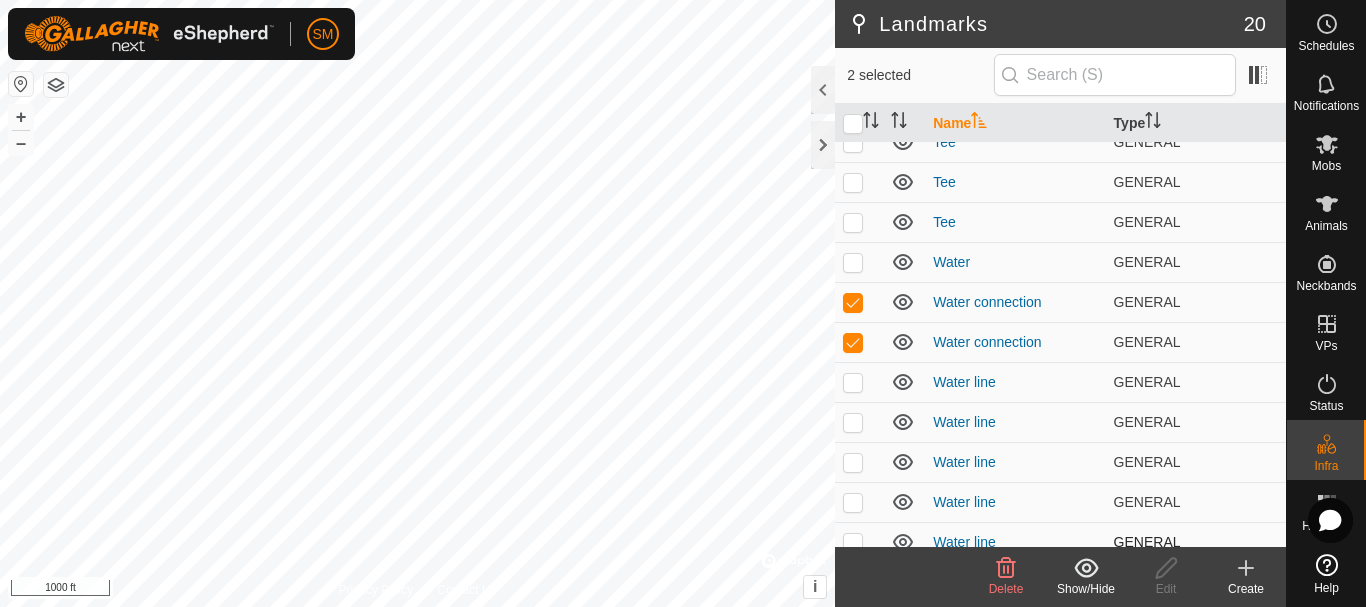 click at bounding box center [853, 542] 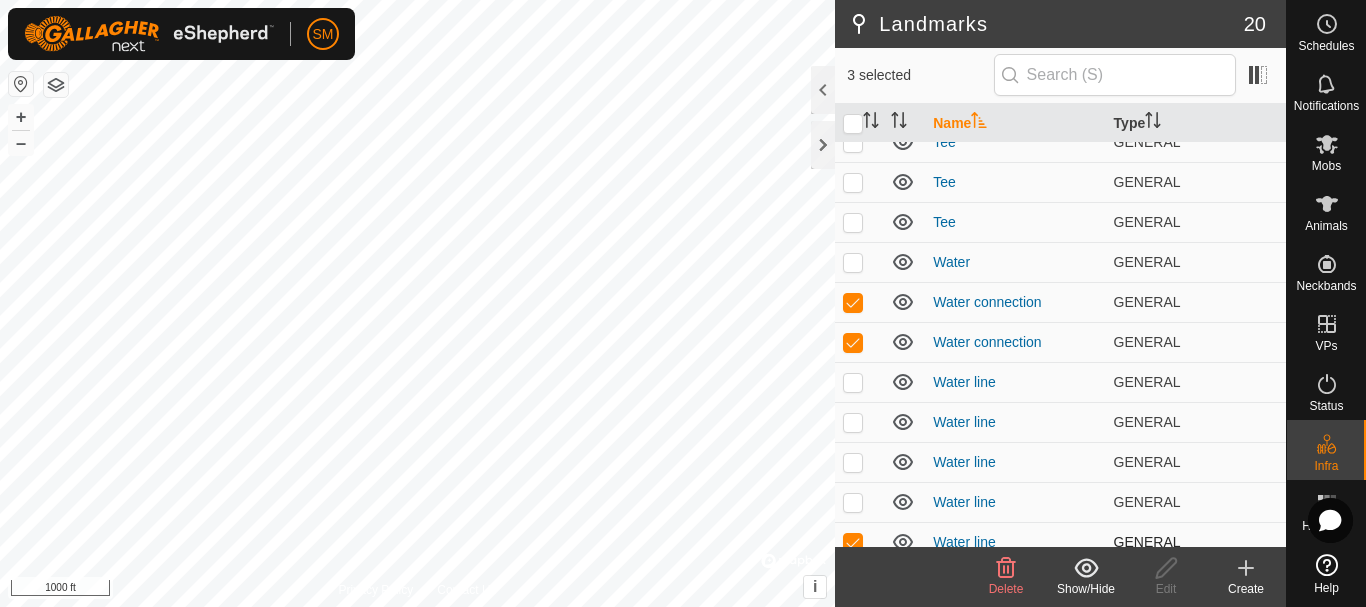 click at bounding box center (853, 542) 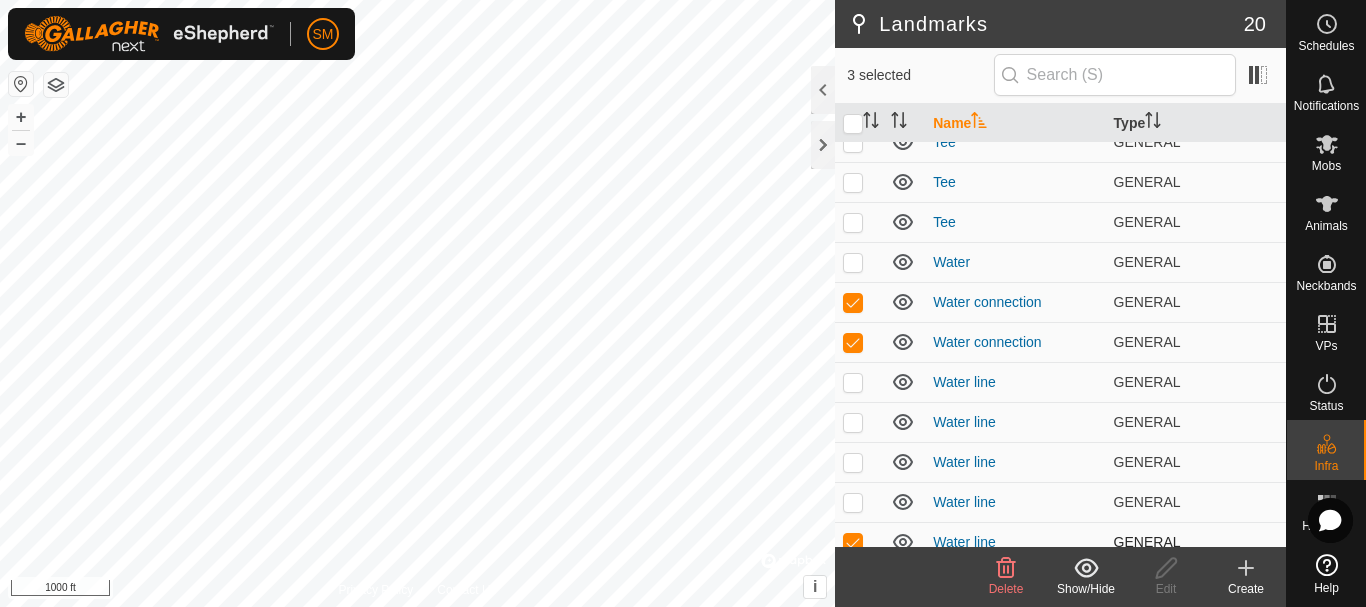 checkbox on "false" 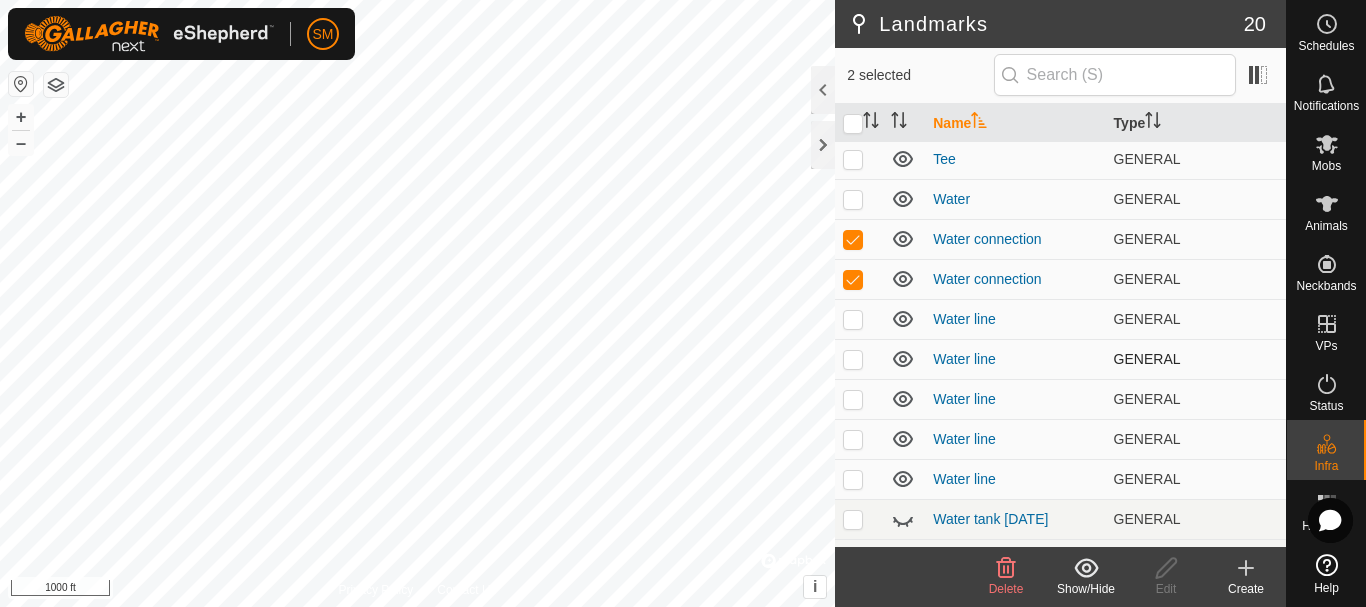 scroll, scrollTop: 396, scrollLeft: 0, axis: vertical 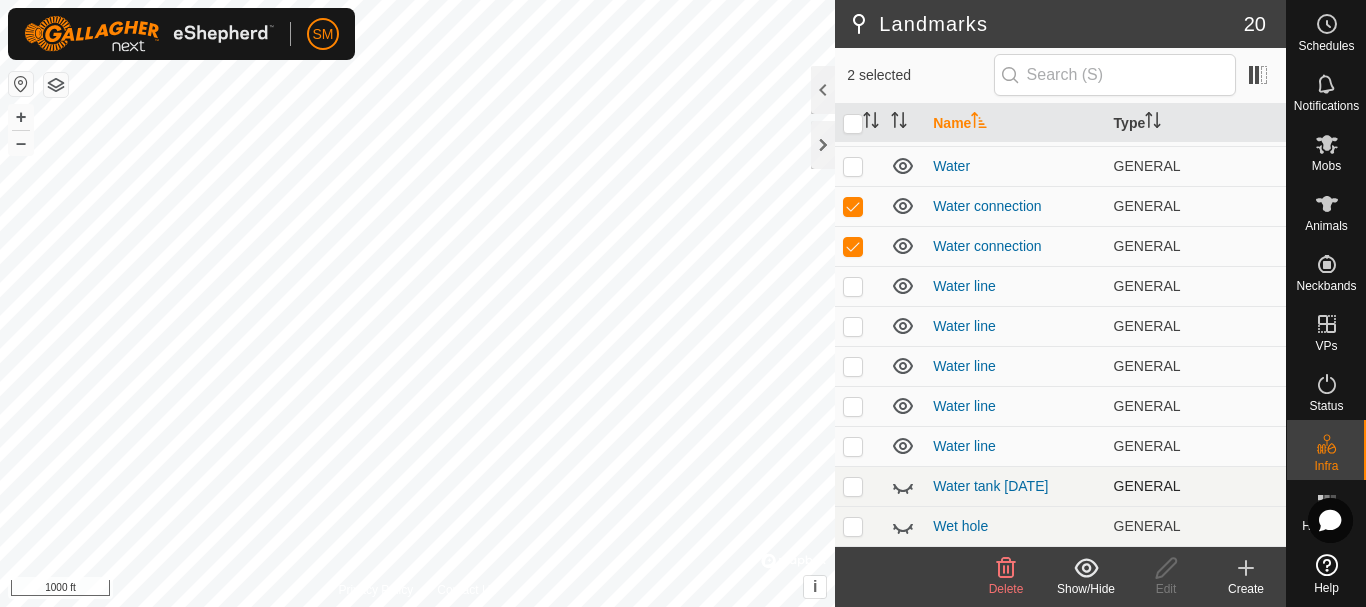 click 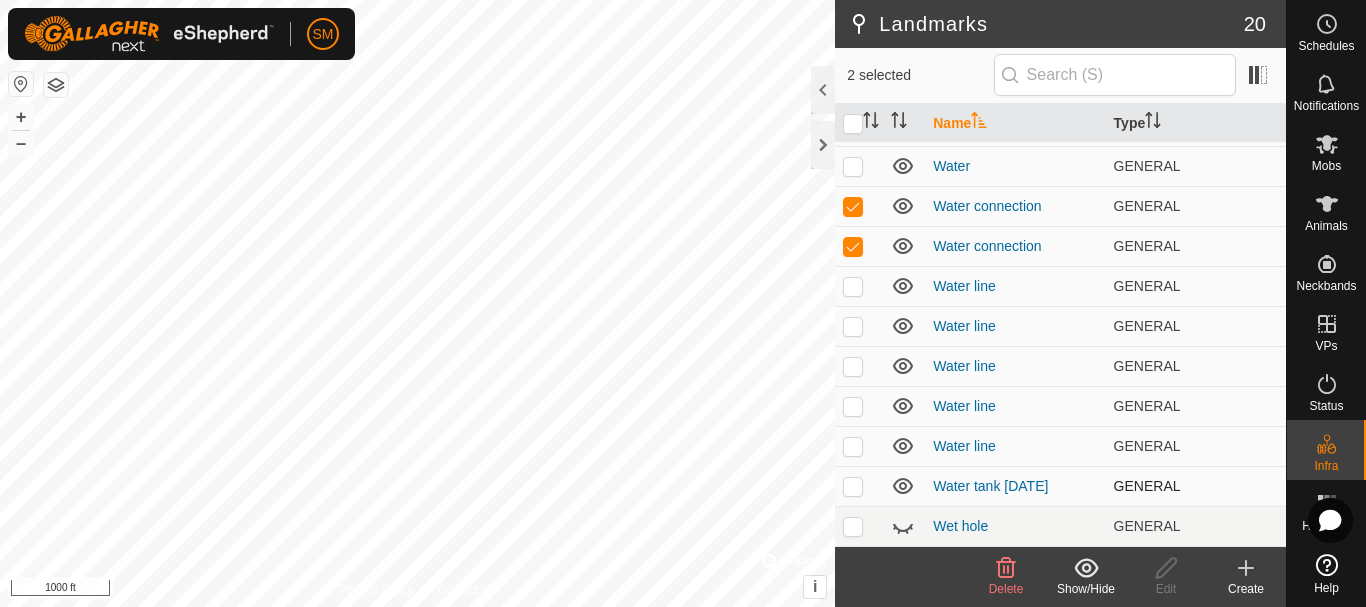 click at bounding box center (853, 486) 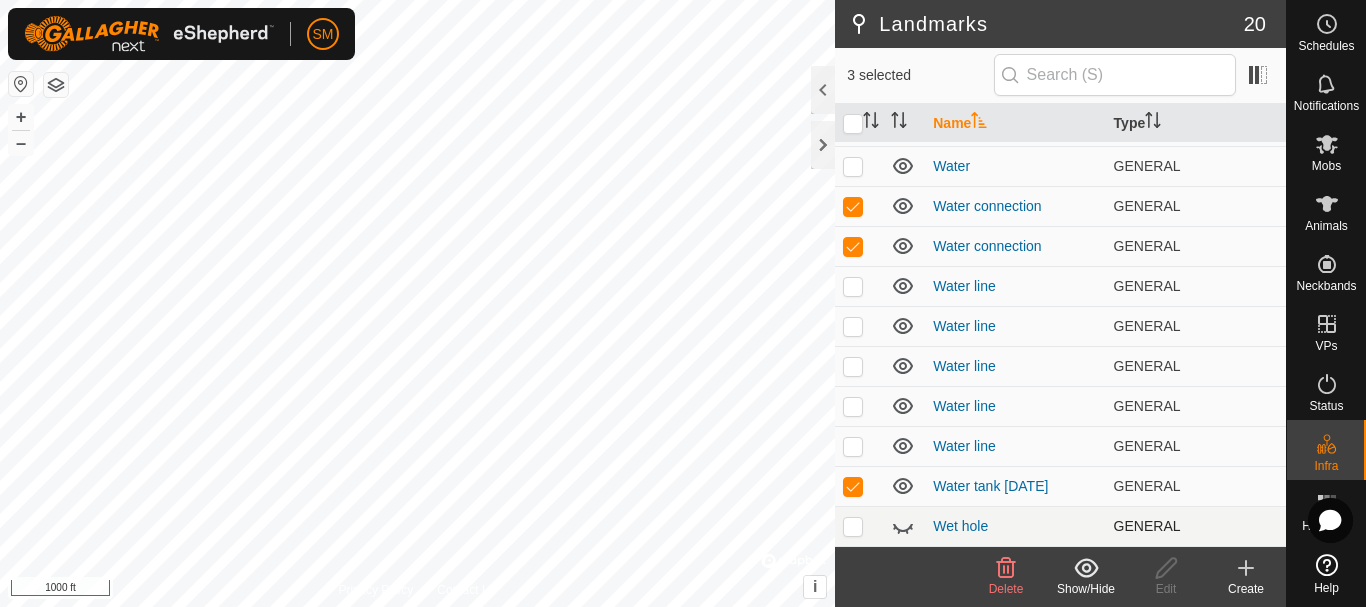 click 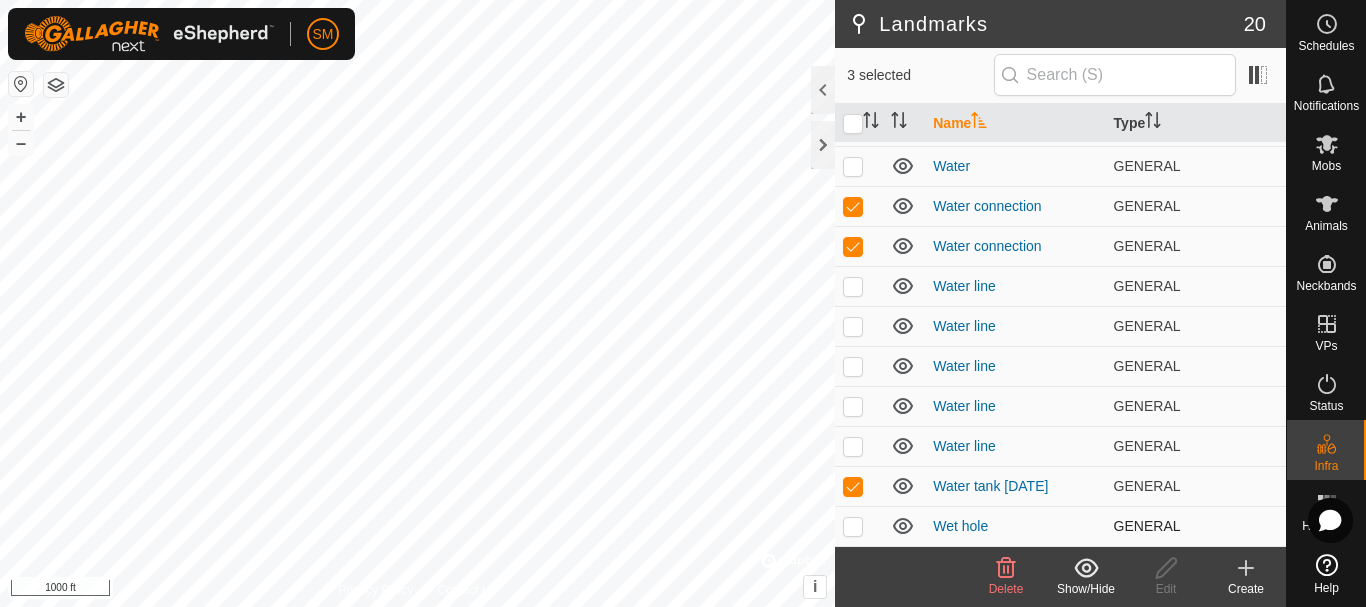 click at bounding box center [853, 526] 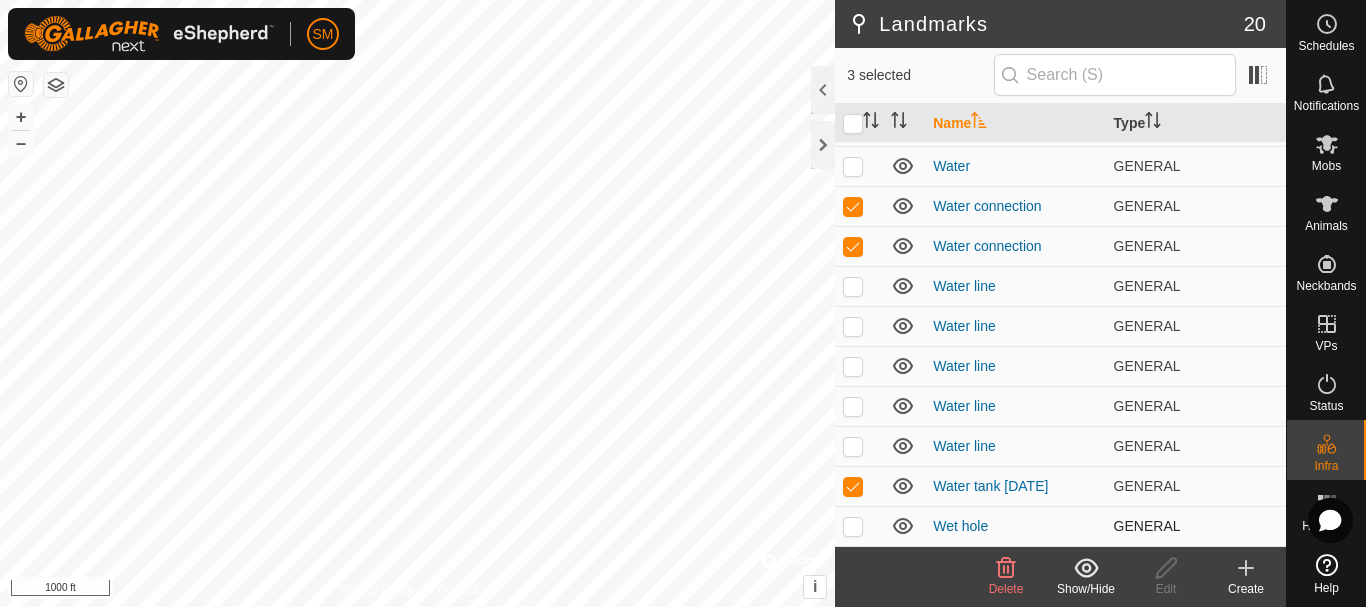 checkbox on "true" 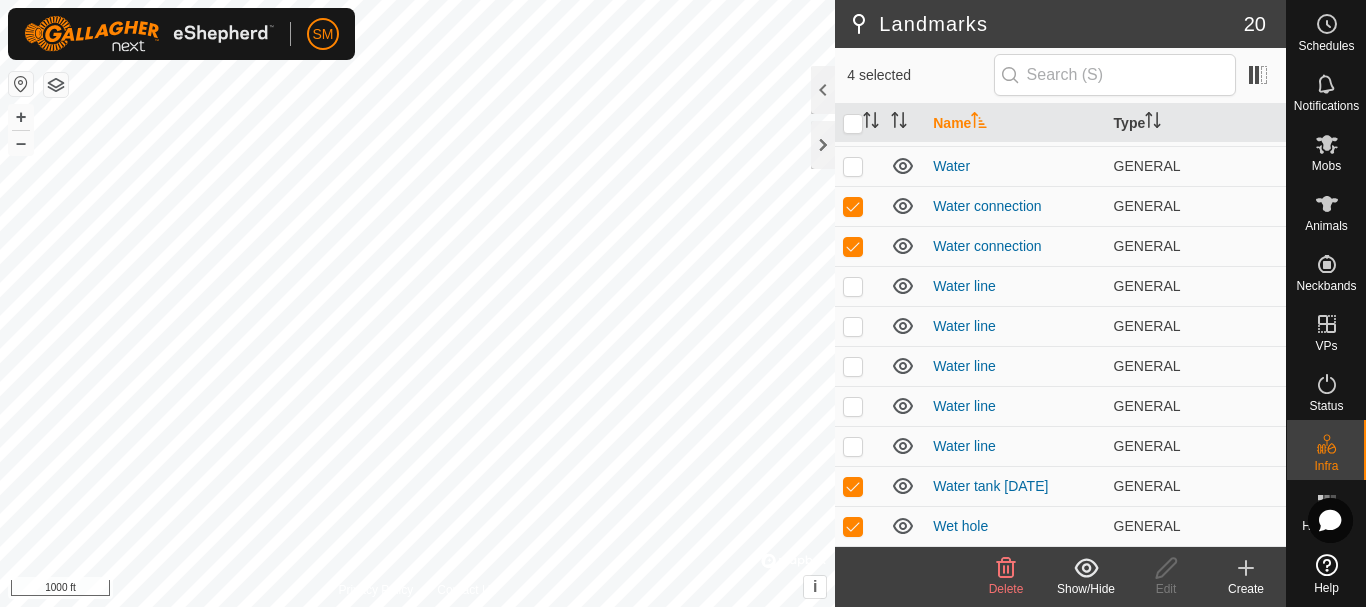 click 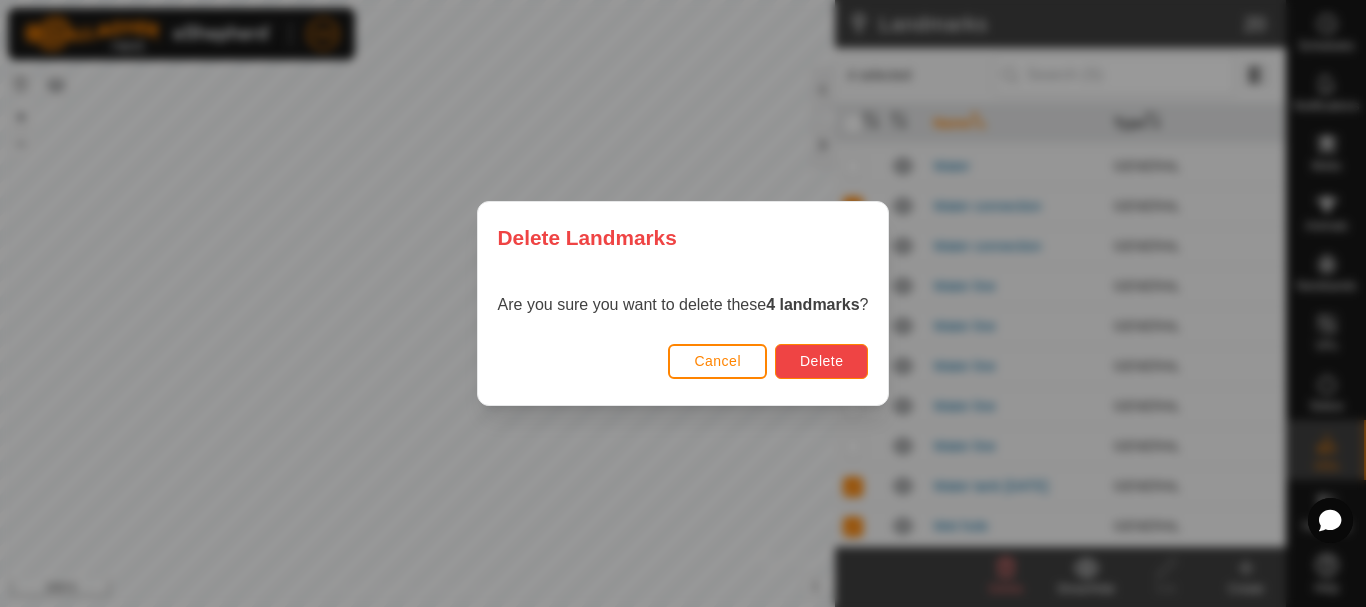 click on "Delete" at bounding box center [821, 361] 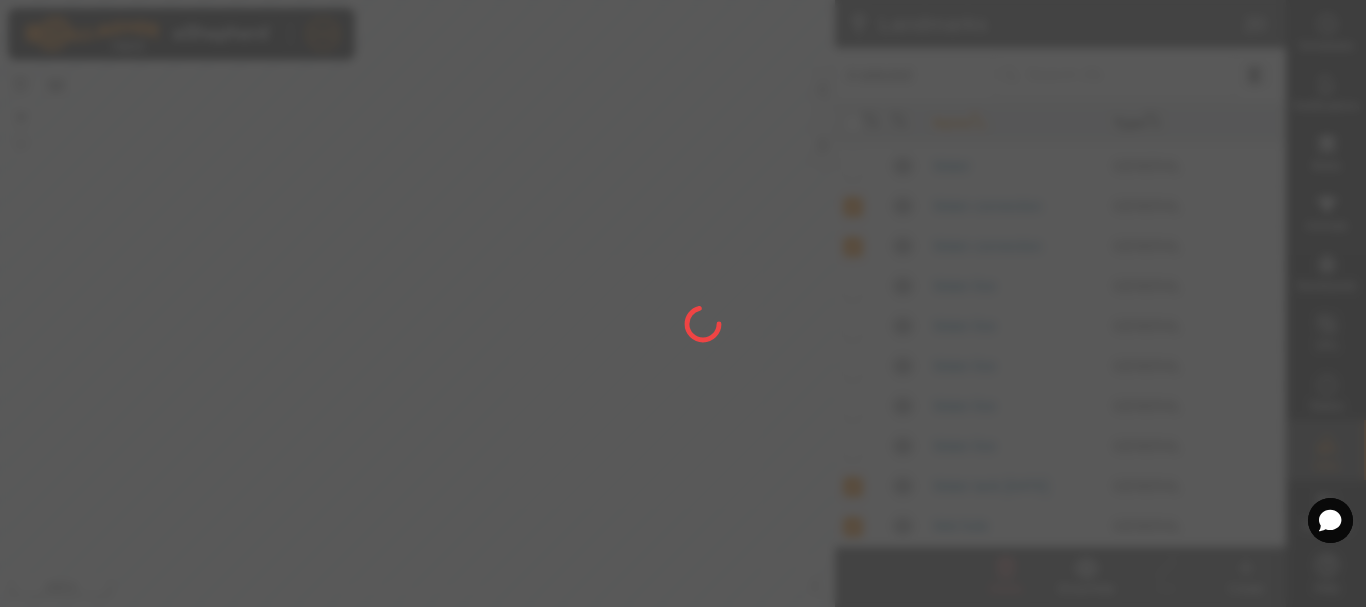 checkbox on "false" 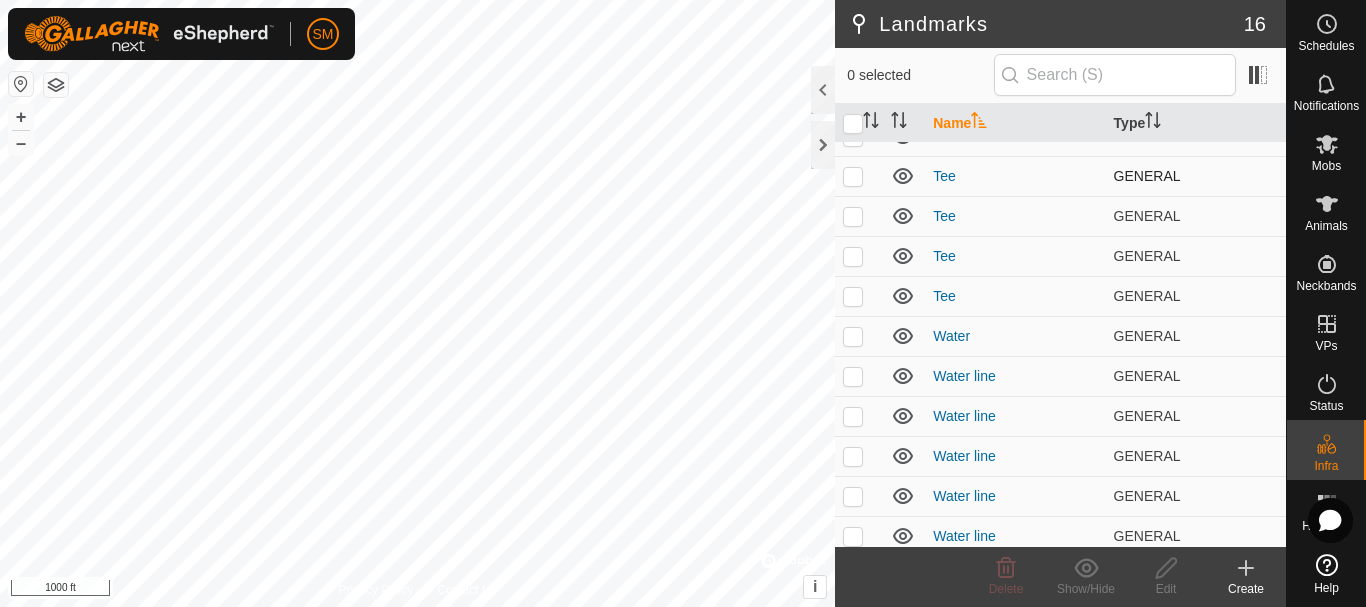 scroll, scrollTop: 236, scrollLeft: 0, axis: vertical 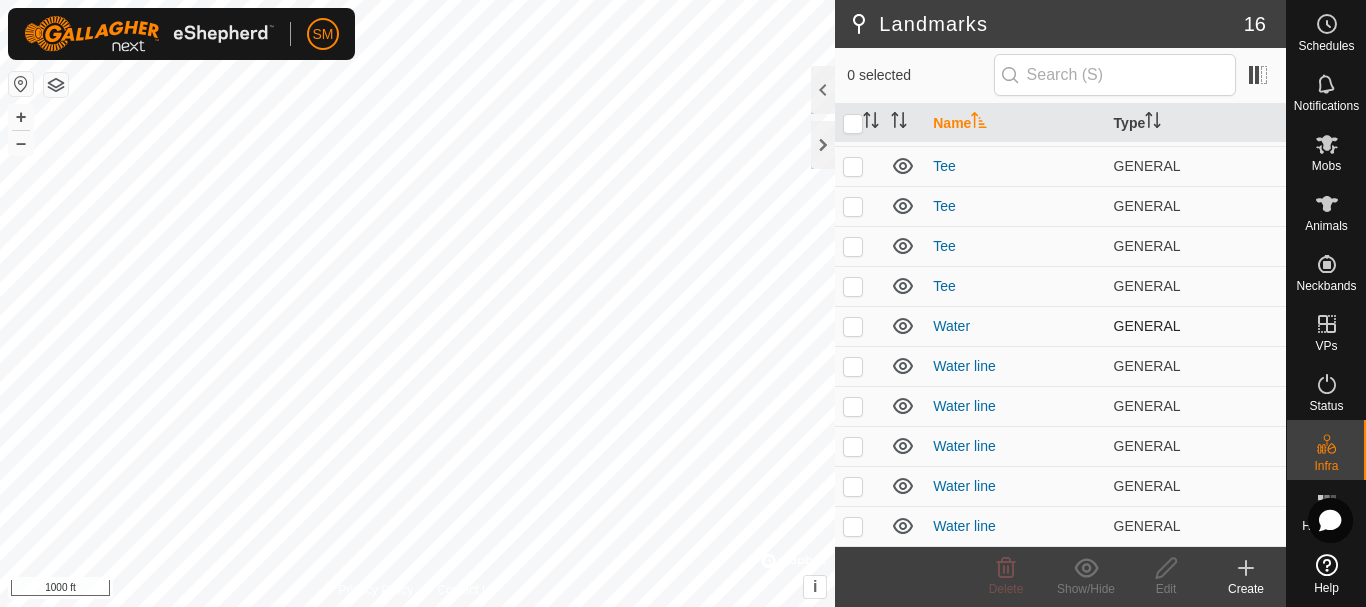 click 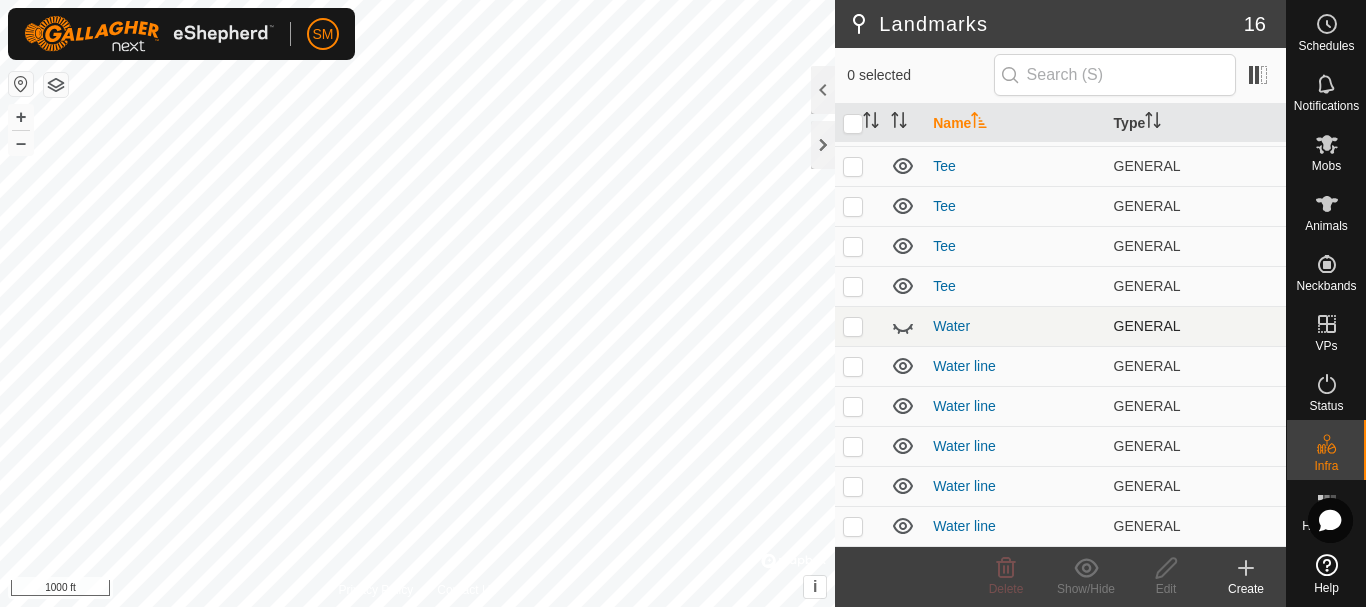 click 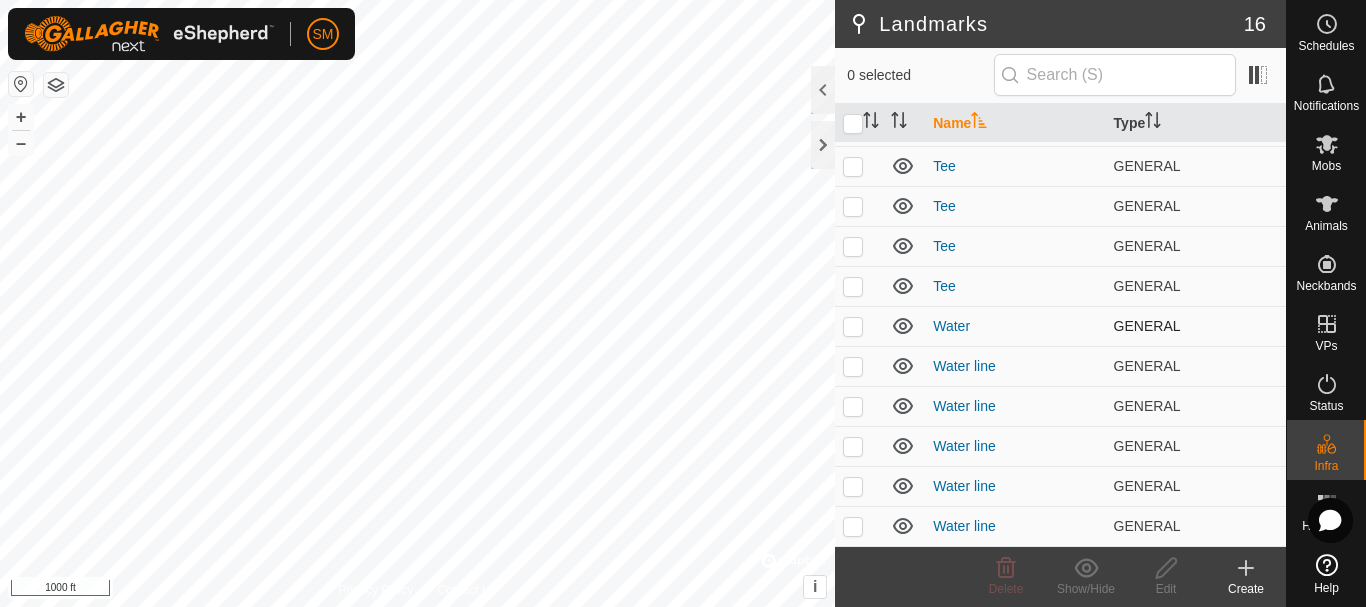click at bounding box center [853, 326] 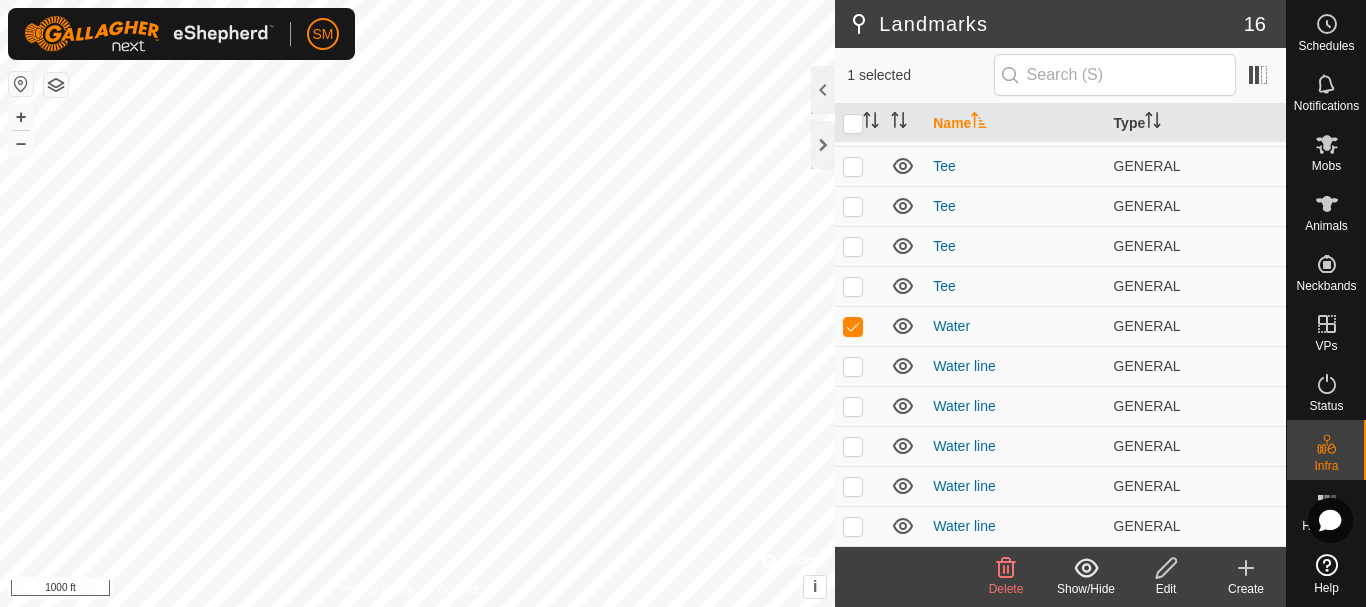 click 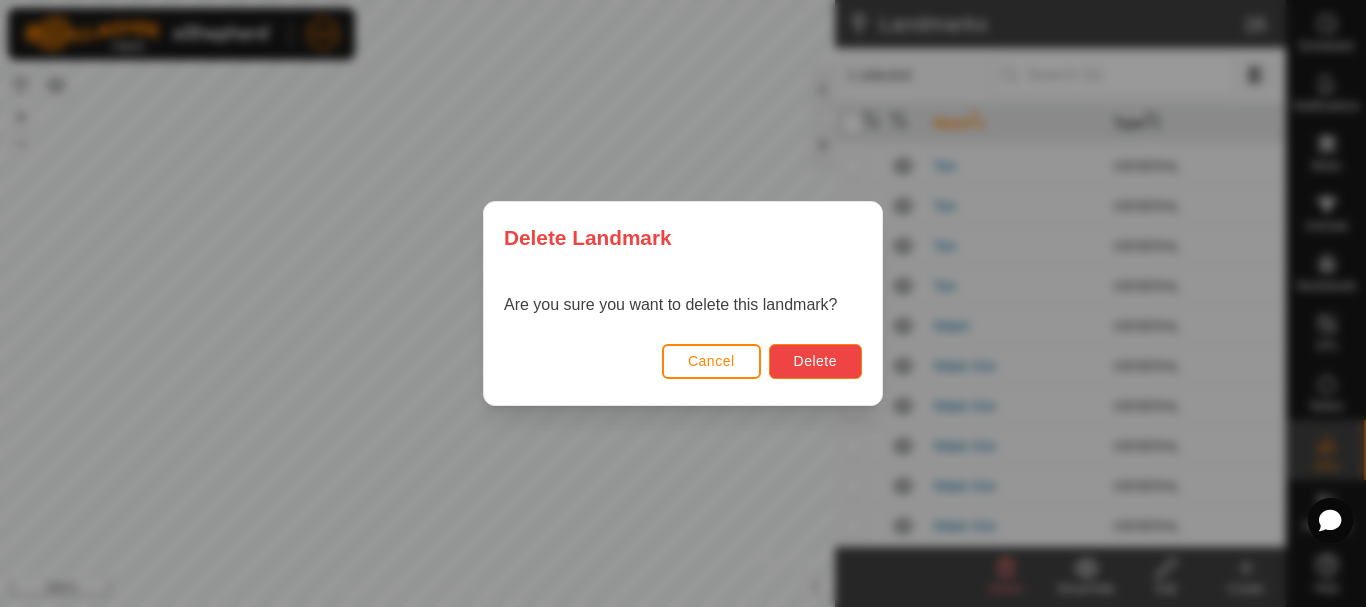 click on "Delete" at bounding box center (815, 361) 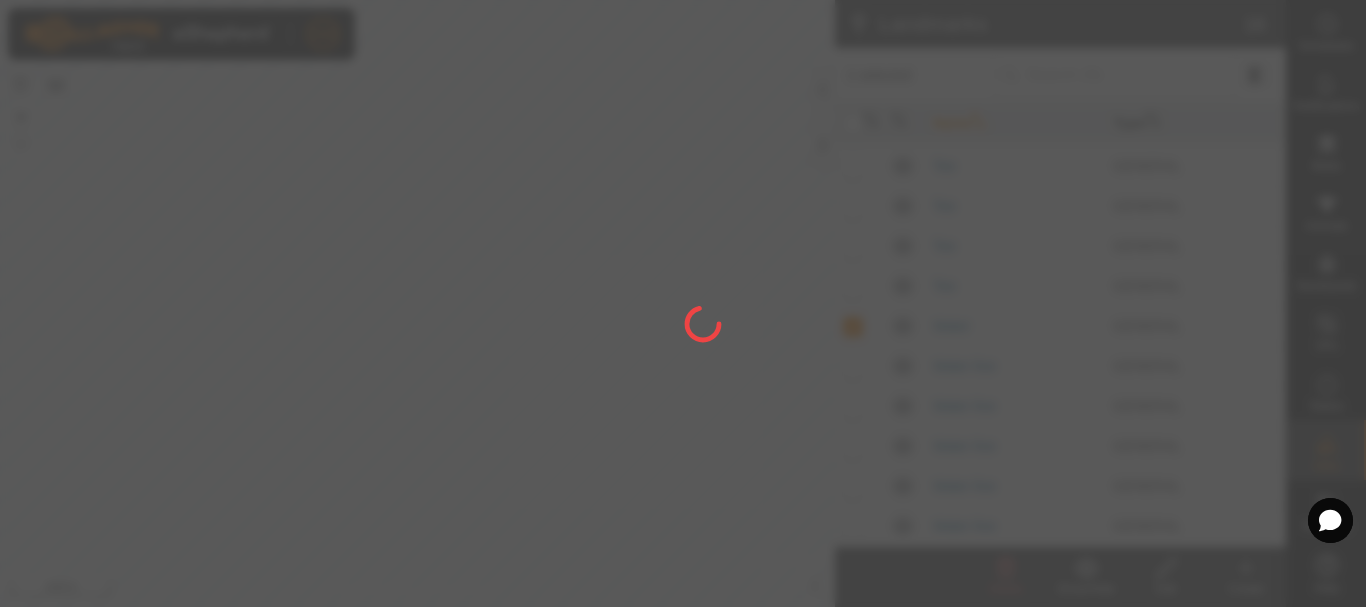 checkbox on "false" 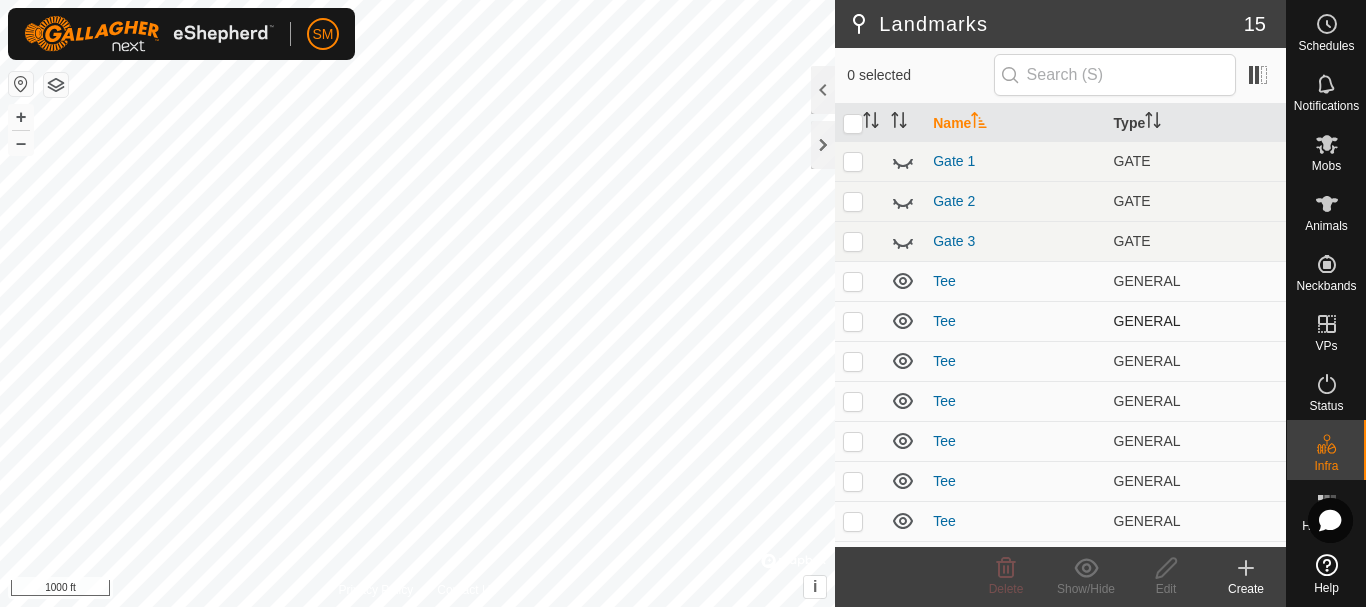 scroll, scrollTop: 0, scrollLeft: 0, axis: both 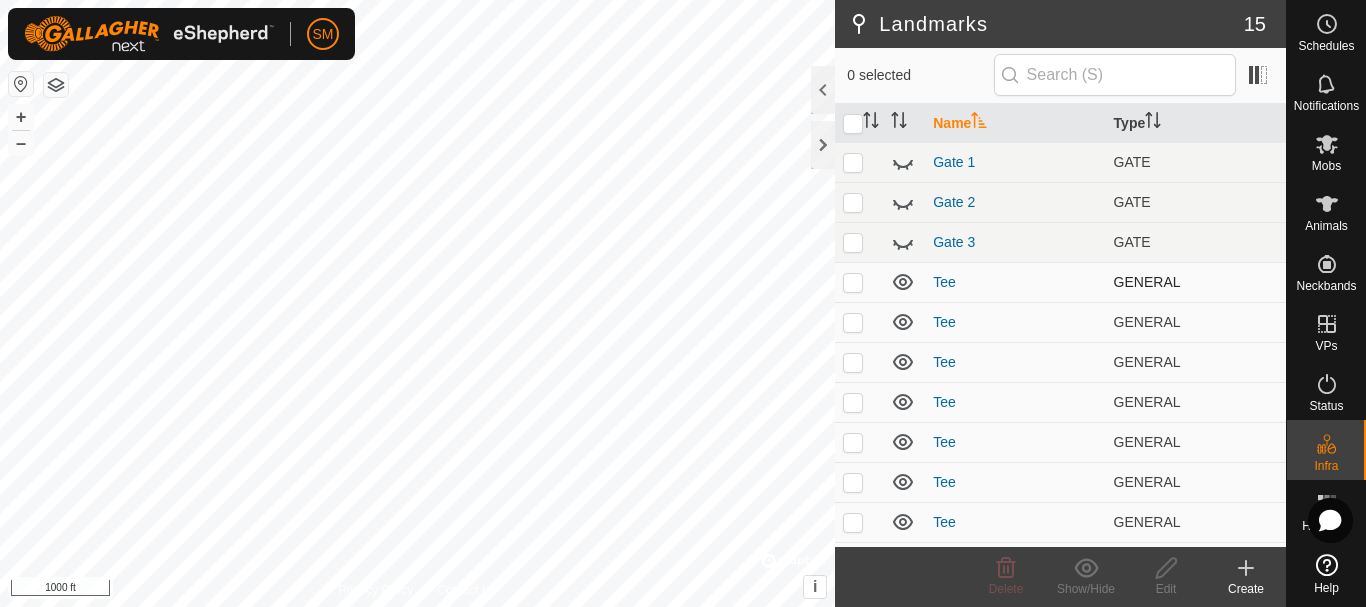 click 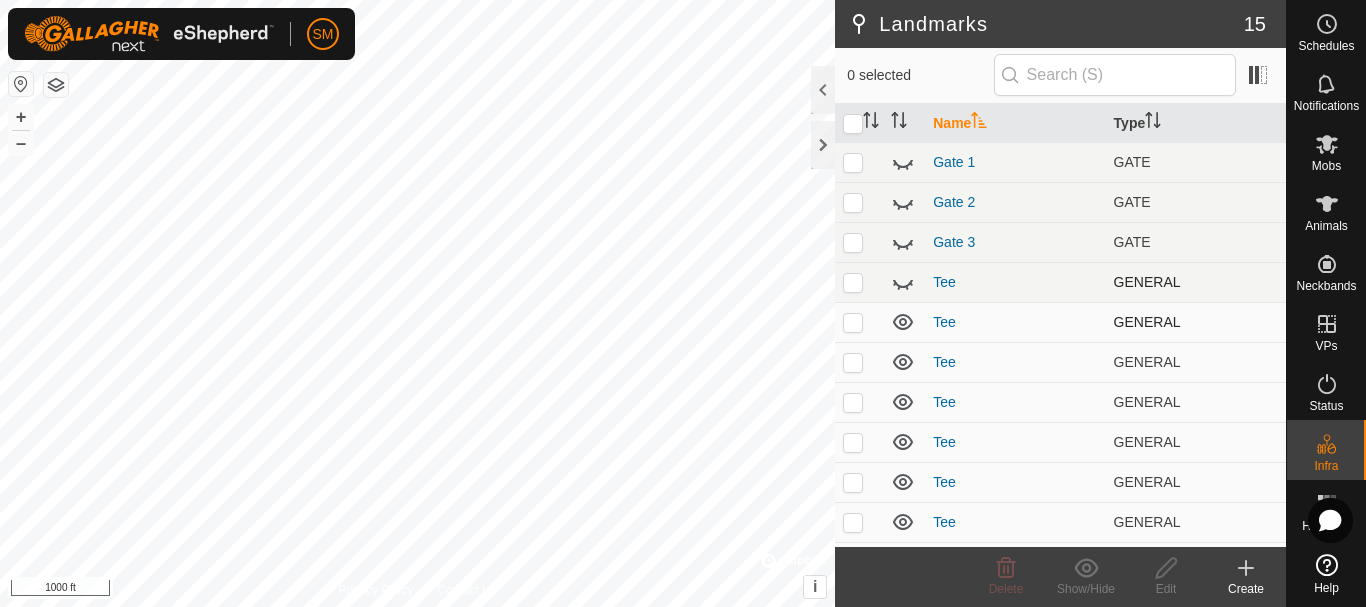 click 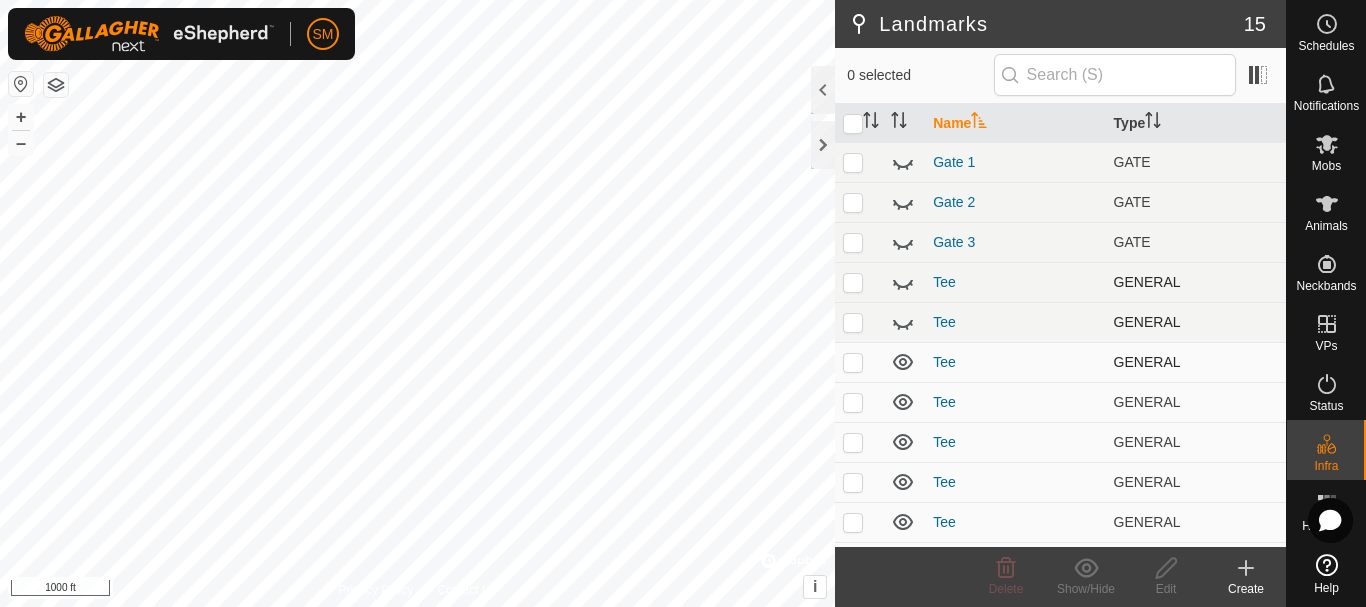click 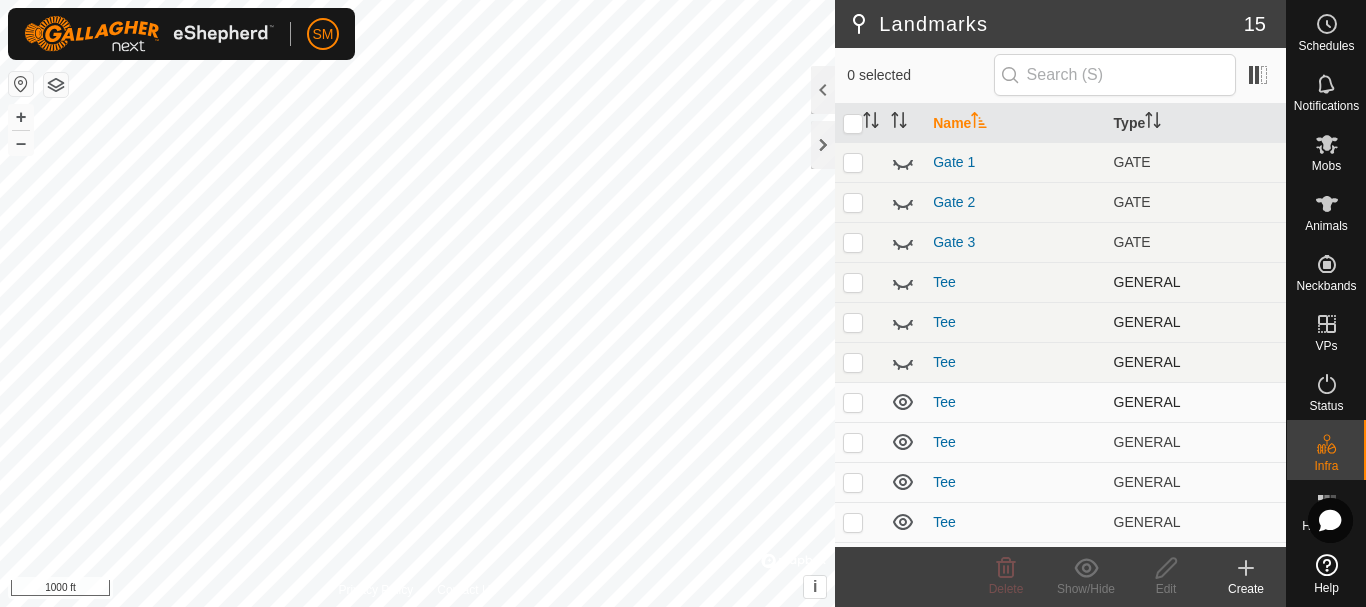 click 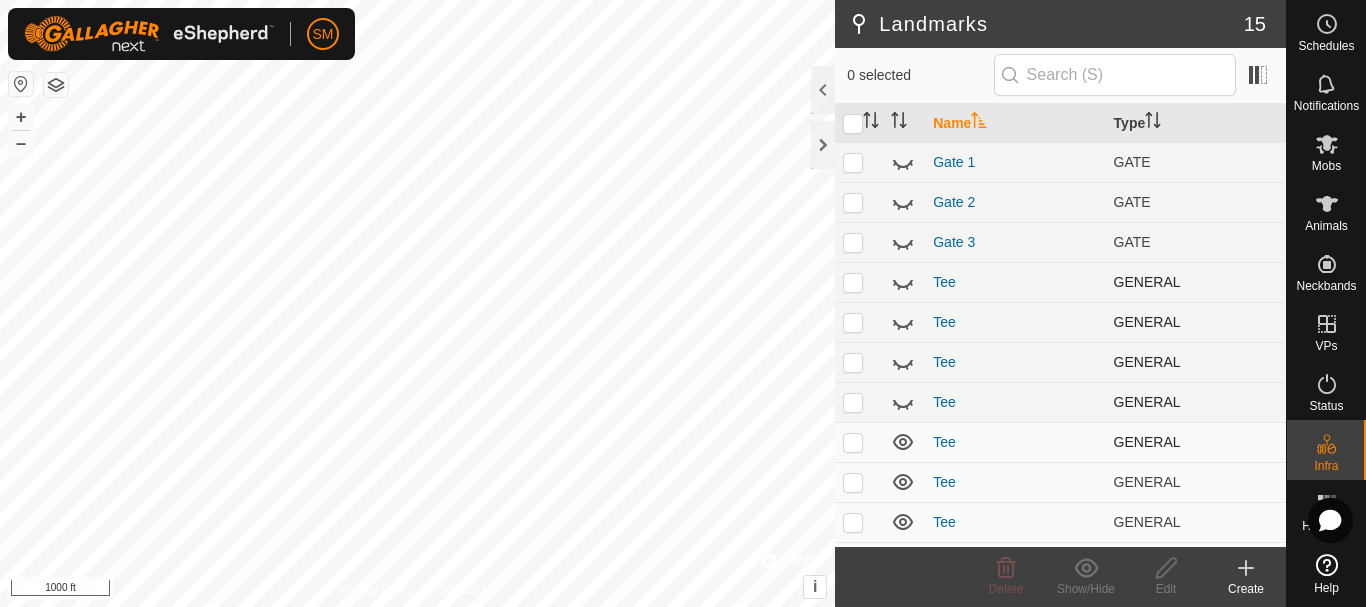 click 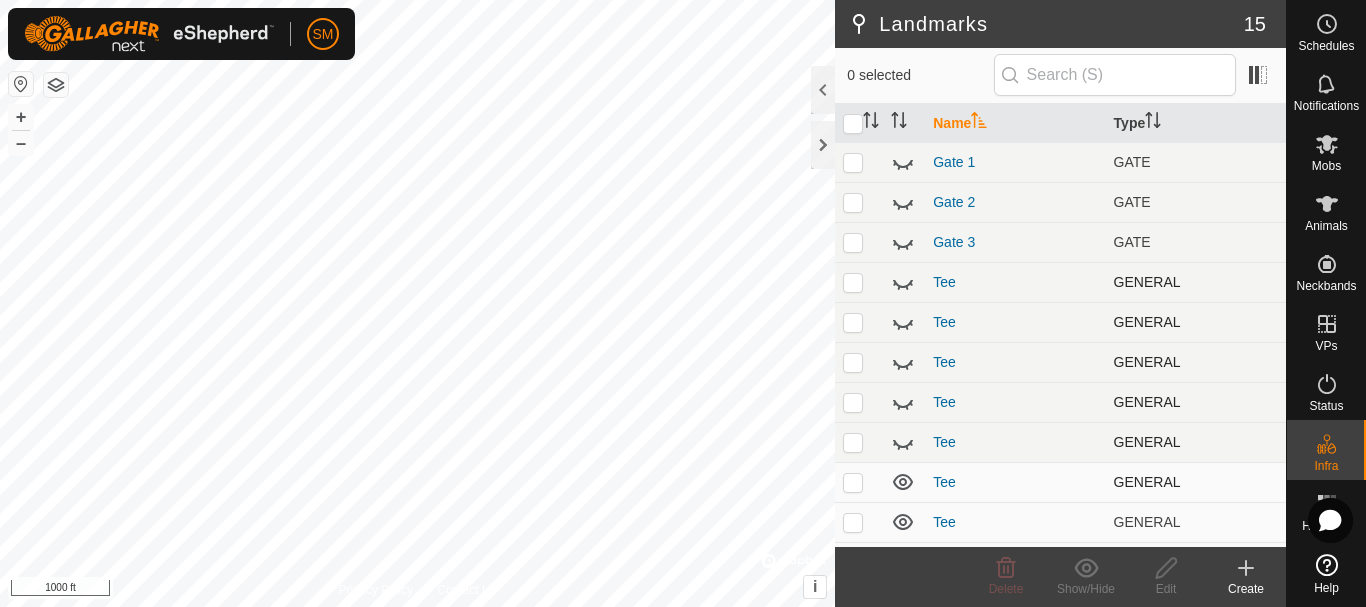 click 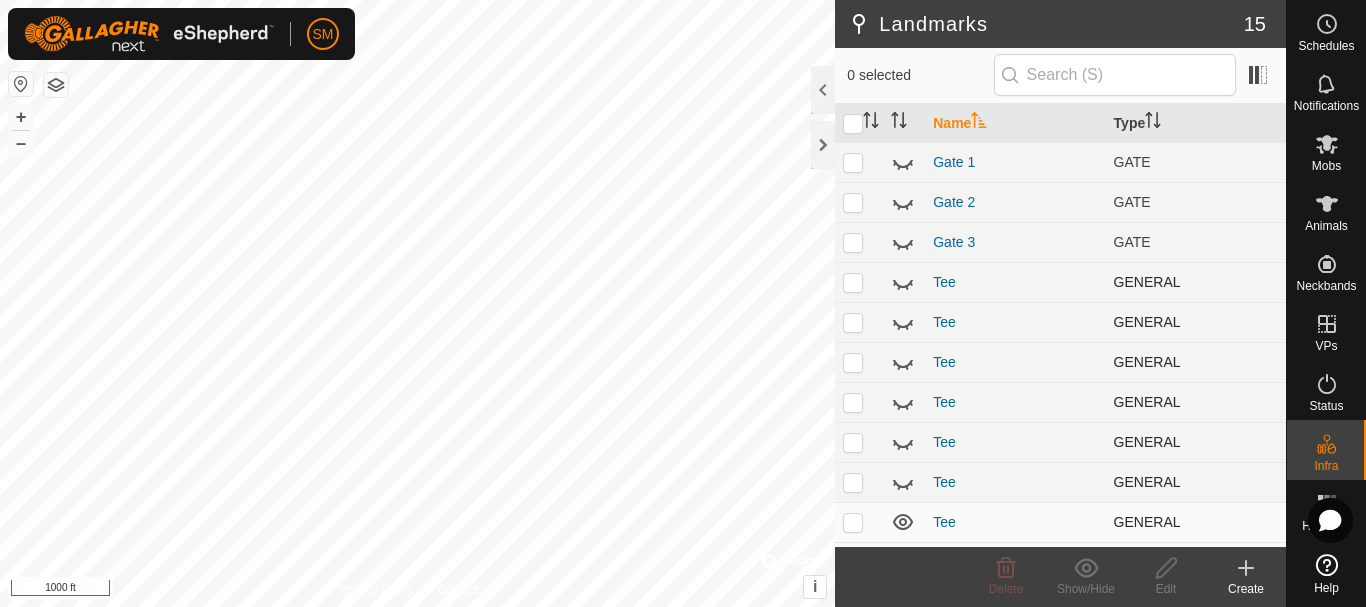 click 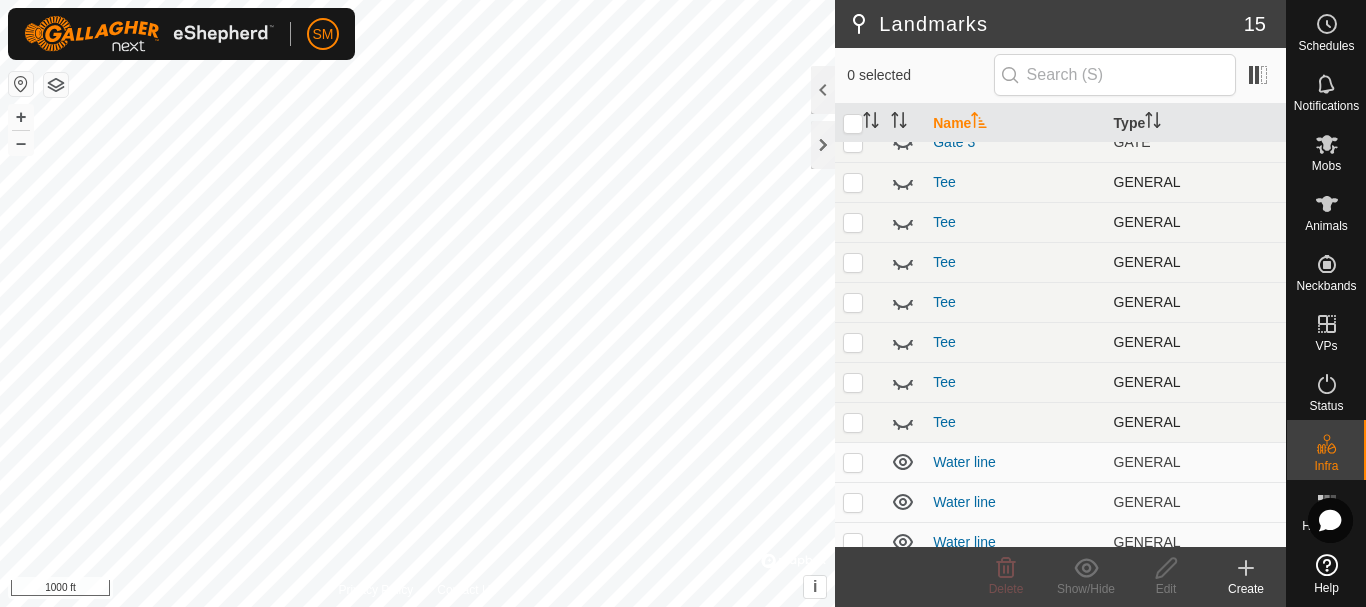 scroll, scrollTop: 196, scrollLeft: 0, axis: vertical 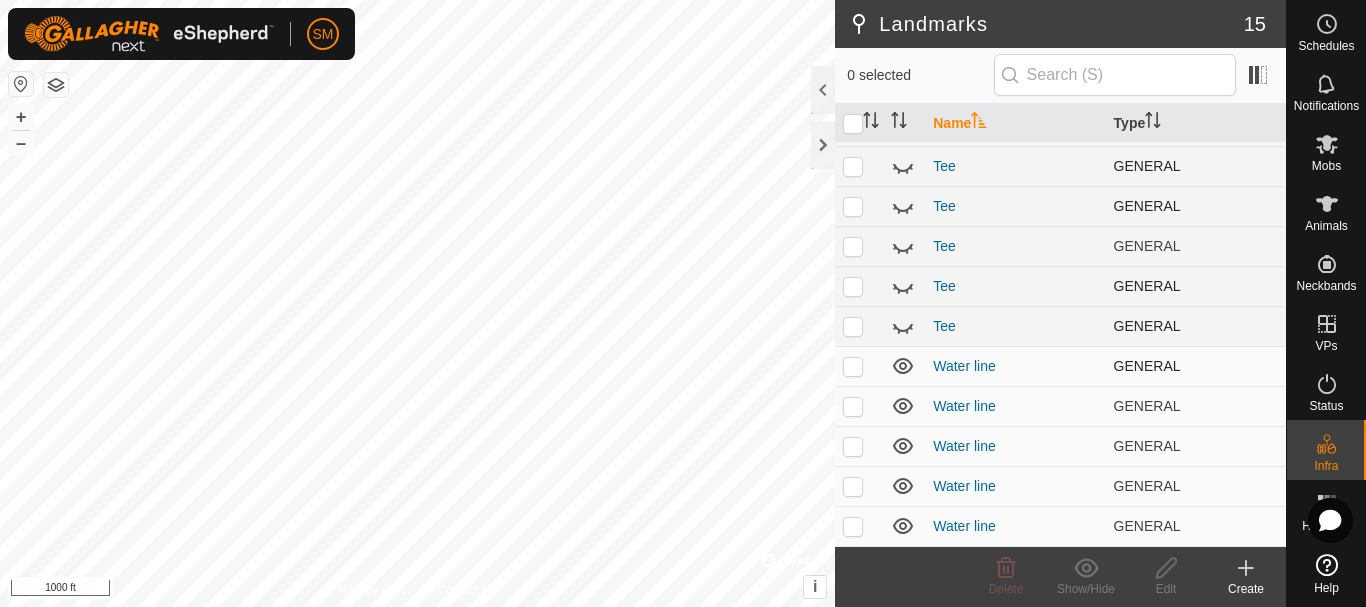 click at bounding box center [853, 366] 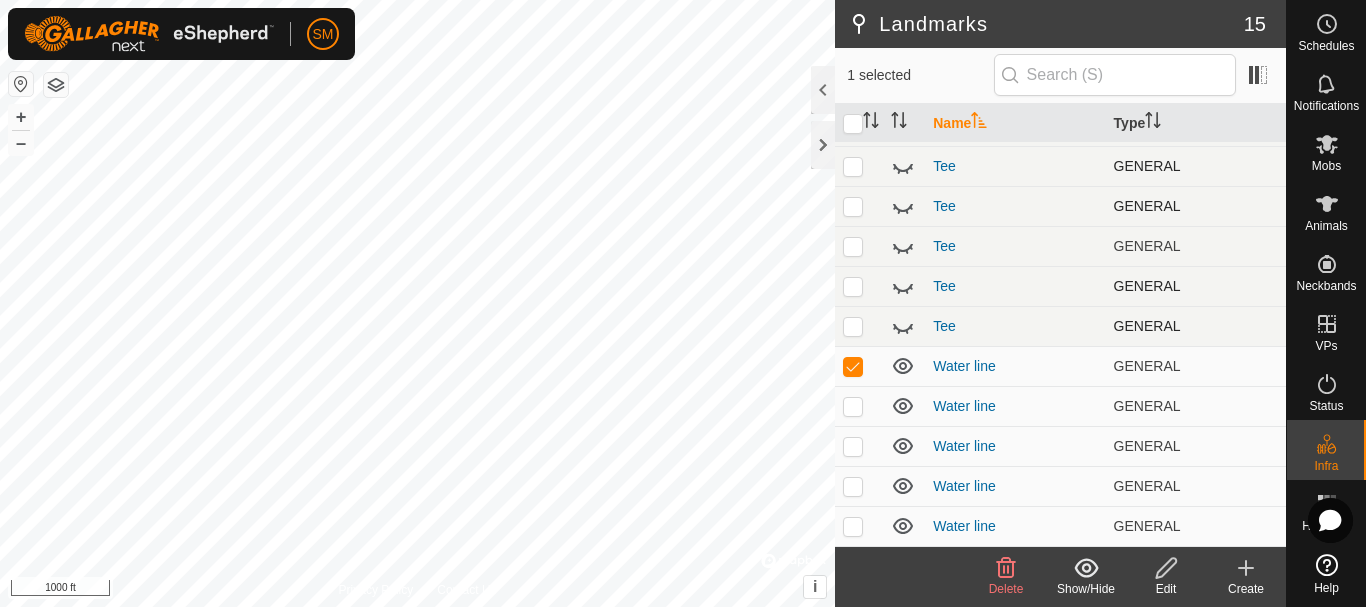 click 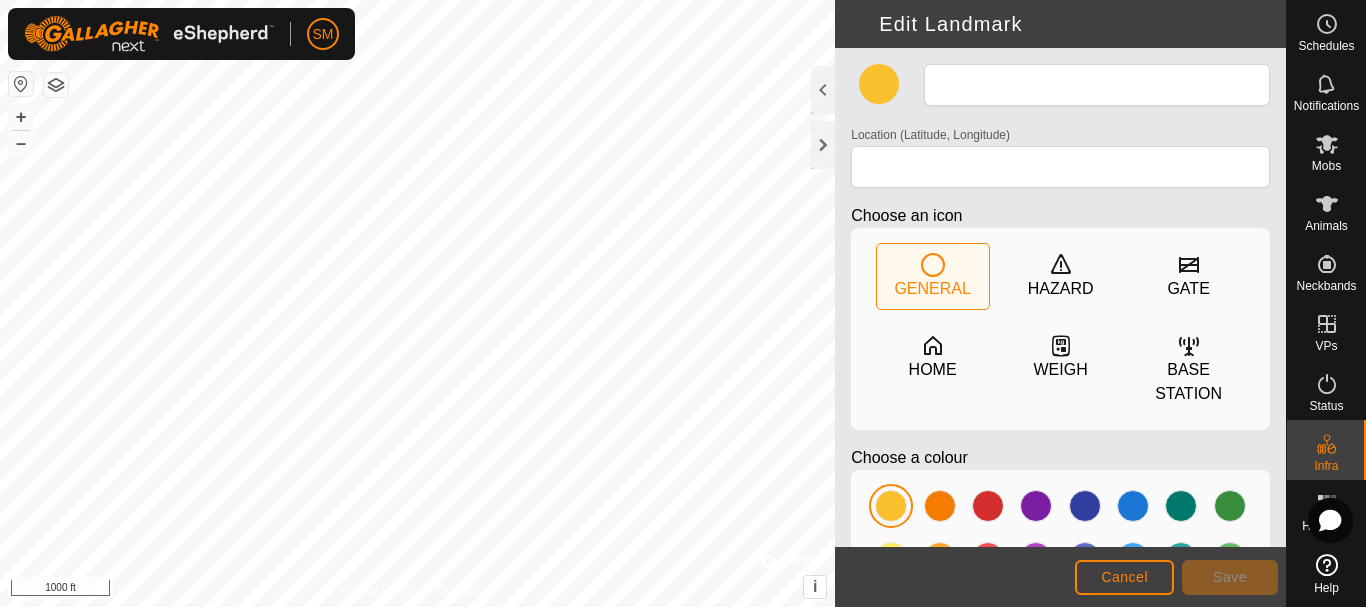 type on "Water line" 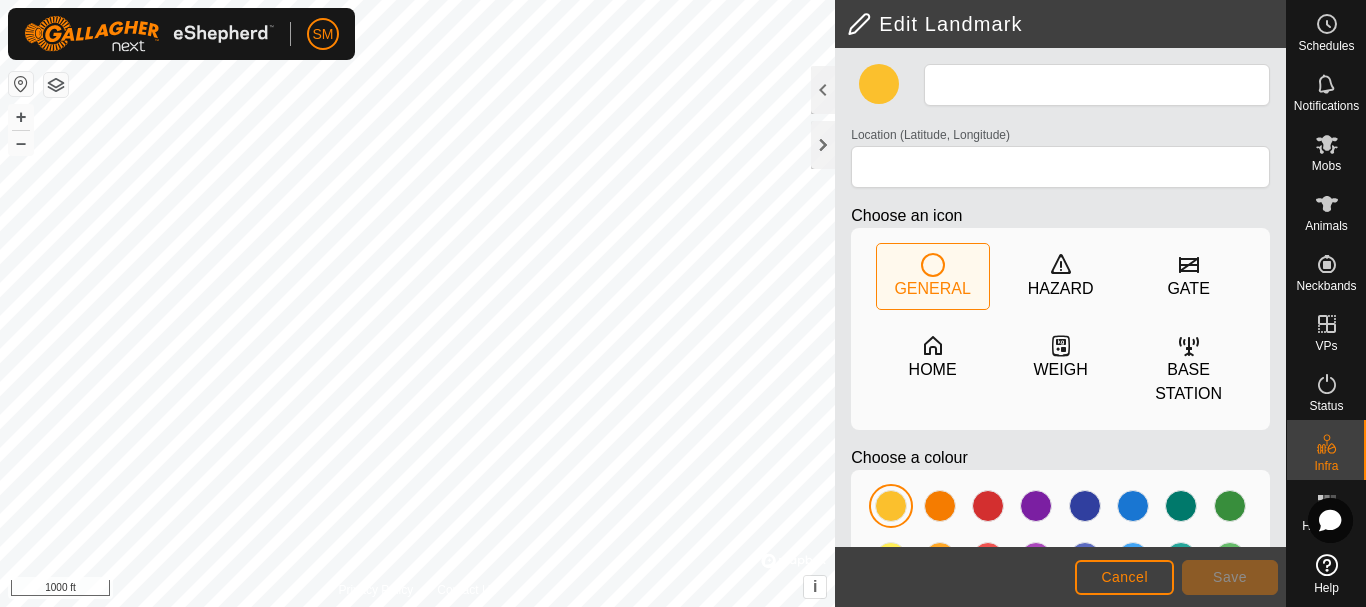type on "44.209198, -80.218400" 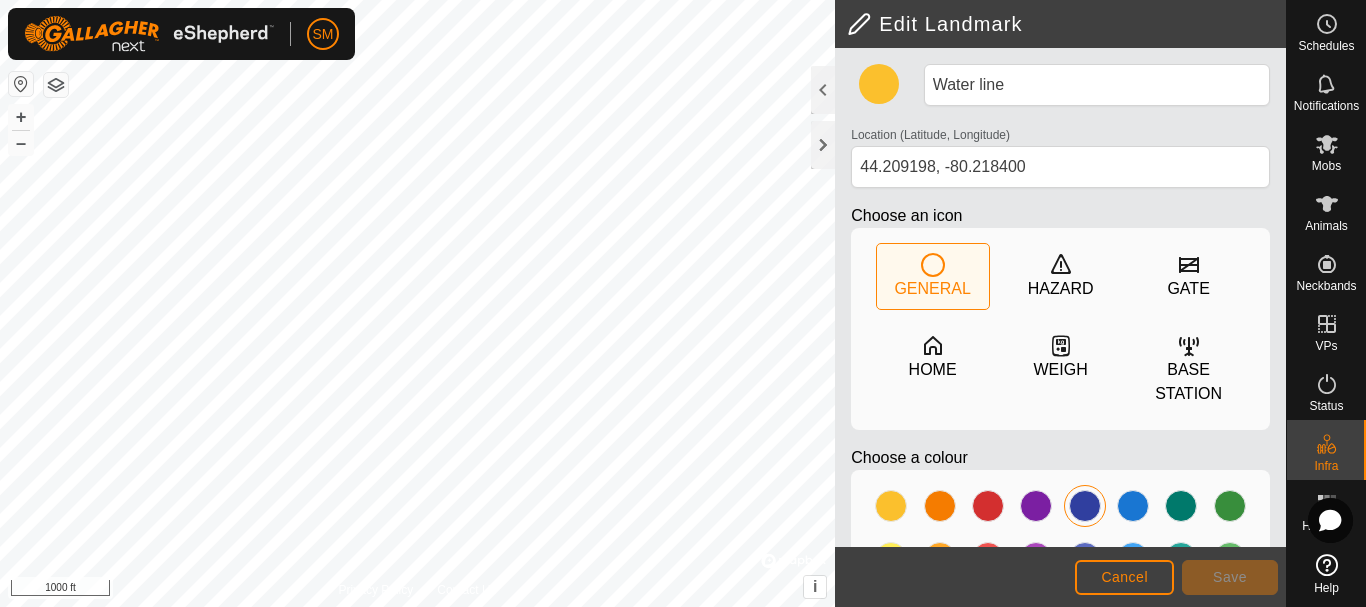 click 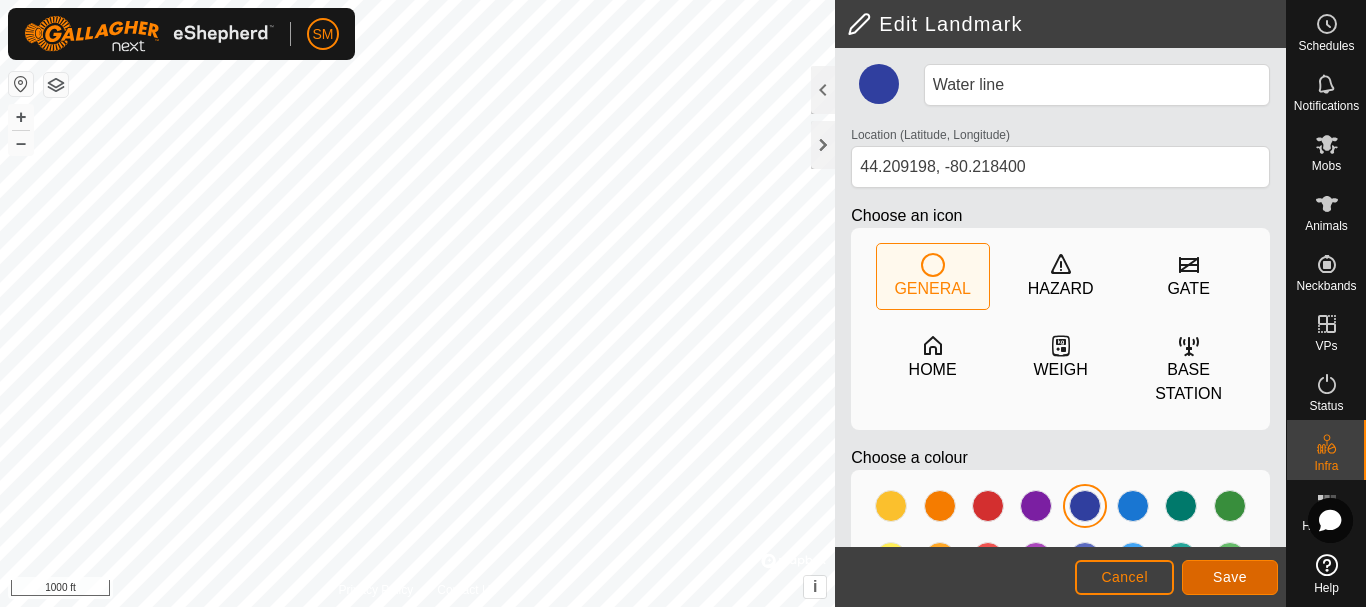 click on "Save" 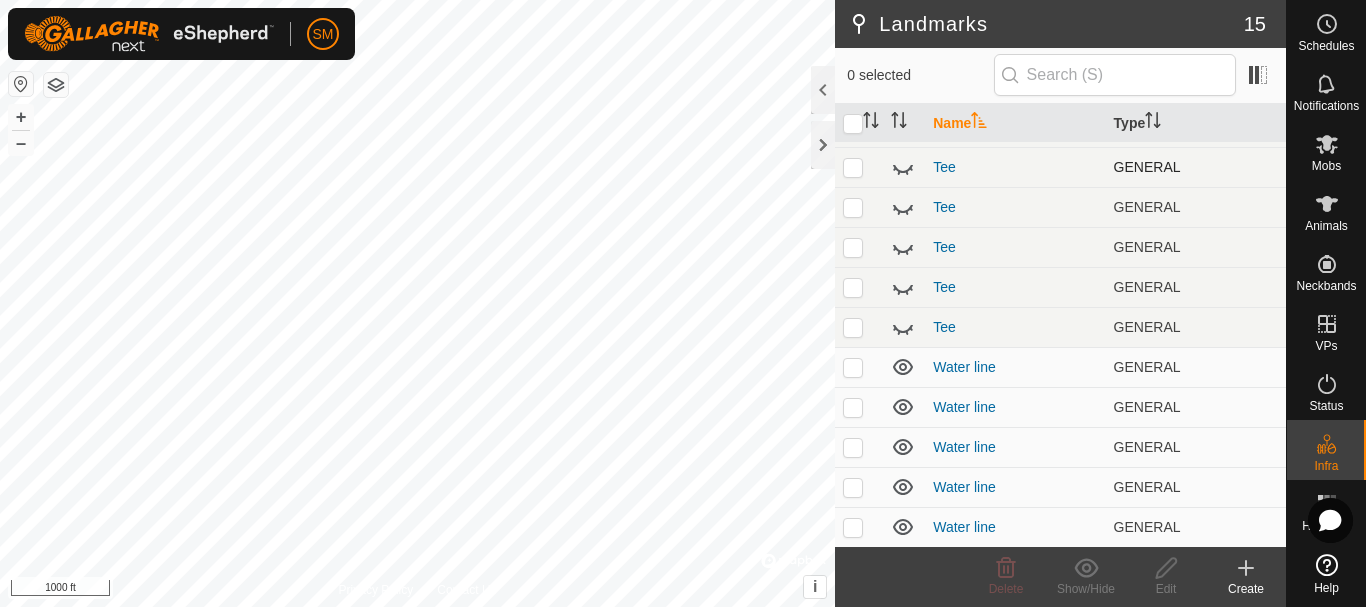 scroll, scrollTop: 196, scrollLeft: 0, axis: vertical 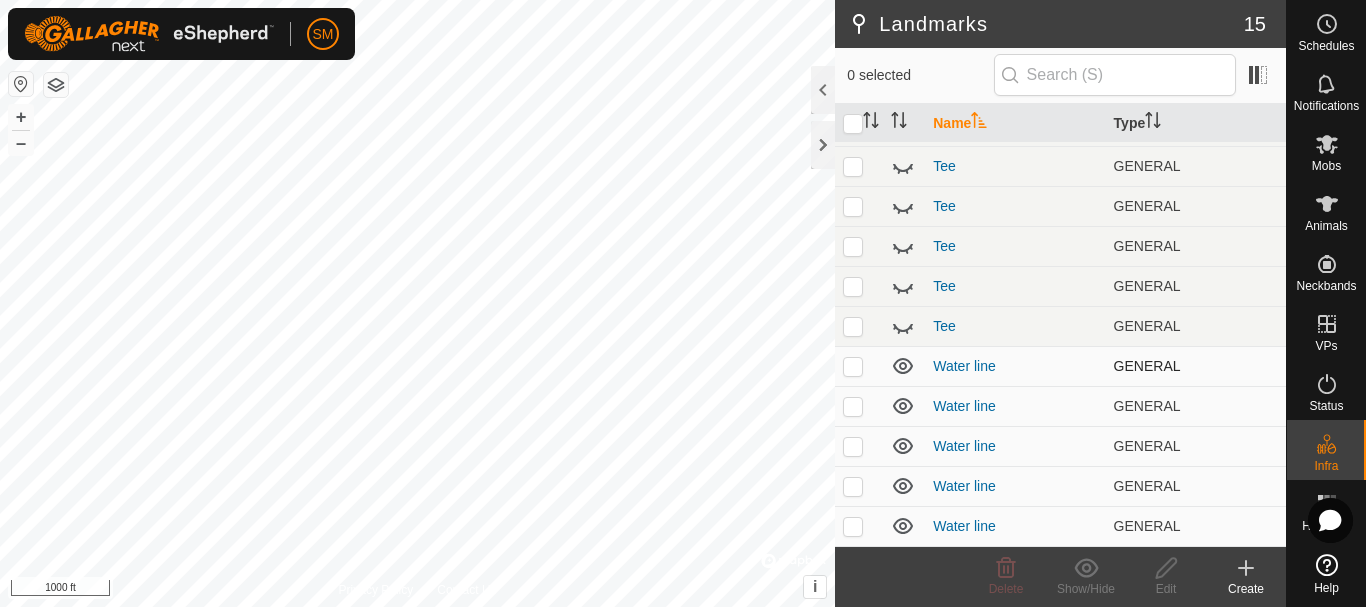 click at bounding box center [853, 366] 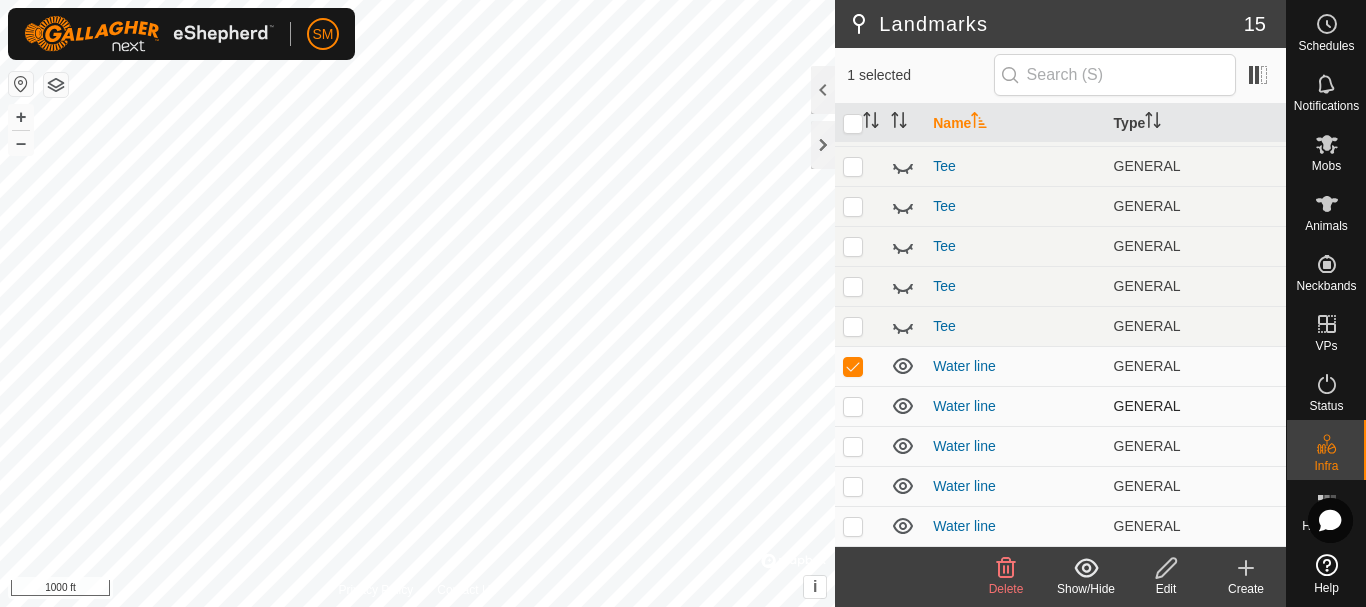 click at bounding box center [853, 406] 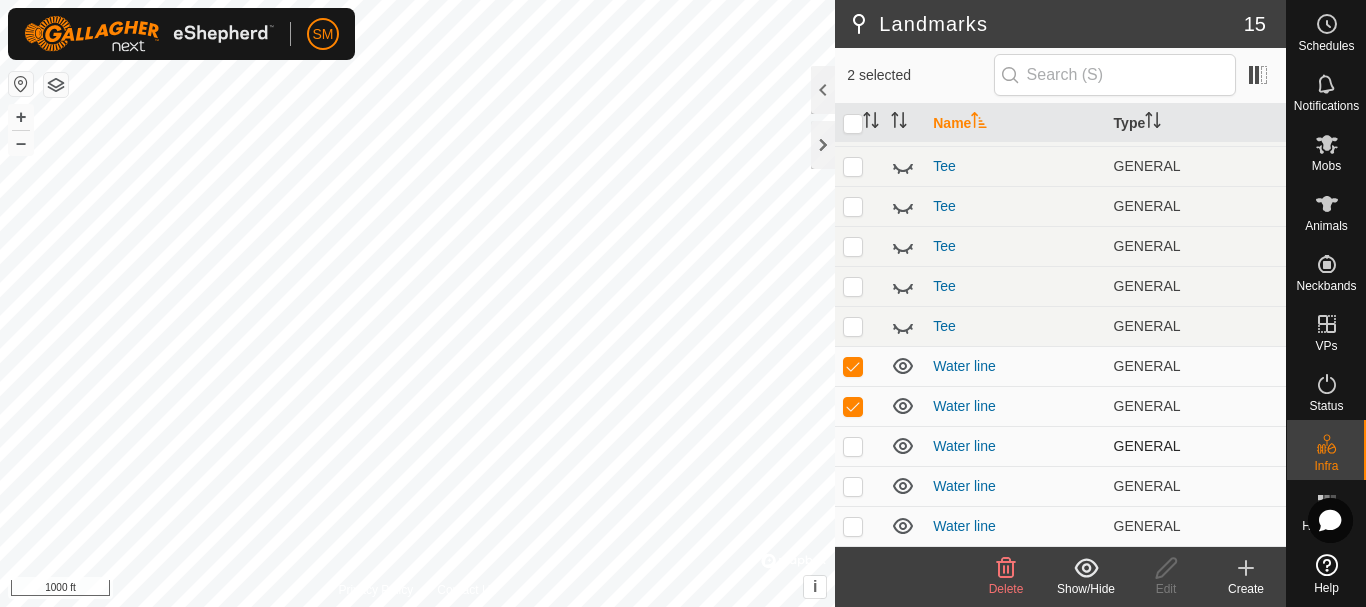 click at bounding box center [859, 446] 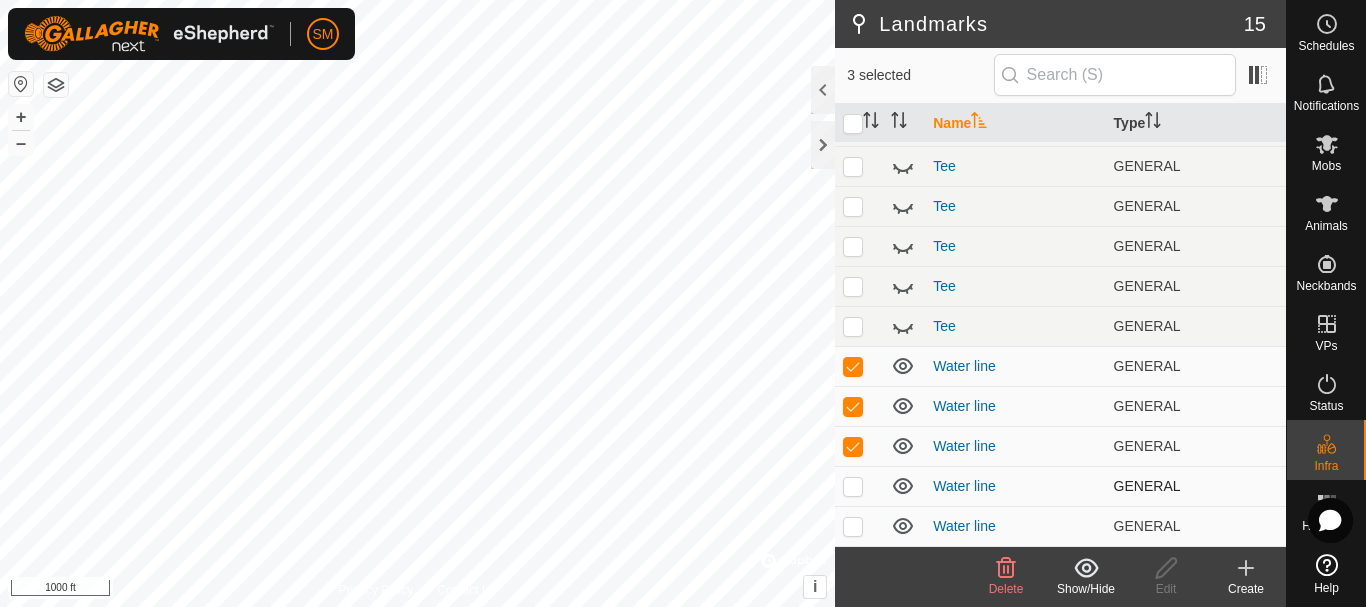 click at bounding box center [853, 486] 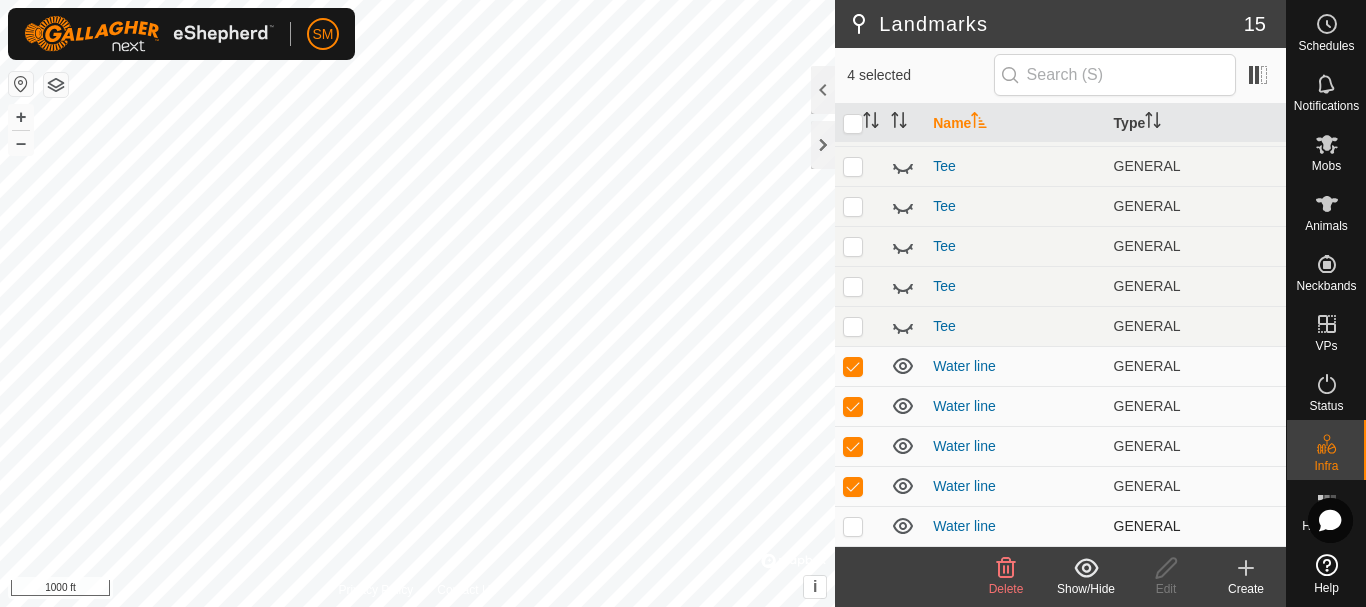 click at bounding box center [853, 526] 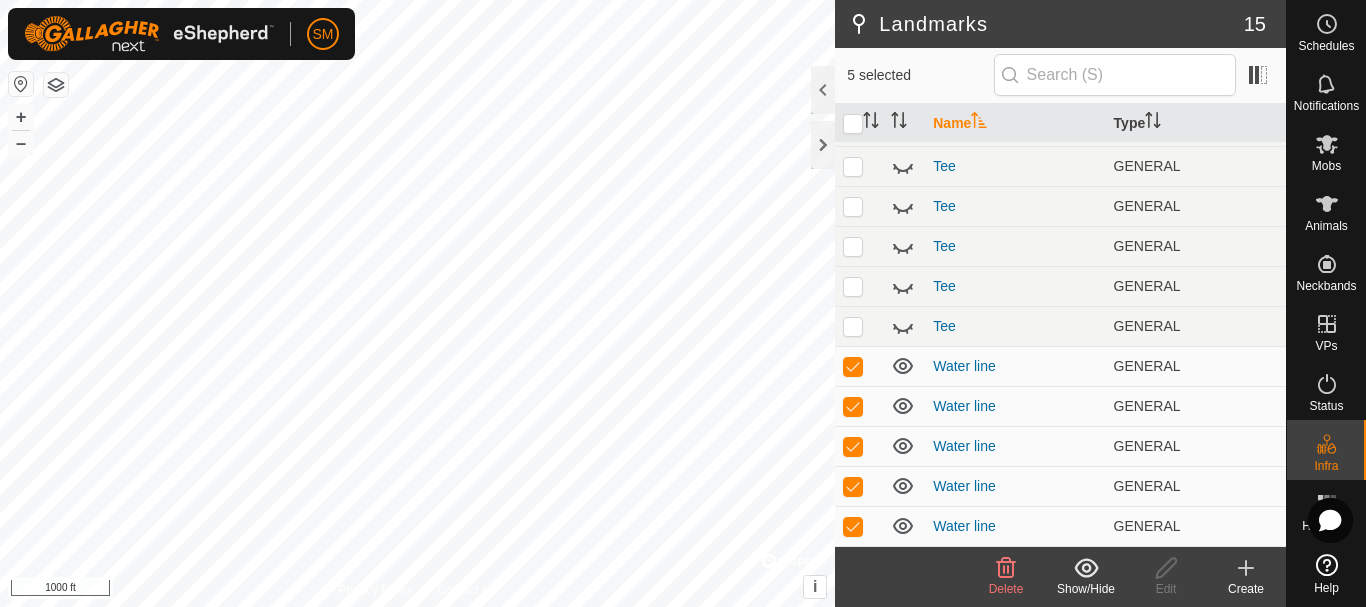 click 